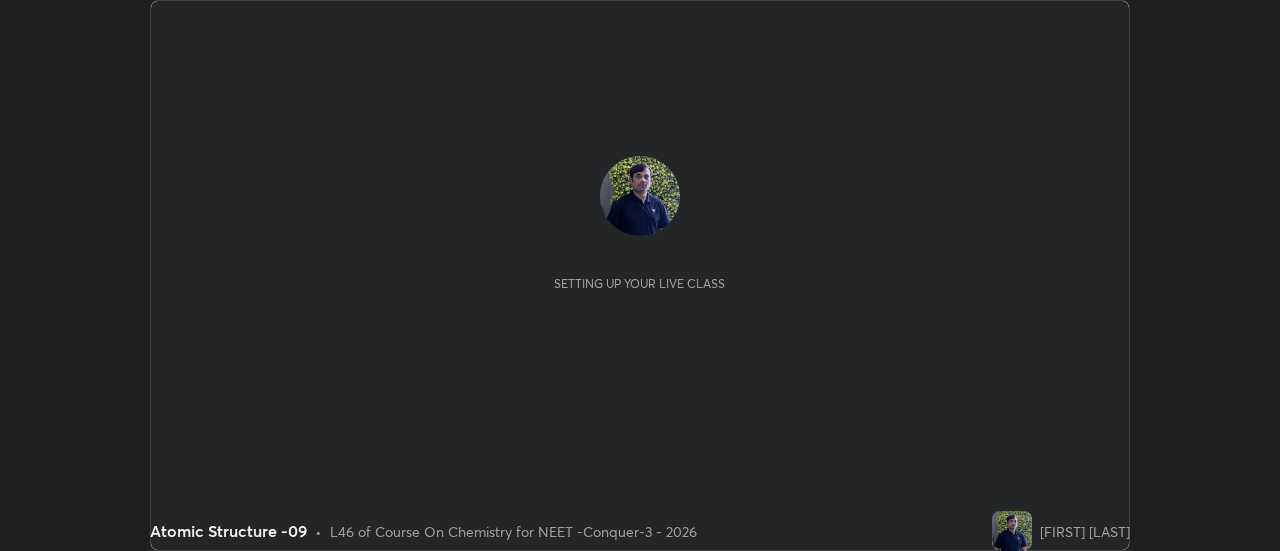 scroll, scrollTop: 0, scrollLeft: 0, axis: both 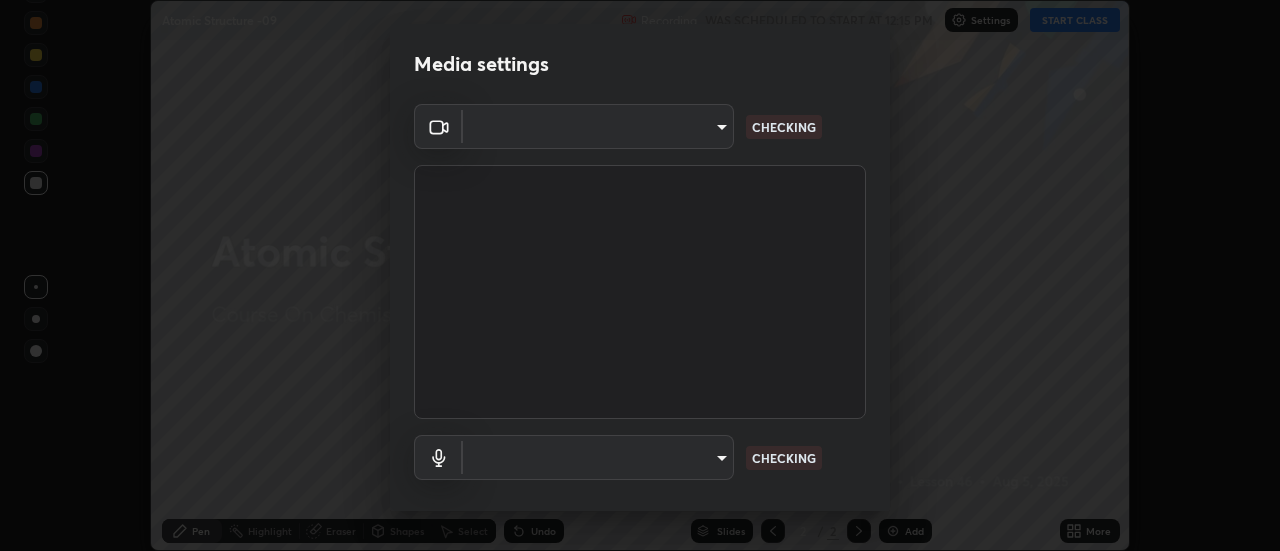 type on "abd1dd8f698bdb7170c938d45ed7c5a449073cf79ef4f8923fa8d1de0ad96843" 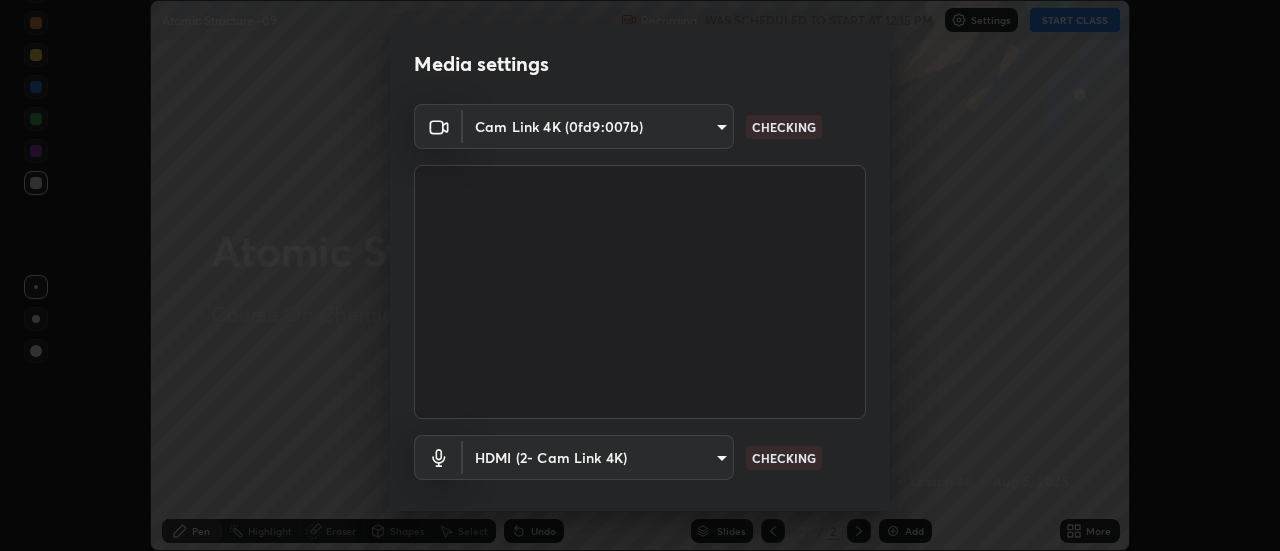 click on "Erase all Atomic Structure -09 Recording WAS SCHEDULED TO START AT  12:15 PM Settings START CLASS Setting up your live class Atomic Structure -09 • L46 of Course On Chemistry for NEET -Conquer-3 - 2026 [FIRST] [LAST] Pen Highlight Eraser Shapes Select Undo Slides 2 / 2 Add More No doubts shared Encourage your learners to ask a doubt for better clarity Report an issue Reason for reporting Buffering Chat not working Audio - Video sync issue Educator video quality low ​ Attach an image Report Media settings Cam Link 4K (0fd9:007b) abd1dd8f698bdb7170c938d45ed7c5a449073cf79ef4f8923fa8d1de0ad96843 CHECKING HDMI (2- Cam Link 4K) 0d636f84bd7aaa68b243000e61bd780af77137d3685978d069afc833b73b1af0 CHECKING 1 / 5 Next" at bounding box center [640, 275] 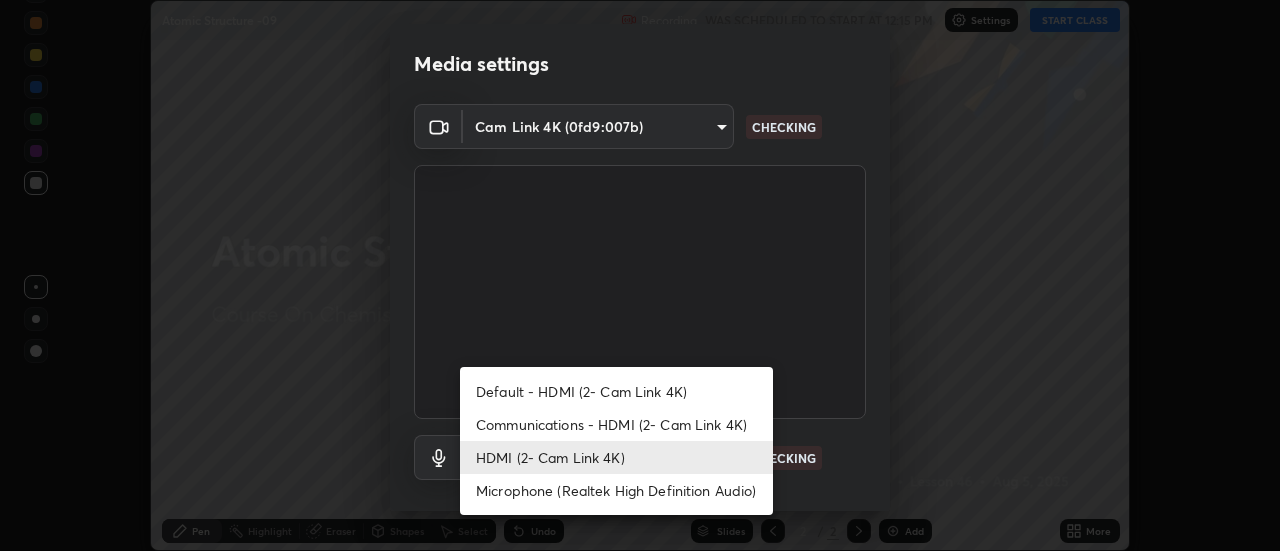 click on "Default - HDMI (2- Cam Link 4K)" at bounding box center [616, 391] 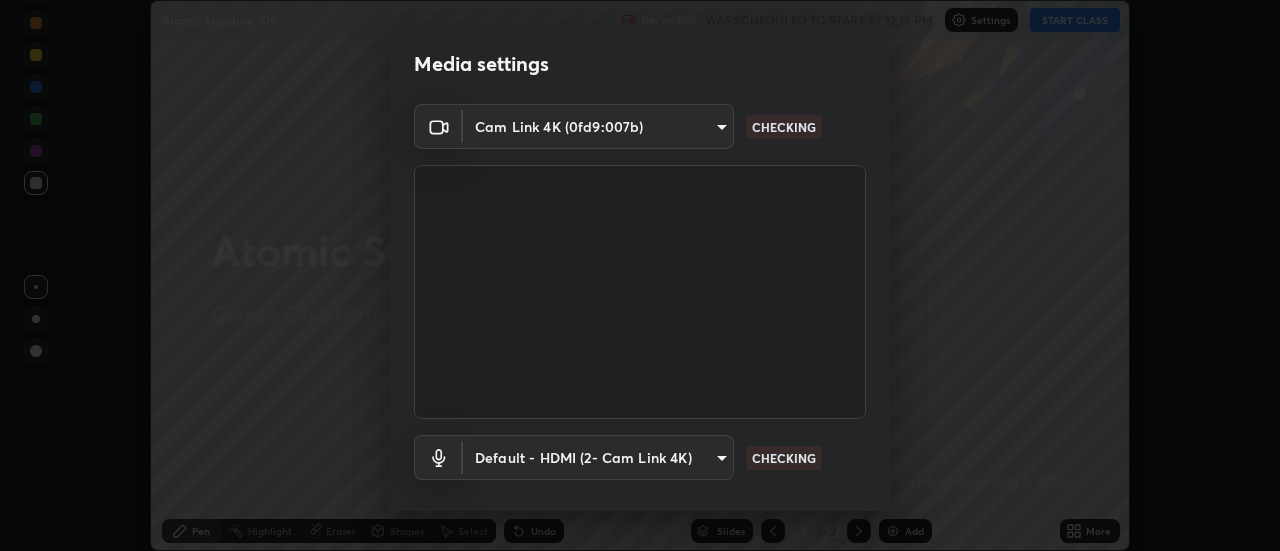 click on "Erase all Atomic Structure -09 Recording WAS SCHEDULED TO START AT  12:15 PM Settings START CLASS Setting up your live class Atomic Structure -09 • L46 of Course On Chemistry for NEET -Conquer-3 - 2026 [FIRST] [LAST] Pen Highlight Eraser Shapes Select Undo Slides 2 / 2 Add More No doubts shared Encourage your learners to ask a doubt for better clarity Report an issue Reason for reporting Buffering Chat not working Audio - Video sync issue Educator video quality low ​ Attach an image Report Media settings Cam Link 4K (0fd9:007b) abd1dd8f698bdb7170c938d45ed7c5a449073cf79ef4f8923fa8d1de0ad96843 CHECKING Default - HDMI (2- Cam Link 4K) default CHECKING 1 / 5 Next" at bounding box center (640, 275) 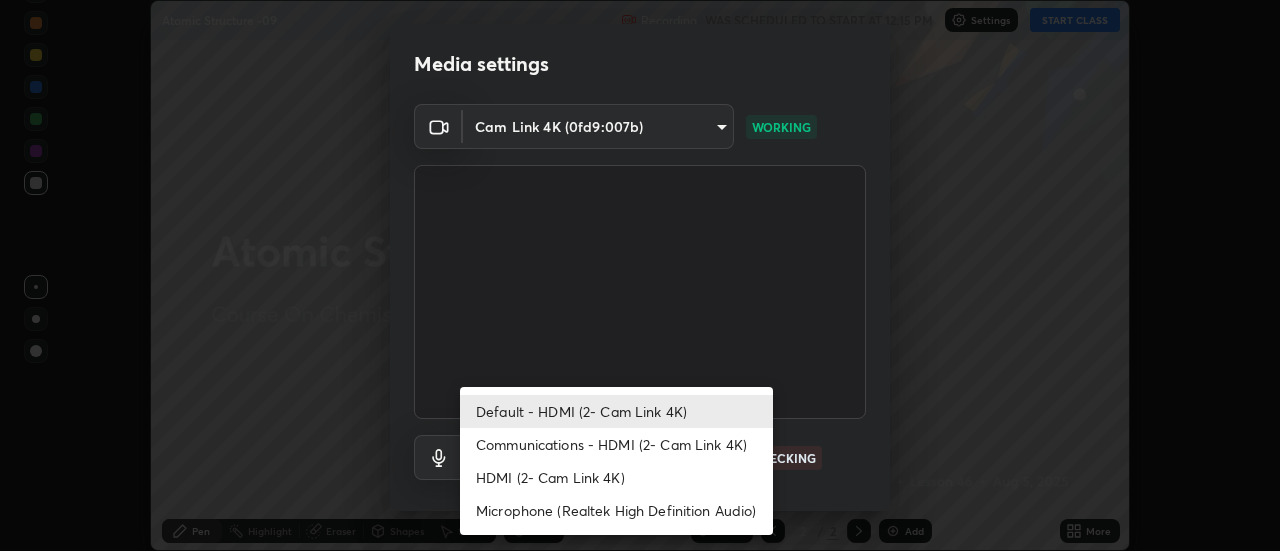 click on "Default - HDMI (2- Cam Link 4K)" at bounding box center (616, 411) 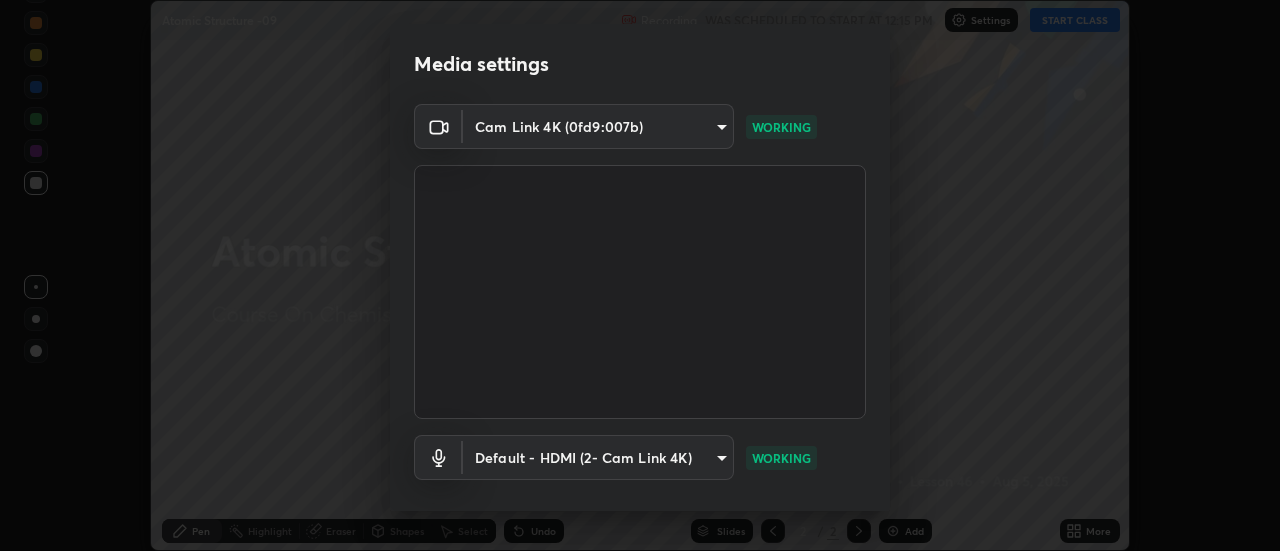 click on "WORKING" at bounding box center (781, 458) 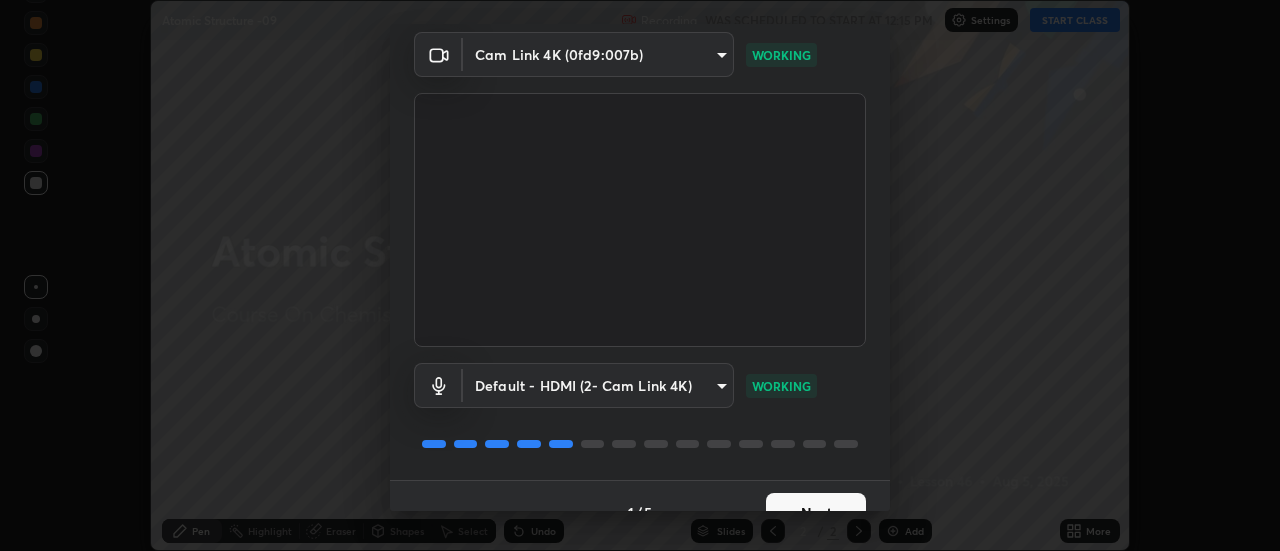 scroll, scrollTop: 105, scrollLeft: 0, axis: vertical 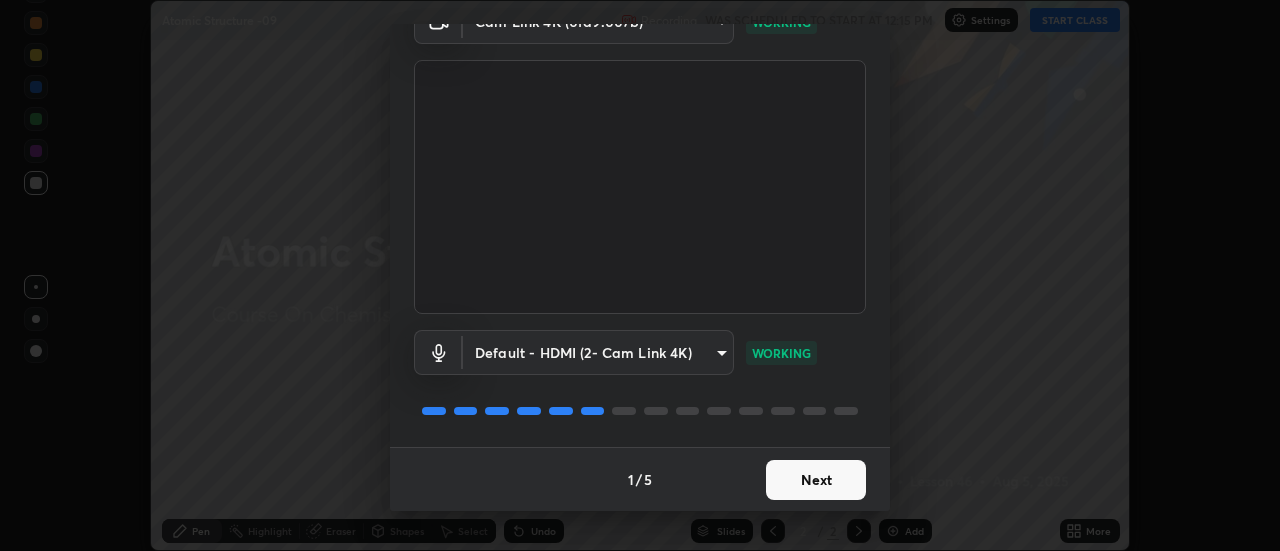 click on "Next" at bounding box center (816, 480) 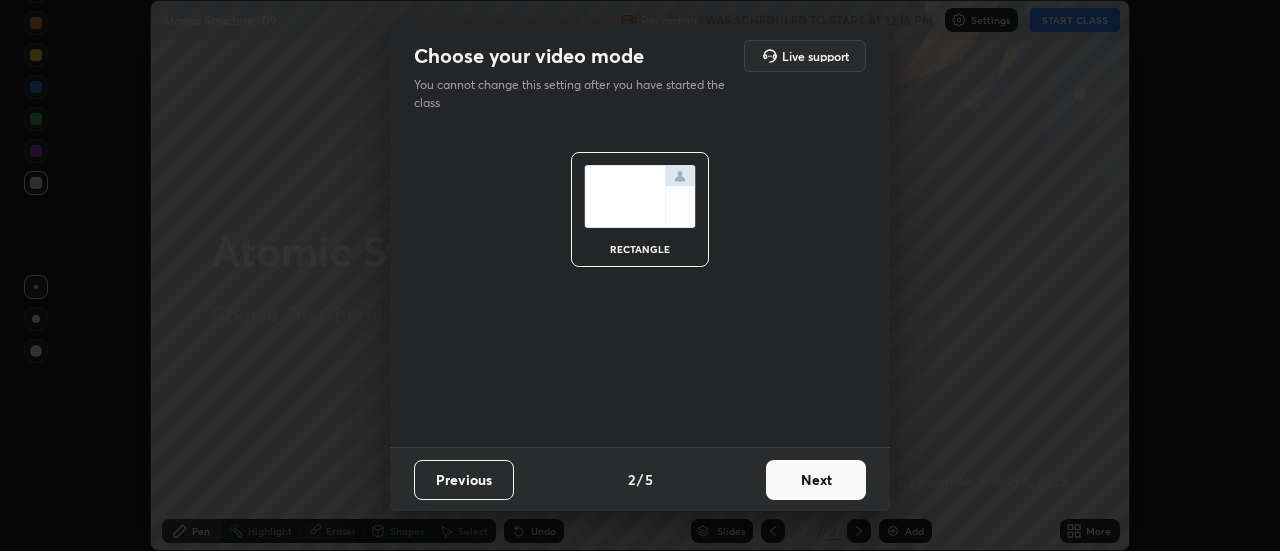 scroll, scrollTop: 0, scrollLeft: 0, axis: both 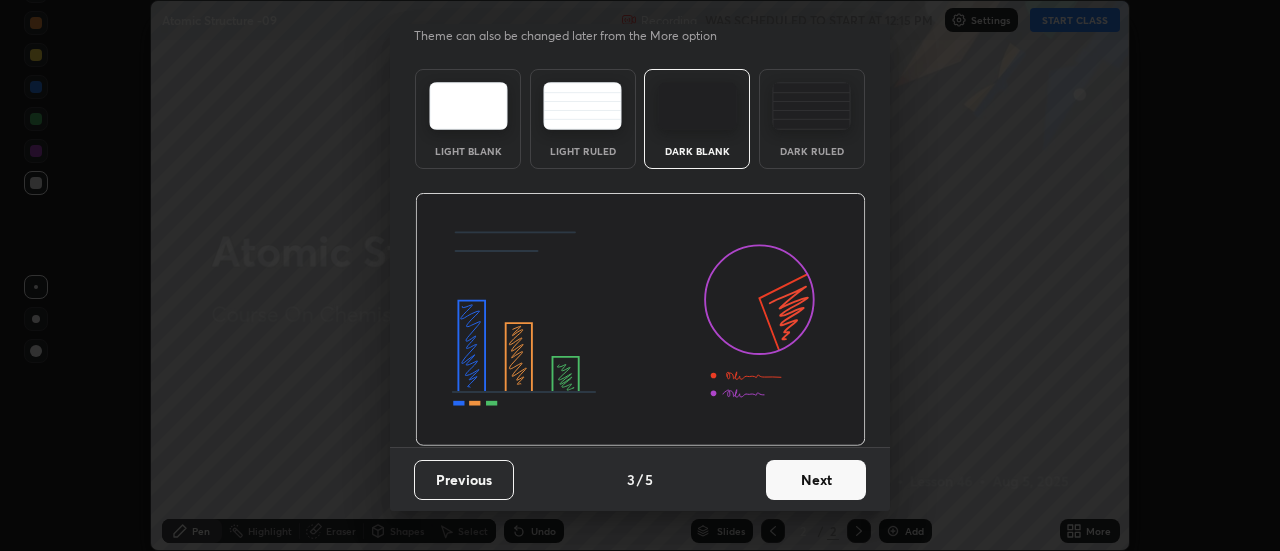 click on "Next" at bounding box center [816, 480] 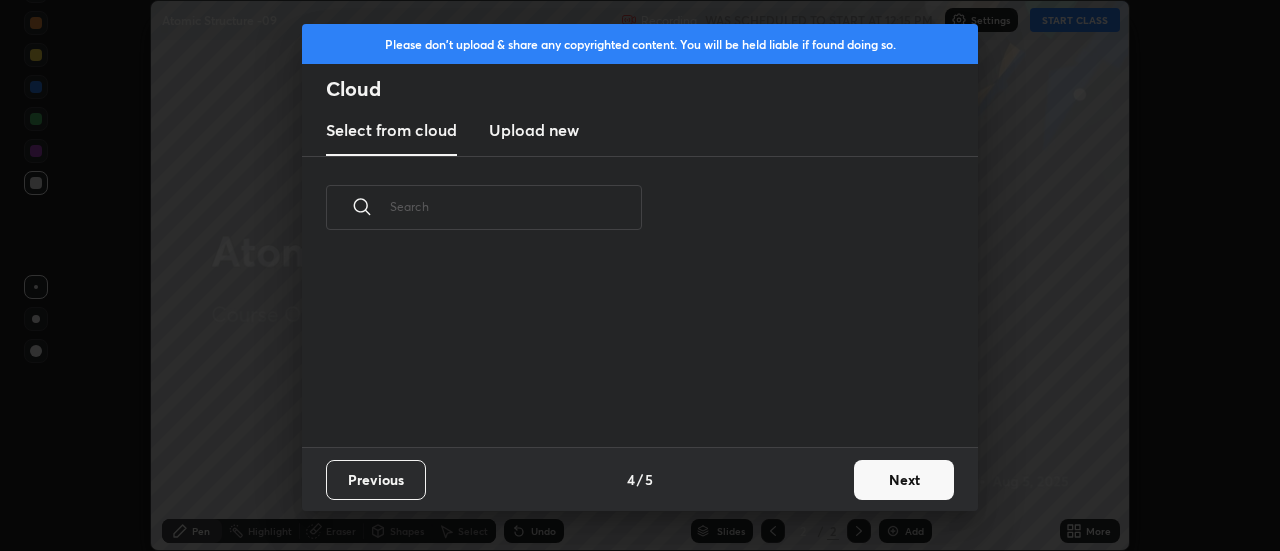 scroll, scrollTop: 7, scrollLeft: 11, axis: both 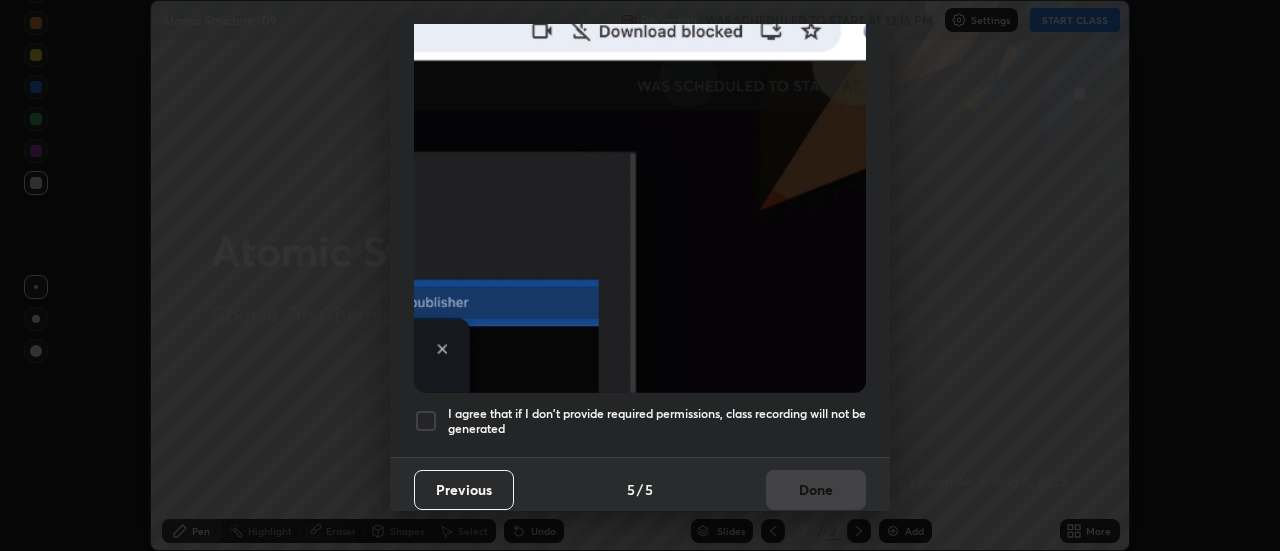 click at bounding box center (640, 174) 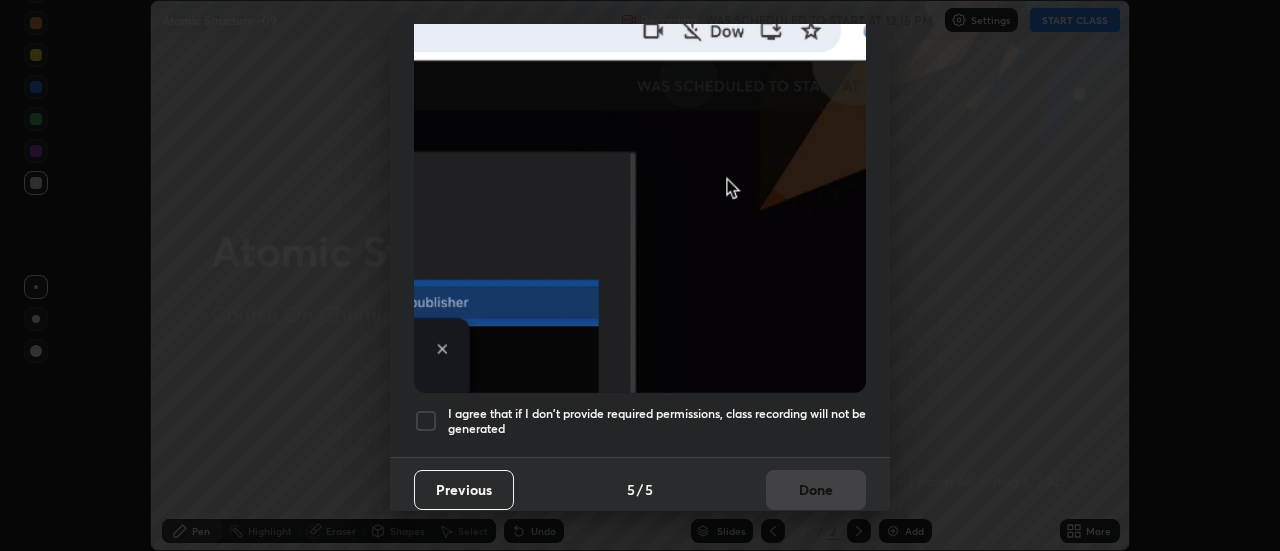 click at bounding box center [426, 421] 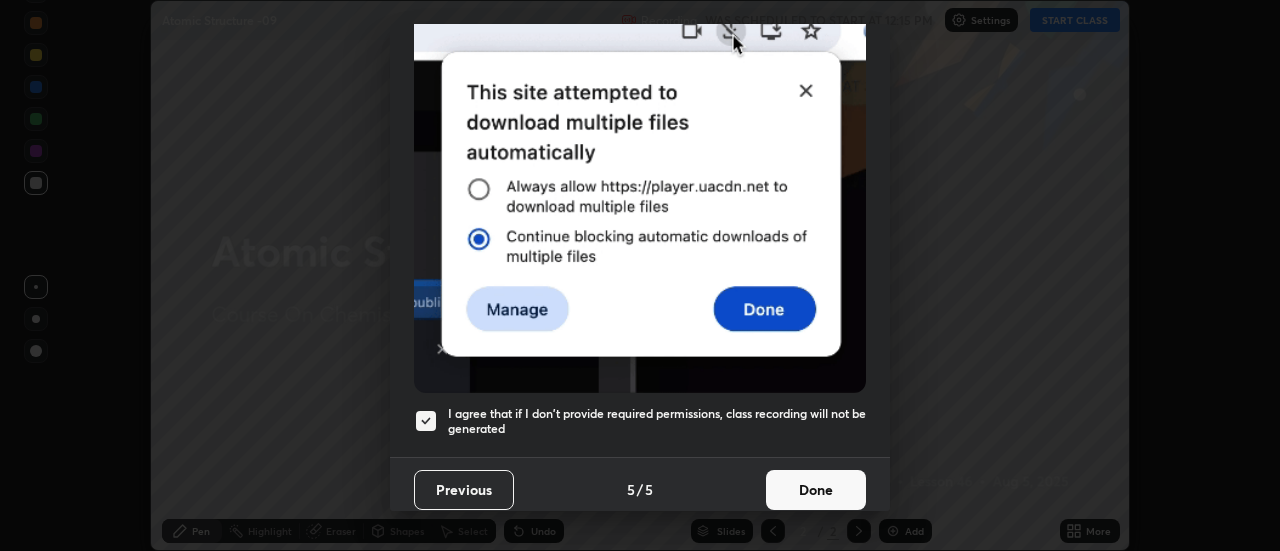click on "Done" at bounding box center (816, 490) 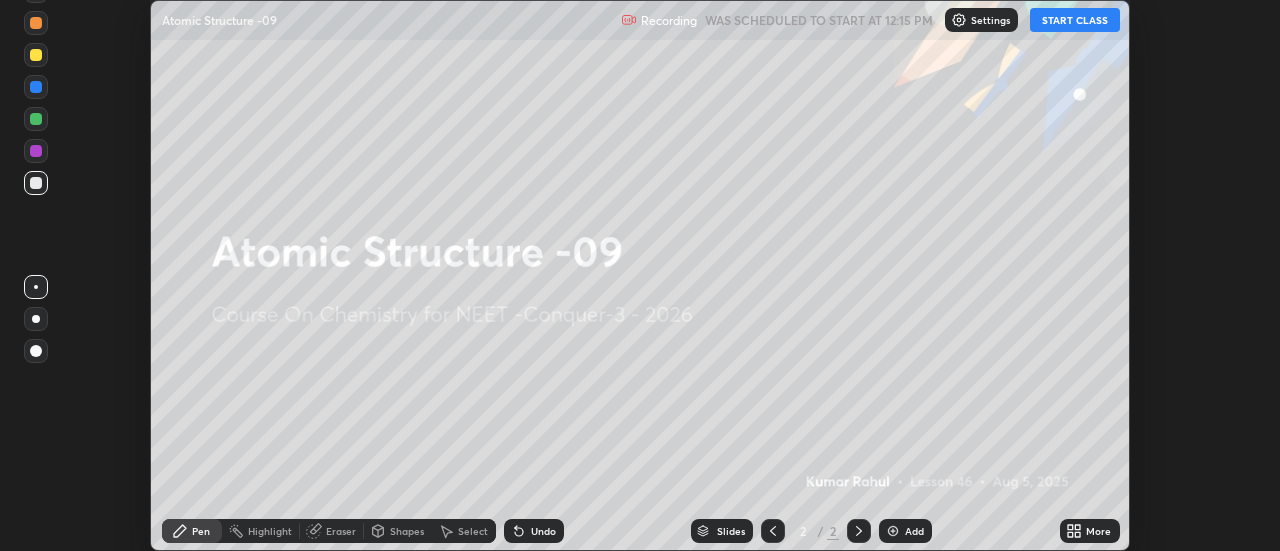 click on "More" at bounding box center [1090, 531] 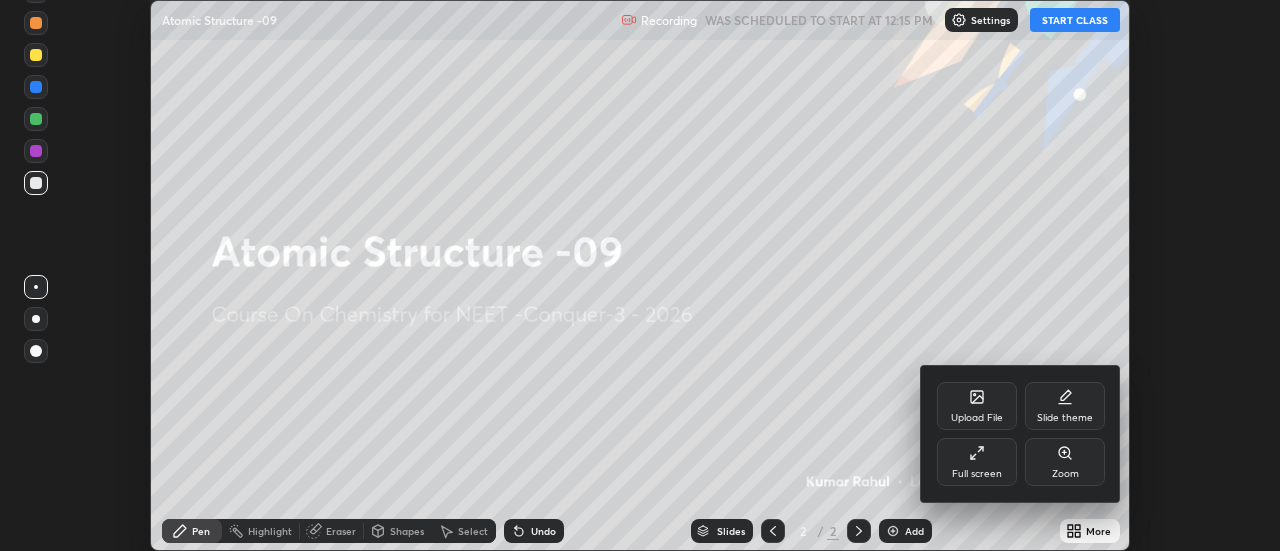 click 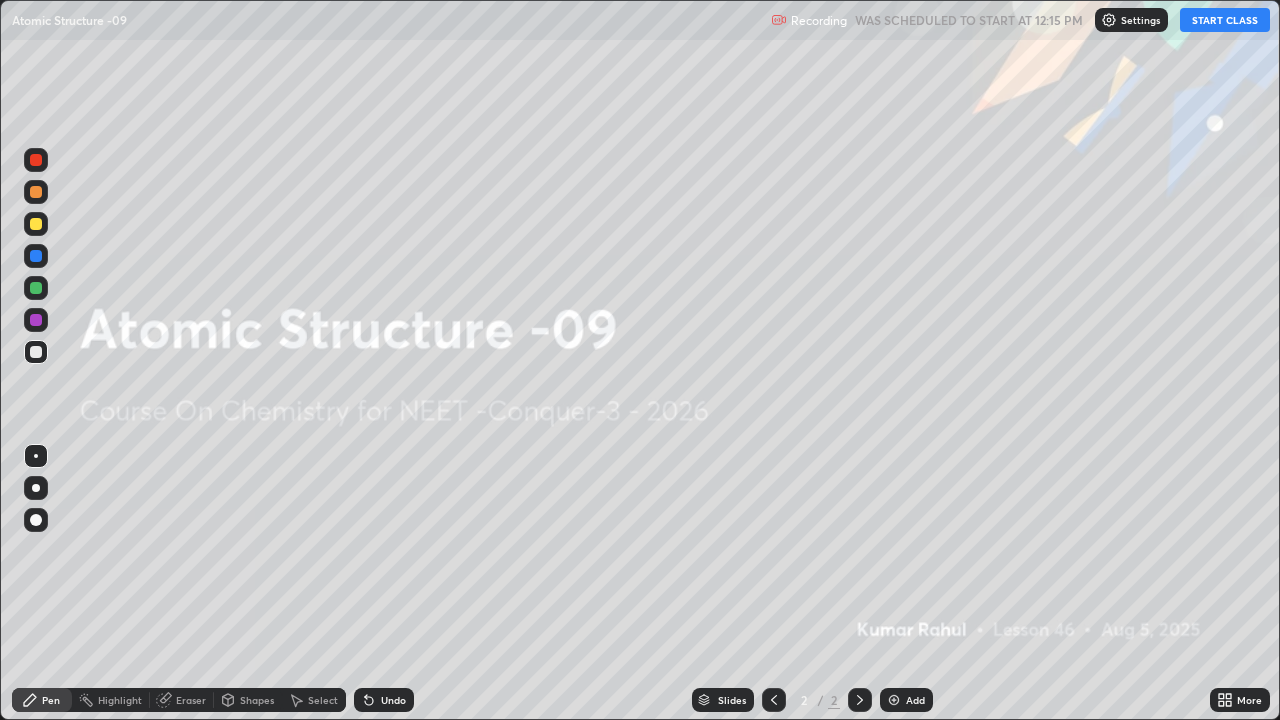 scroll, scrollTop: 99280, scrollLeft: 98720, axis: both 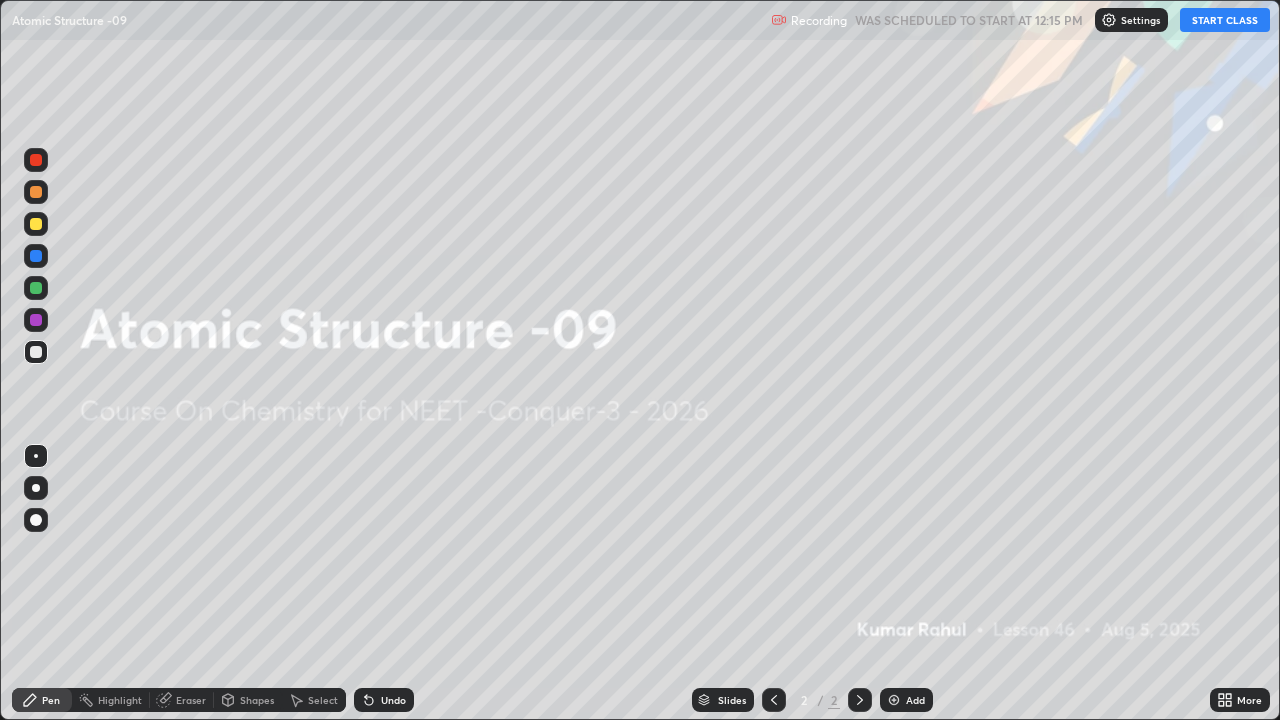 click on "START CLASS" at bounding box center [1225, 20] 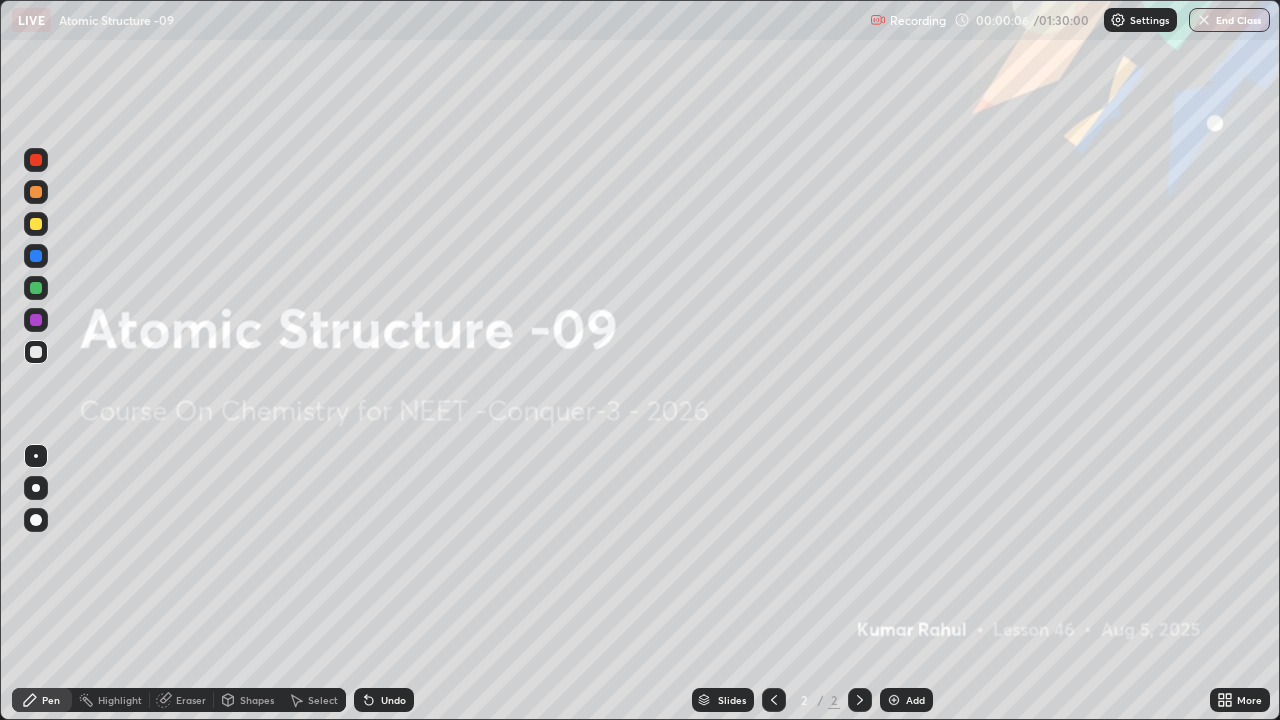 click on "Add" at bounding box center (915, 700) 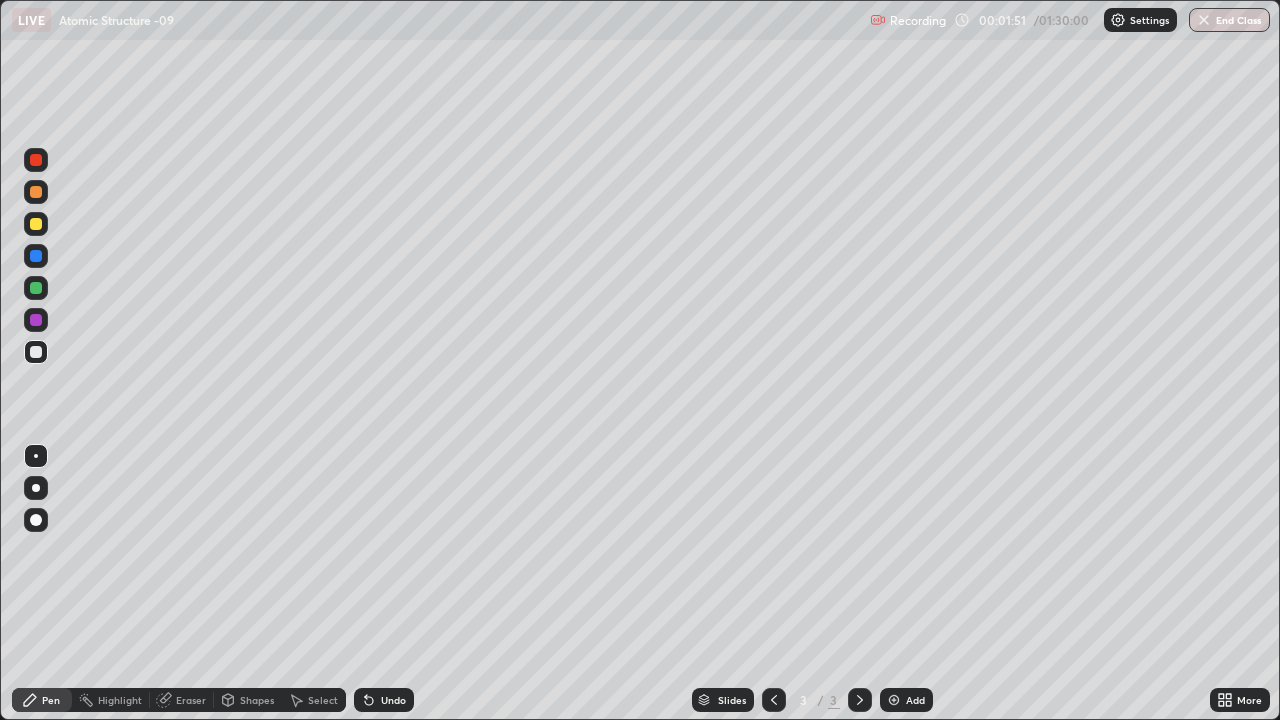 click at bounding box center [36, 488] 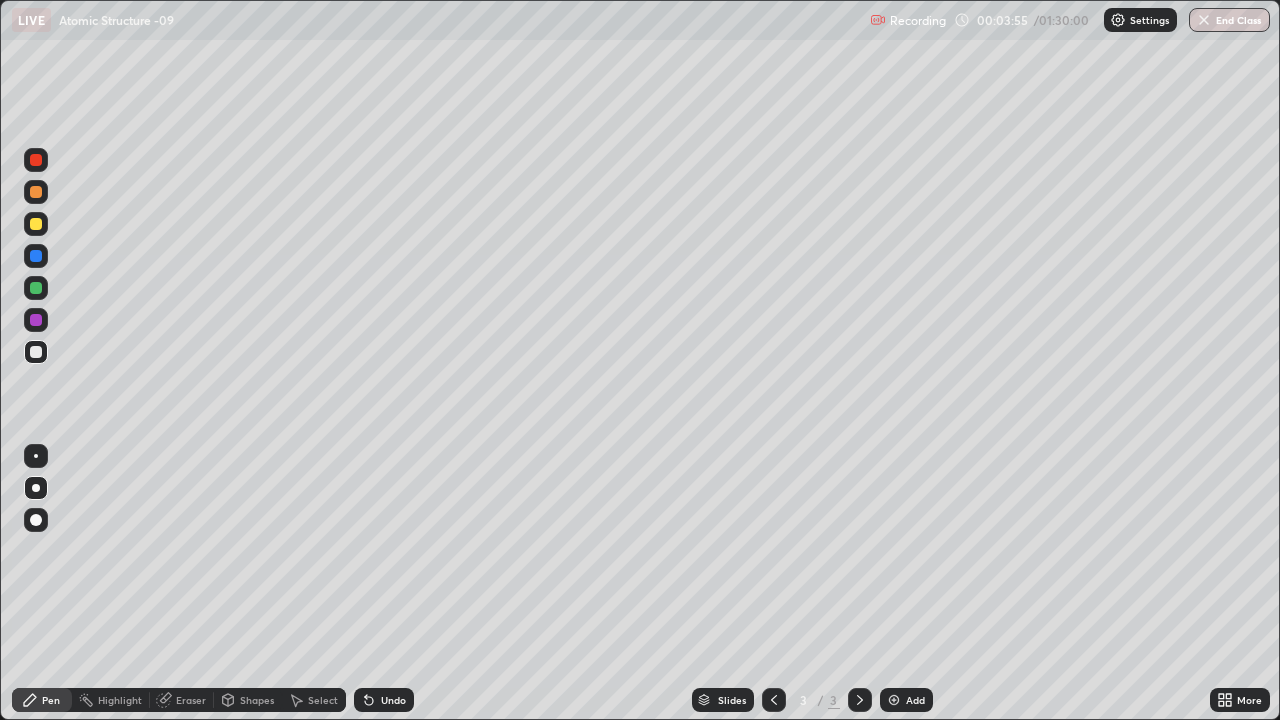 click on "Eraser" at bounding box center [191, 700] 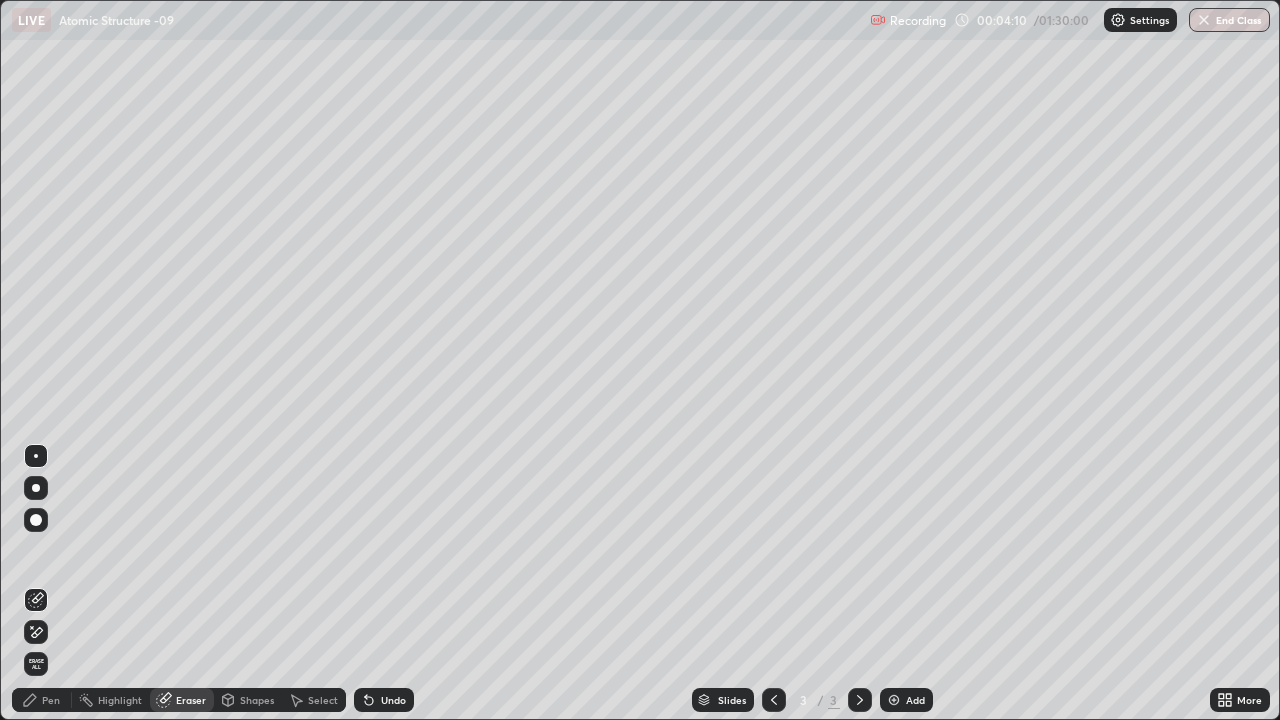 click 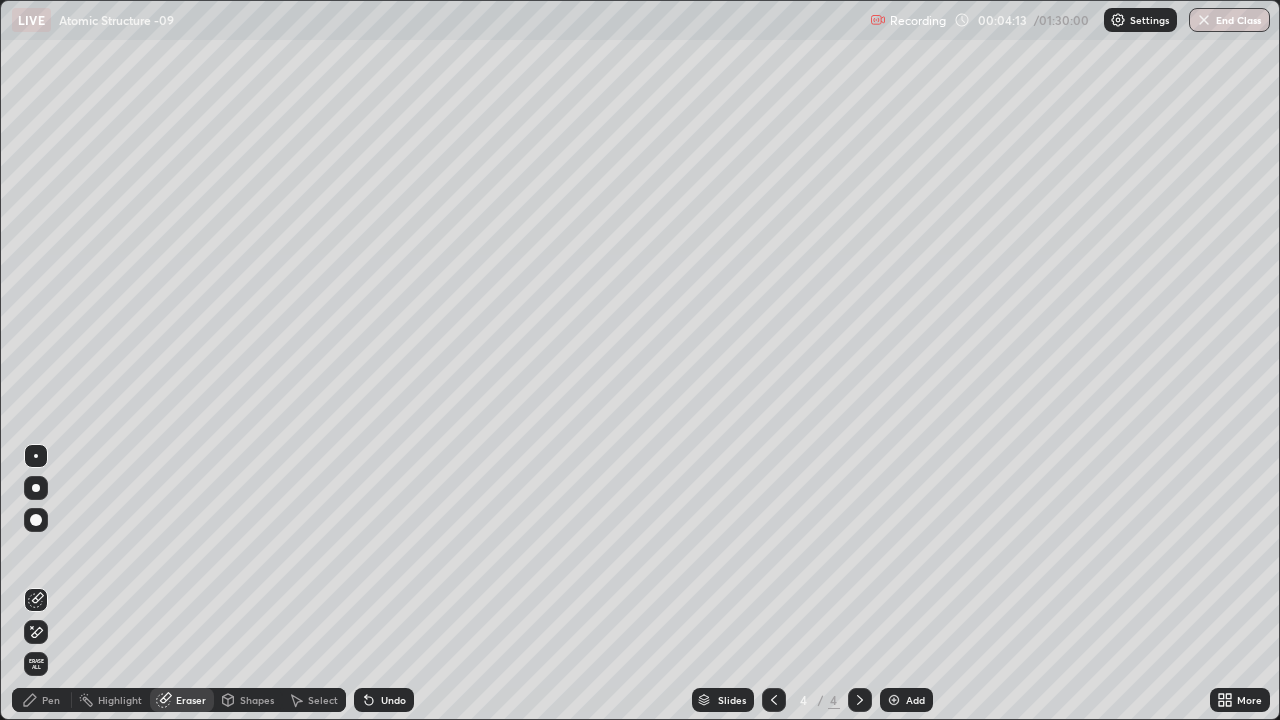 click on "Pen" at bounding box center (51, 700) 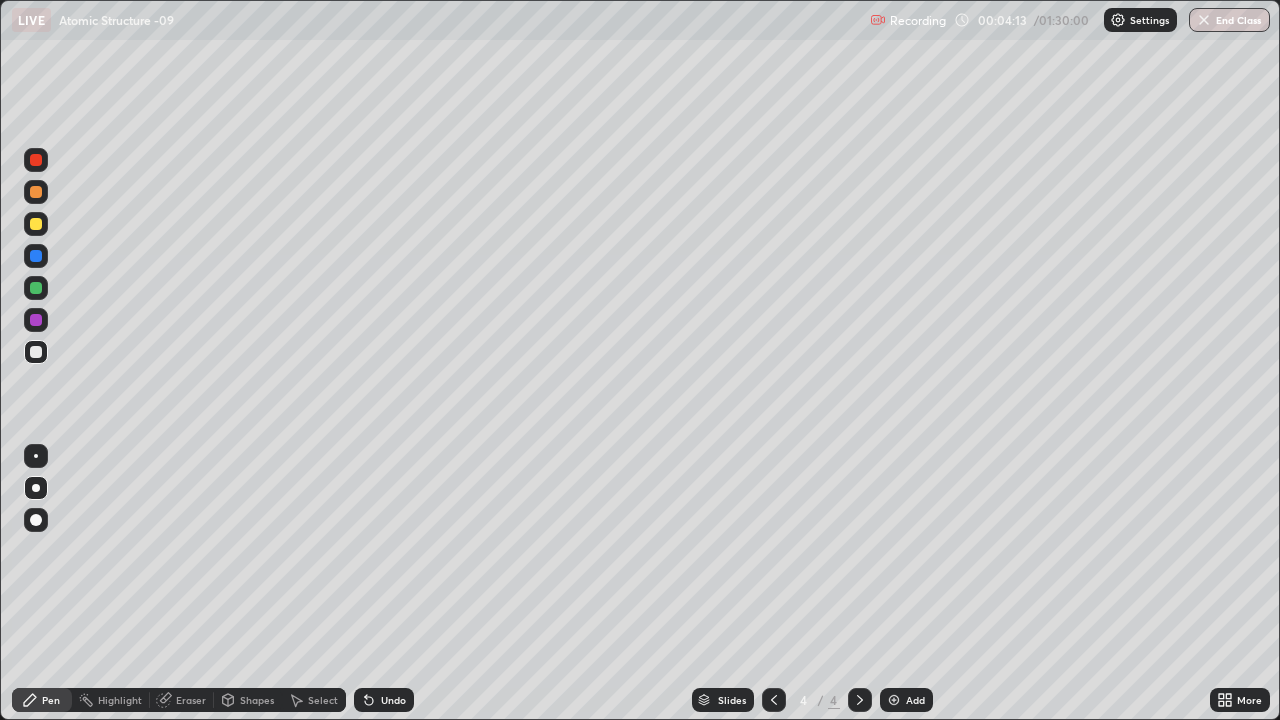 click on "Pen" at bounding box center (51, 700) 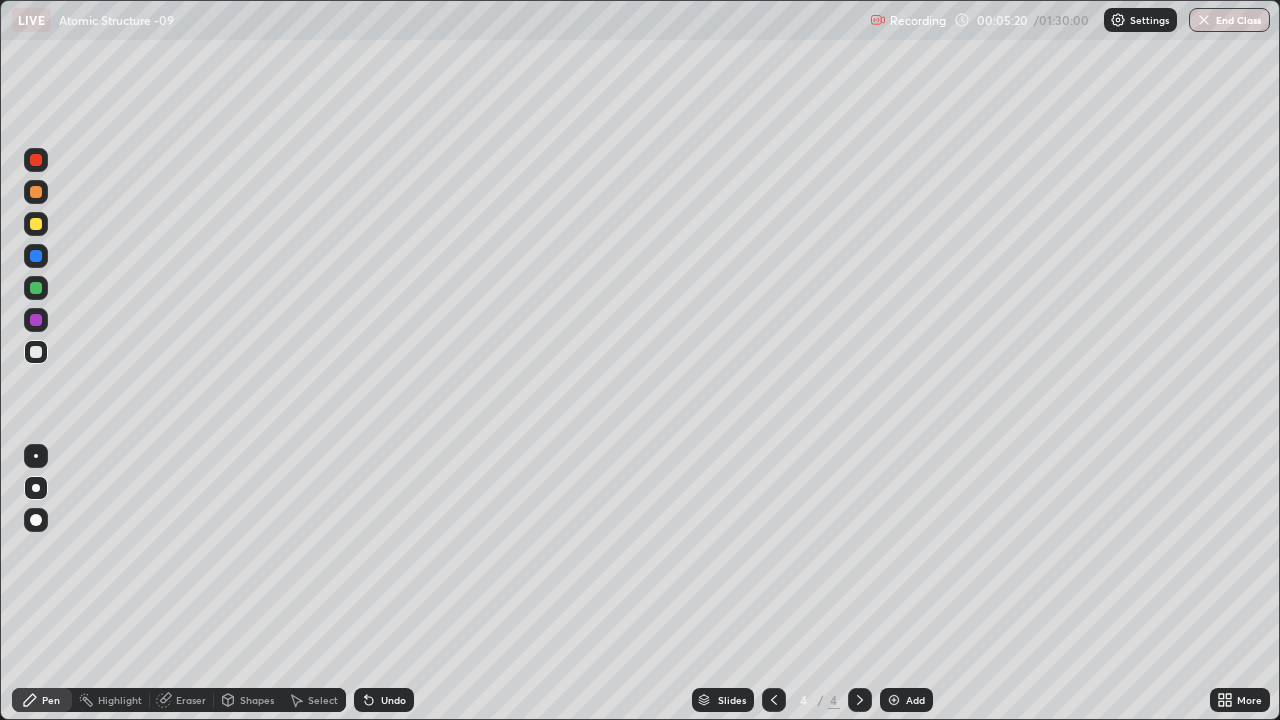 click 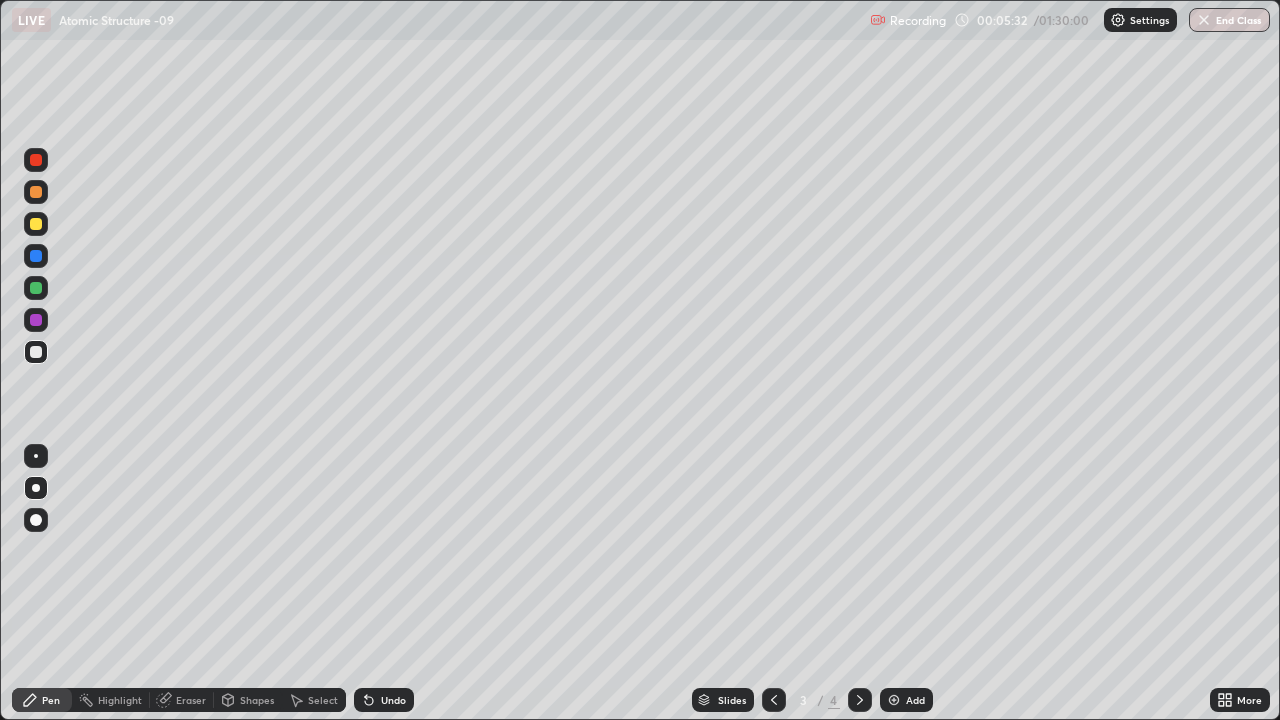 click 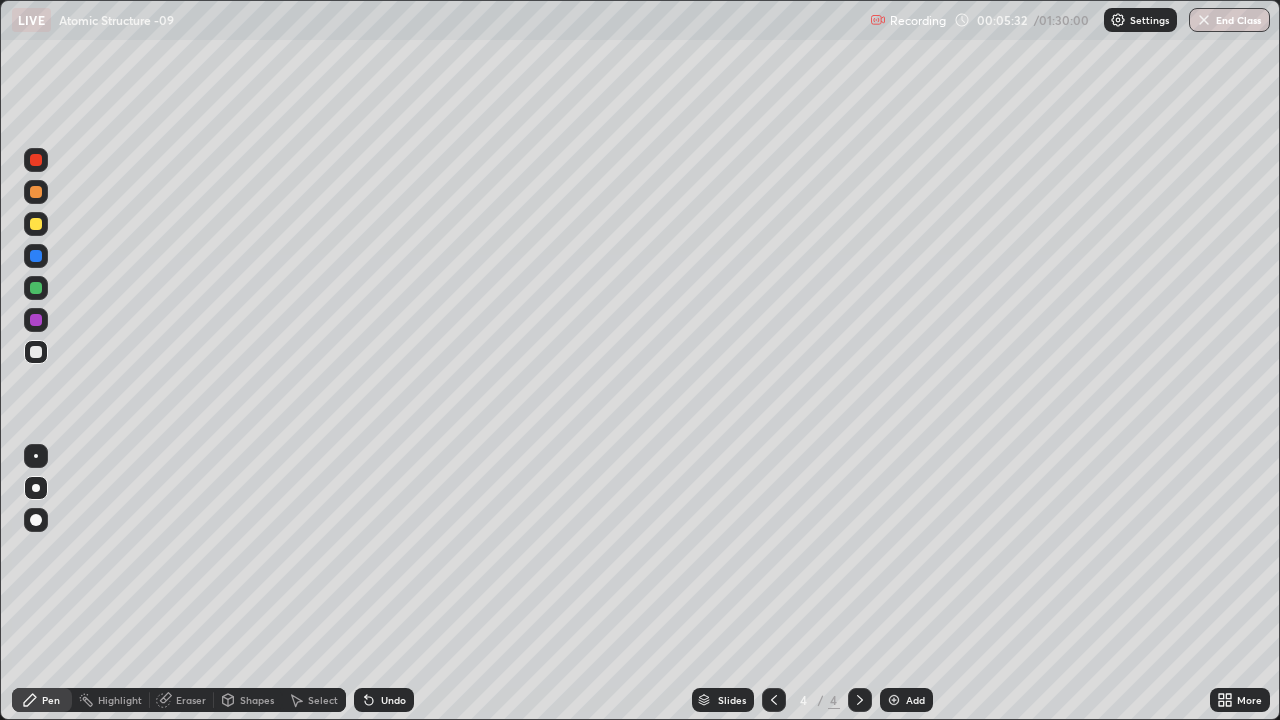 click on "Add" at bounding box center [915, 700] 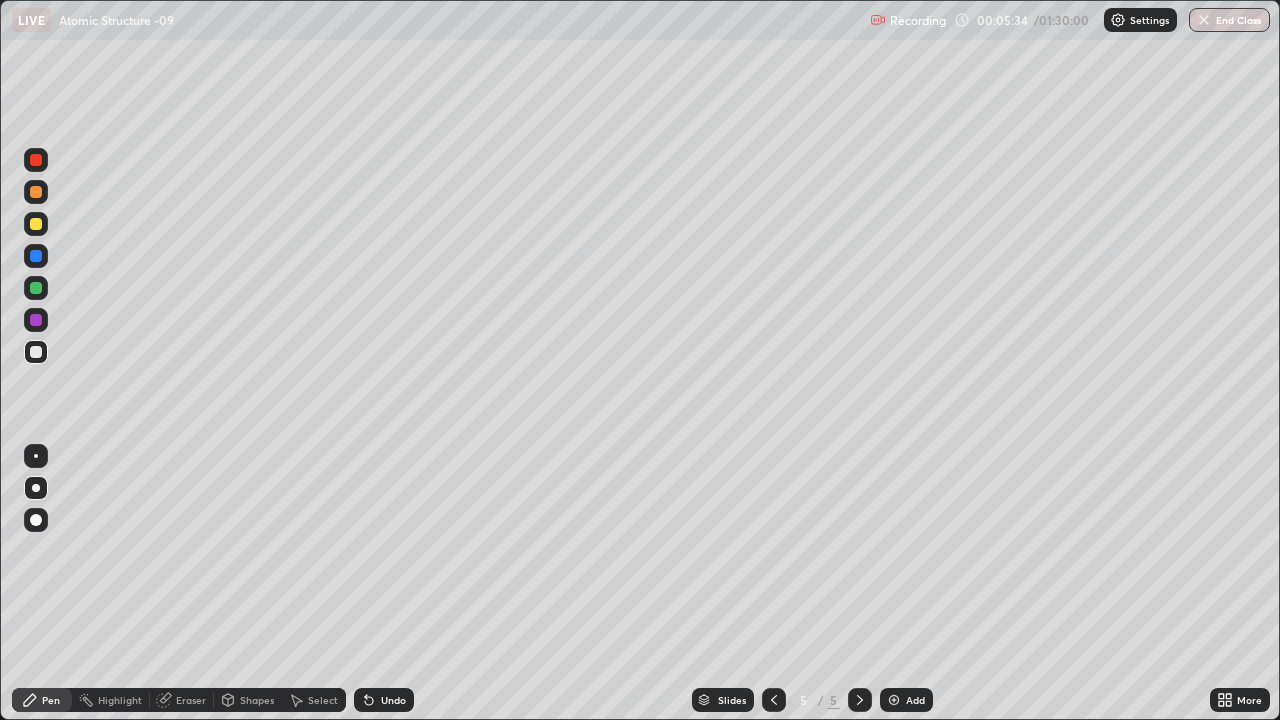 click 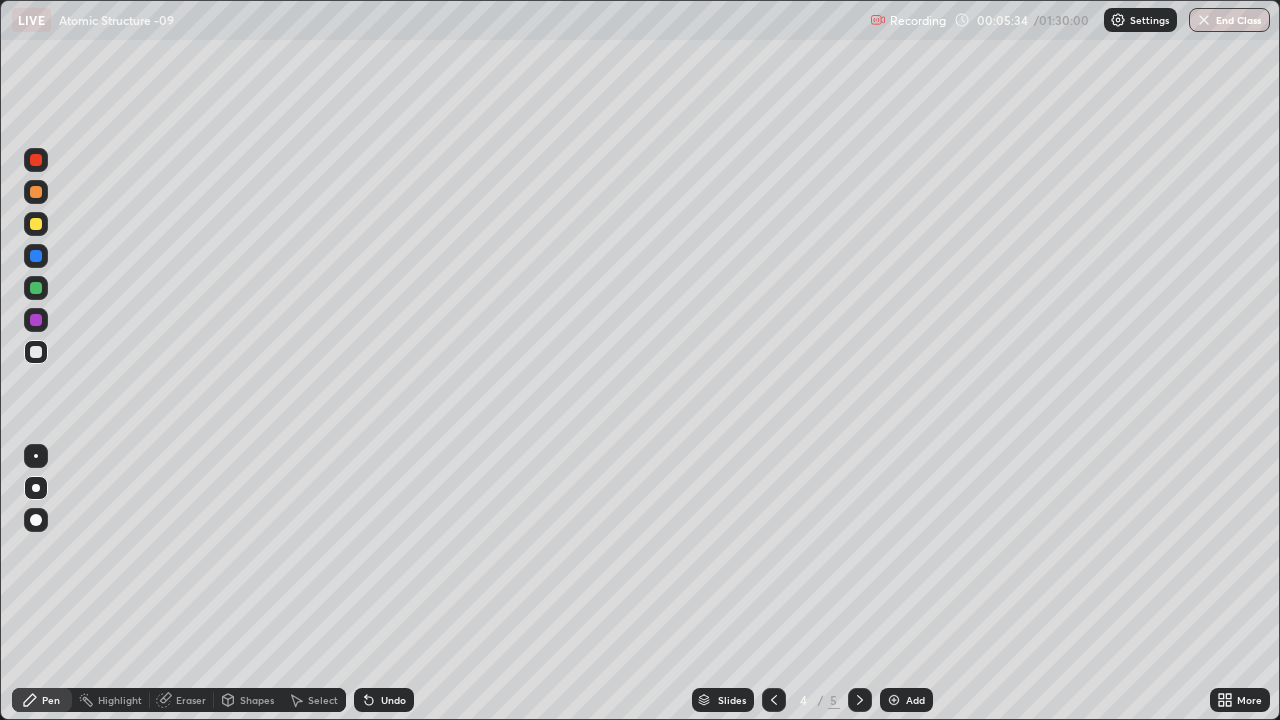 click 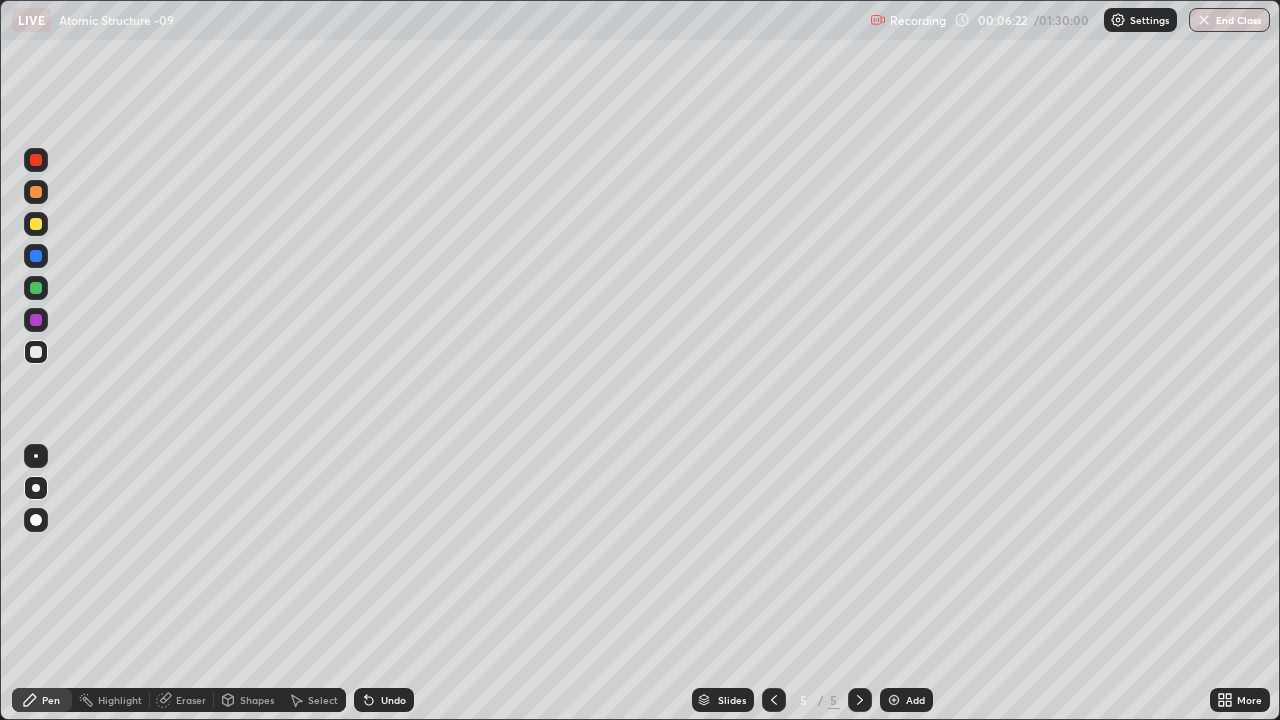 click 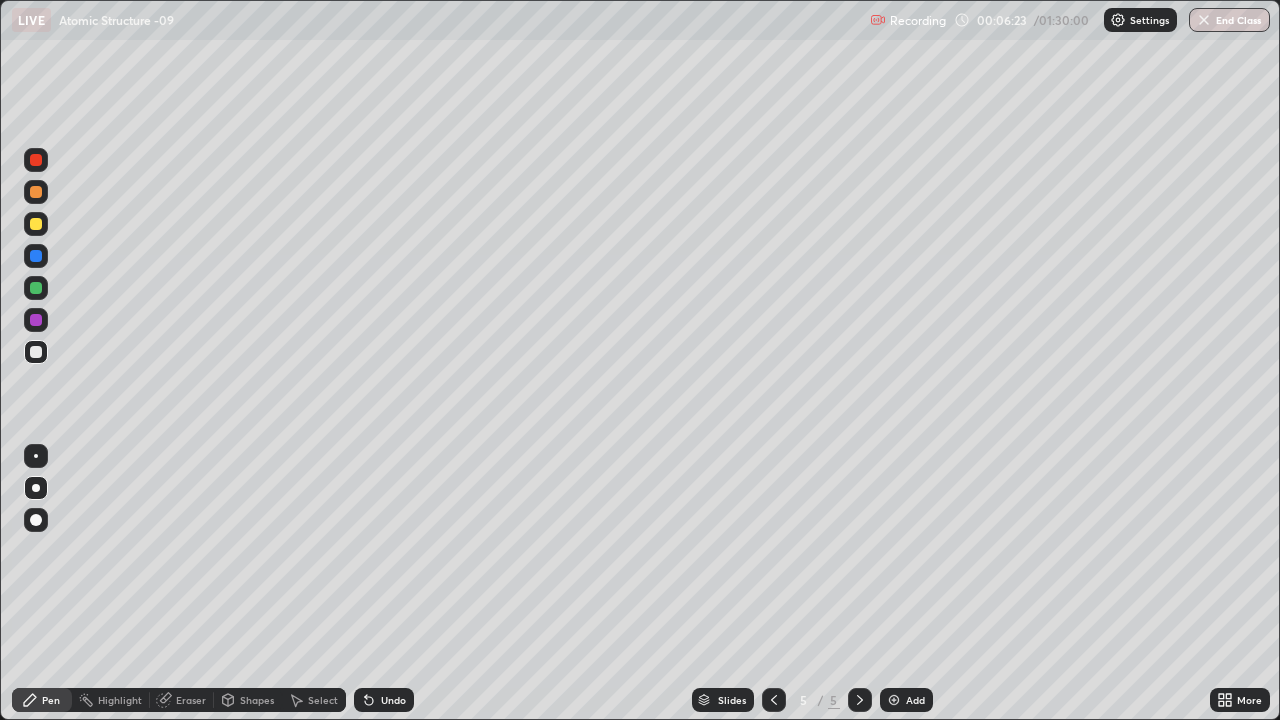 click on "Add" at bounding box center [915, 700] 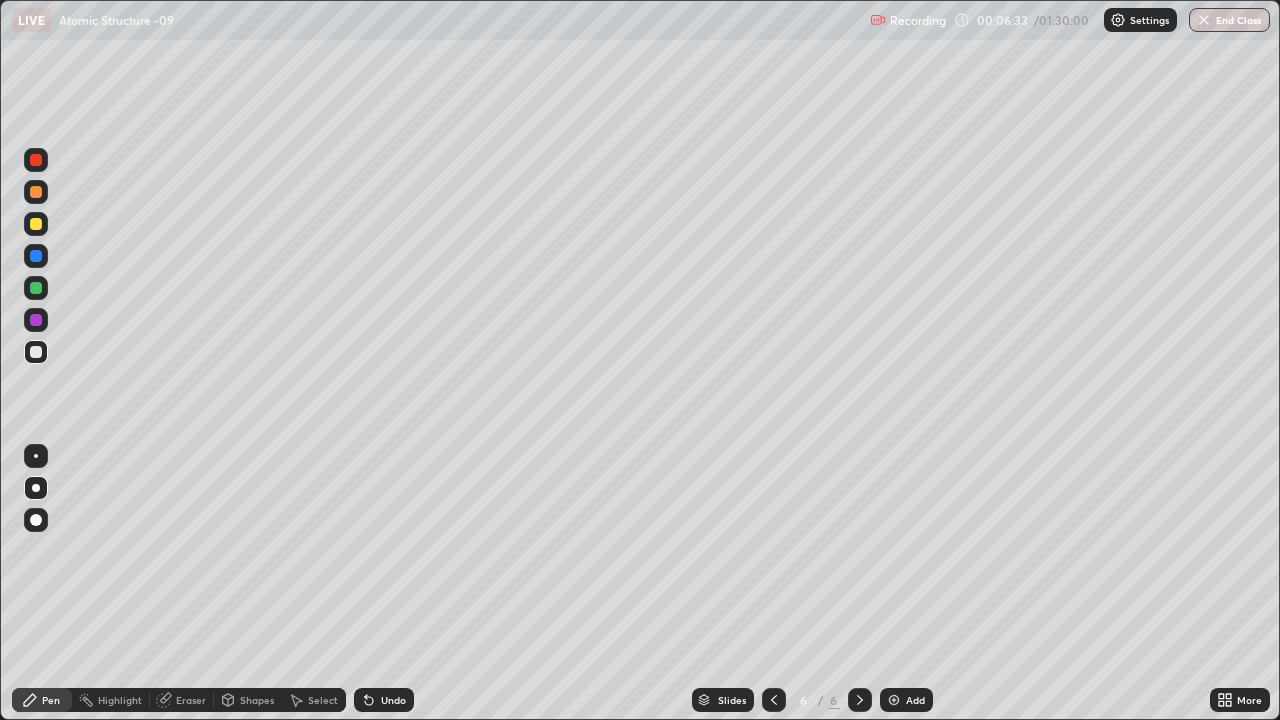 click on "Eraser" at bounding box center [191, 700] 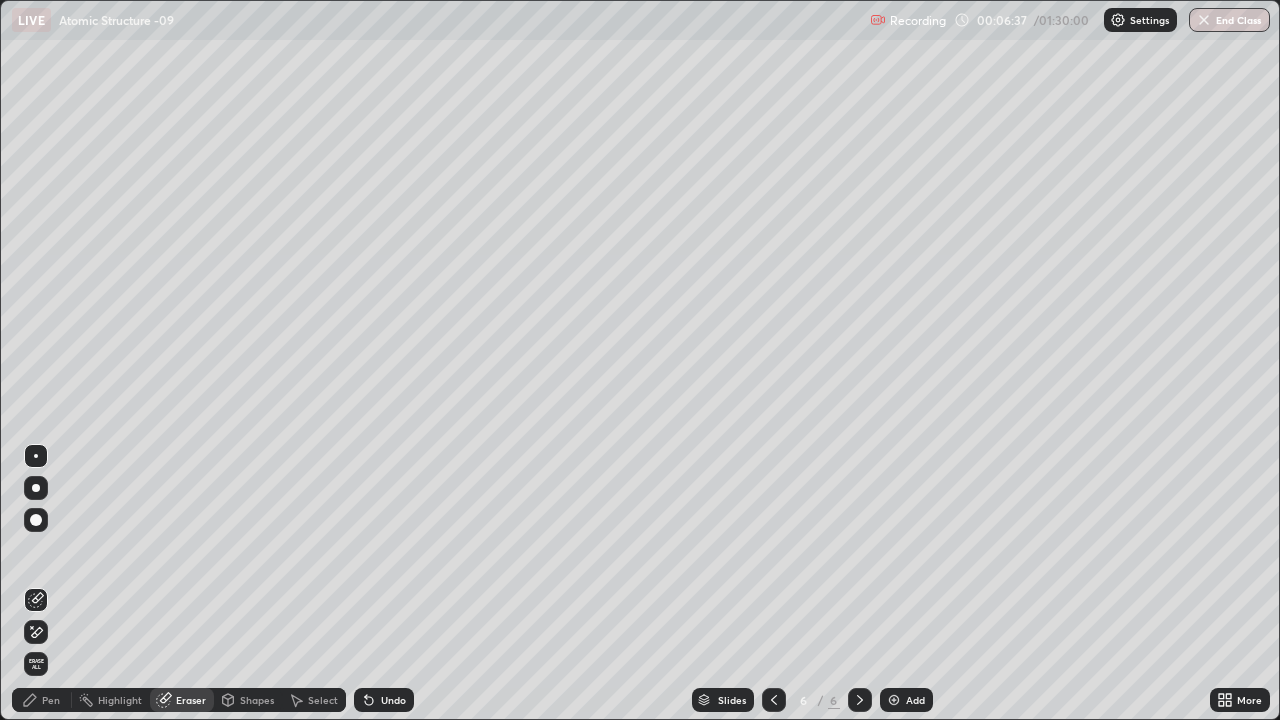 click on "Pen" at bounding box center (51, 700) 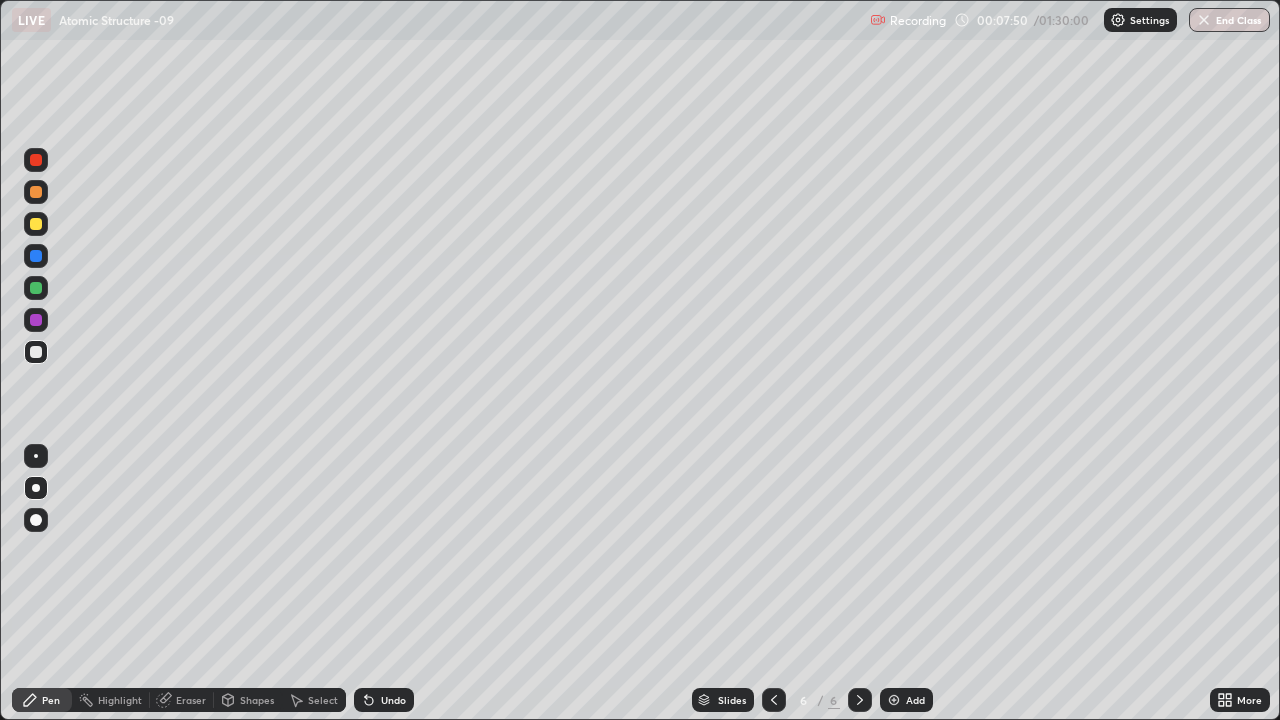 click 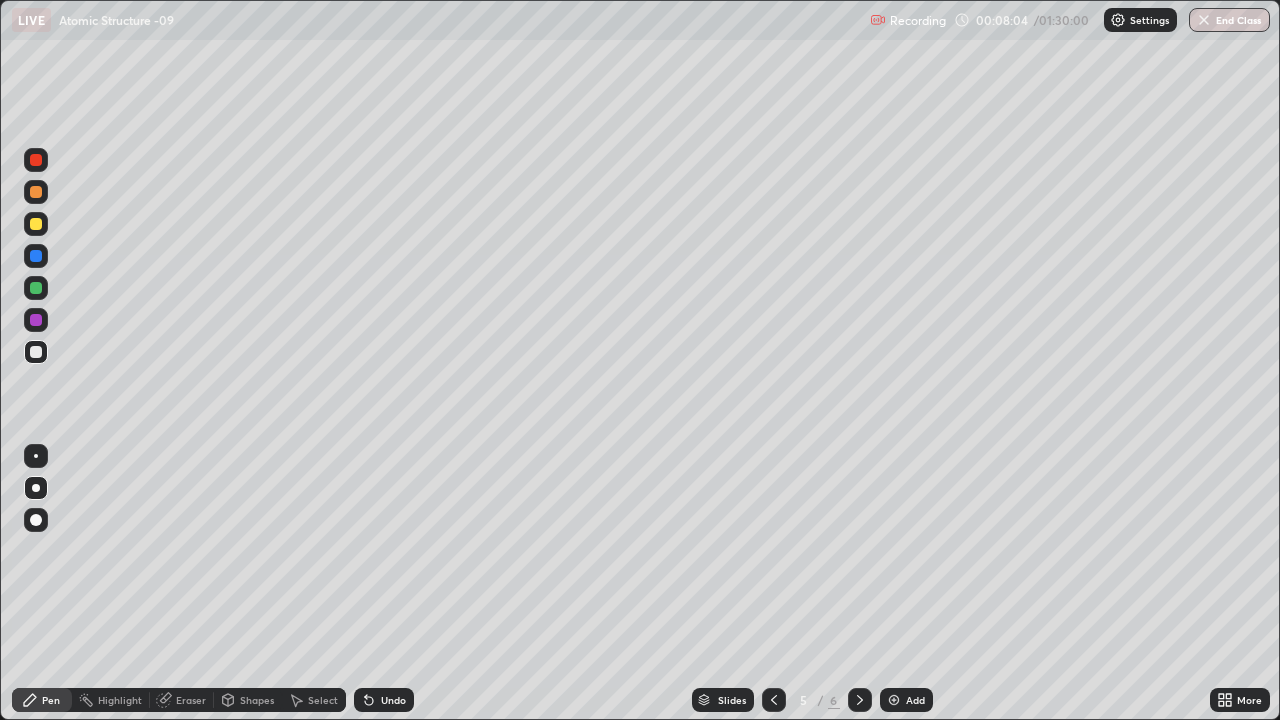 click 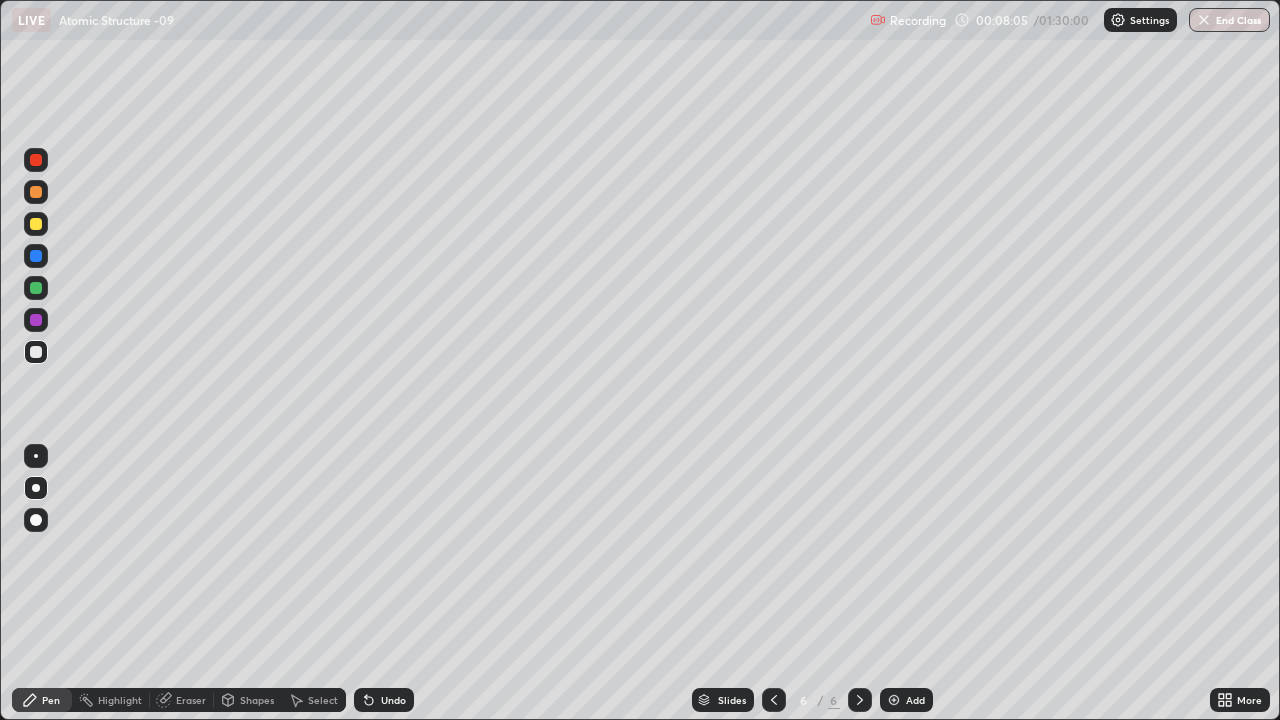 click 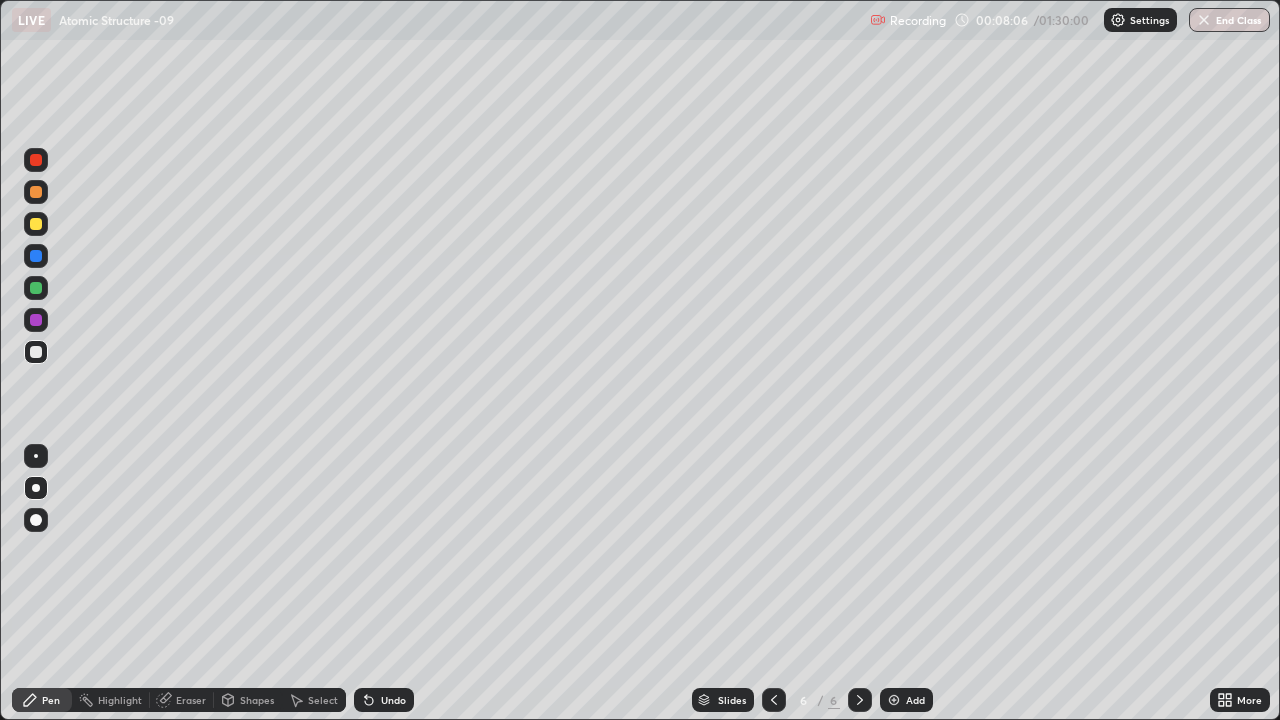 click on "Add" at bounding box center [915, 700] 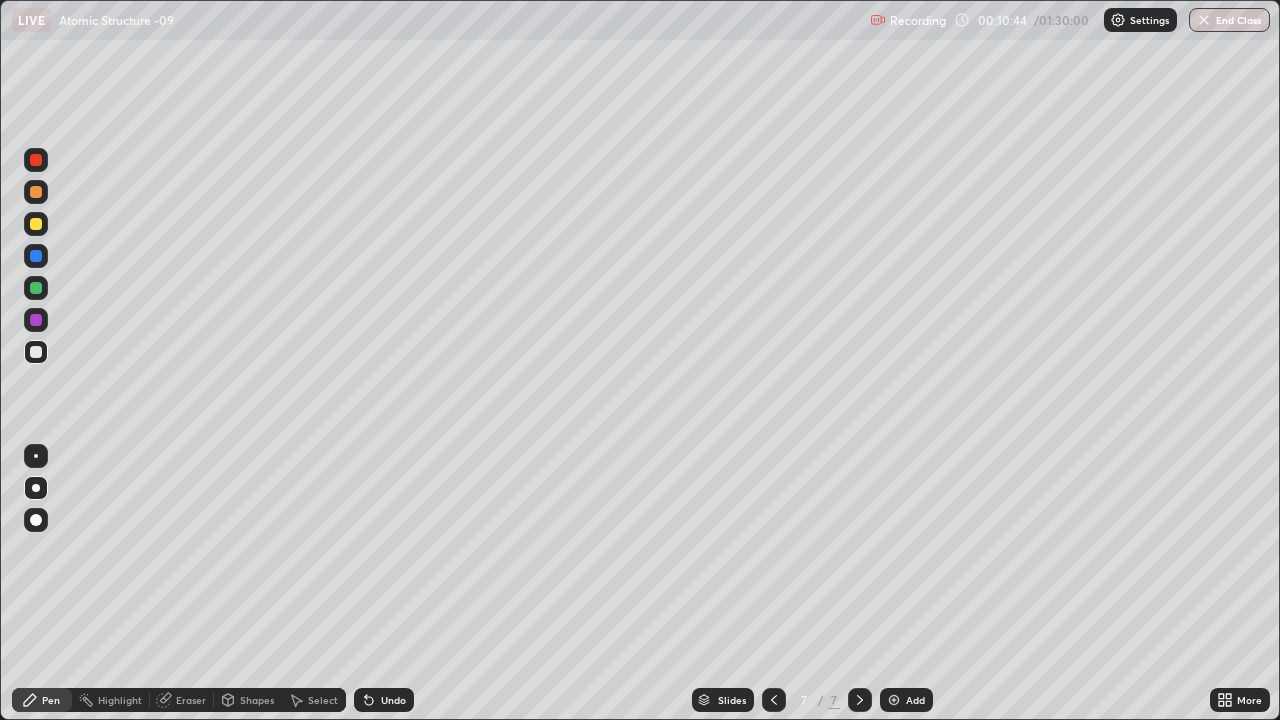 click 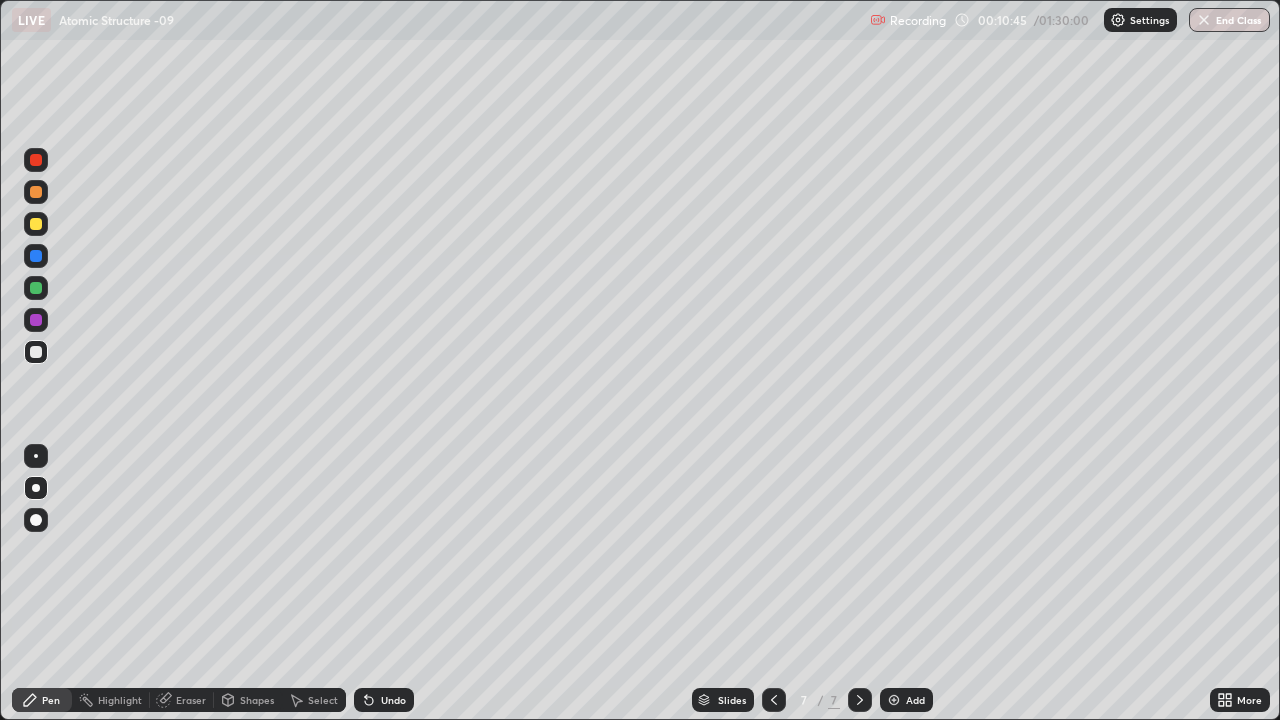 click on "Add" at bounding box center (915, 700) 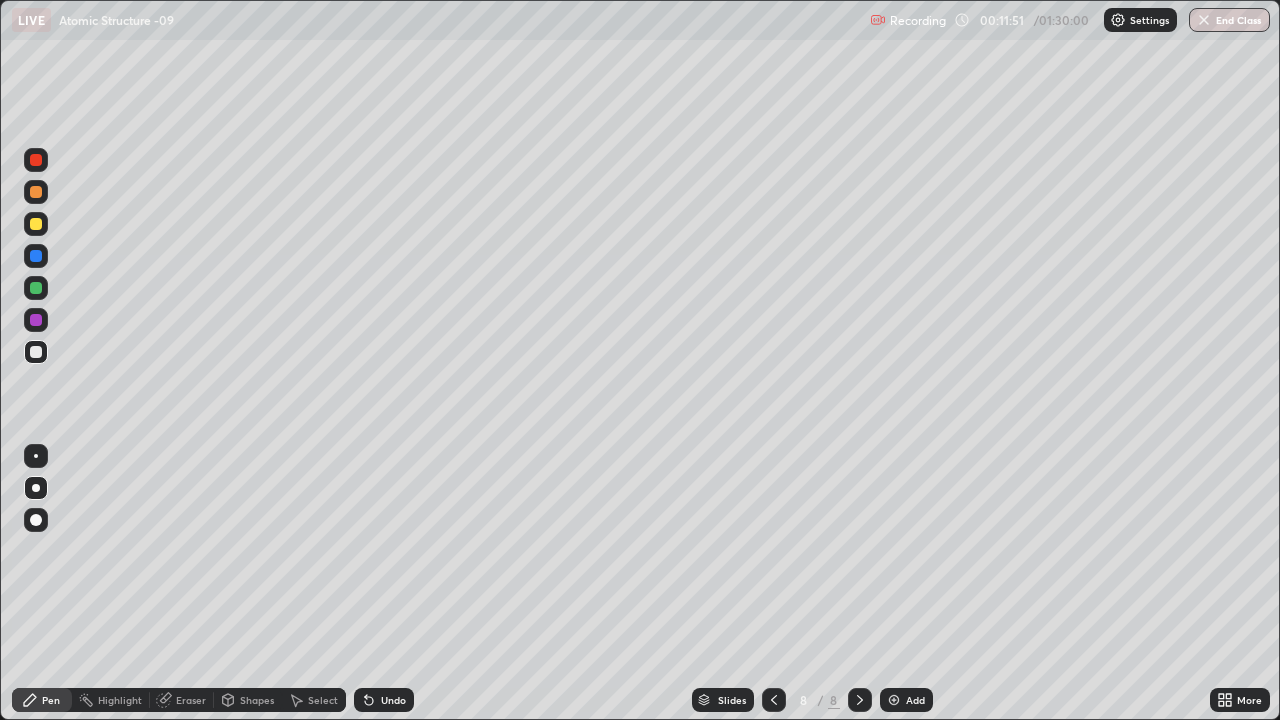 click 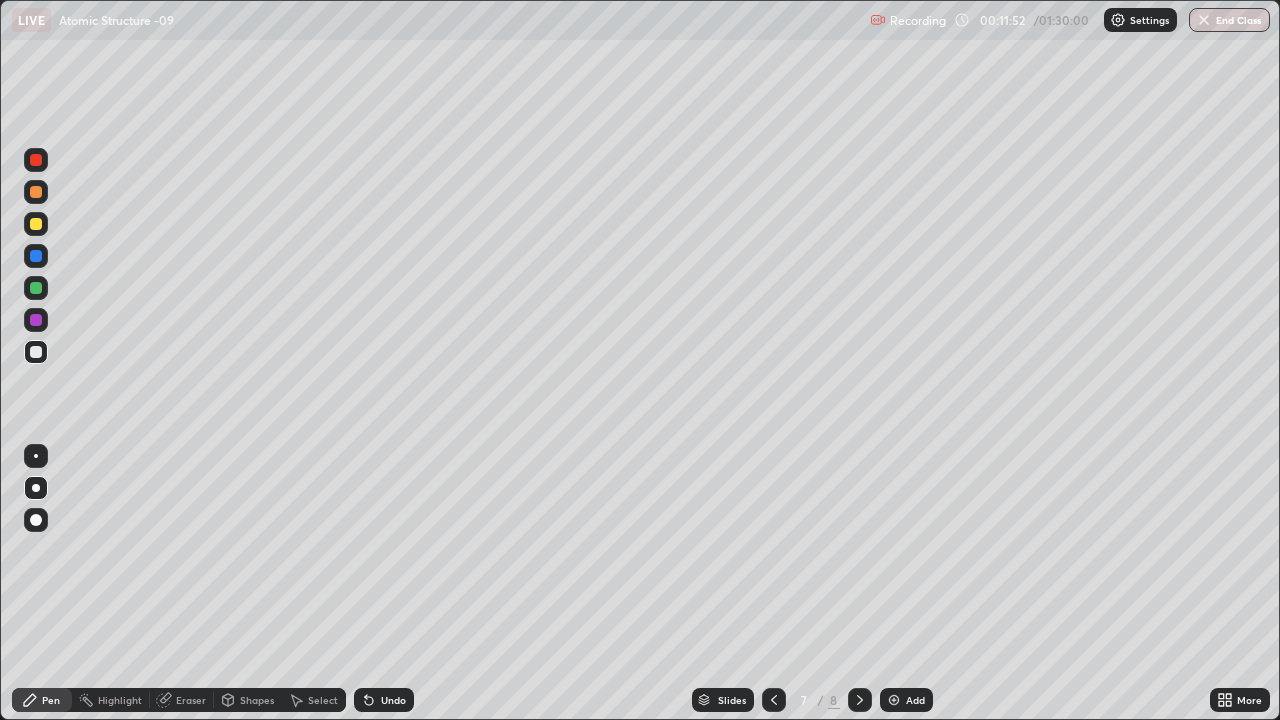 click 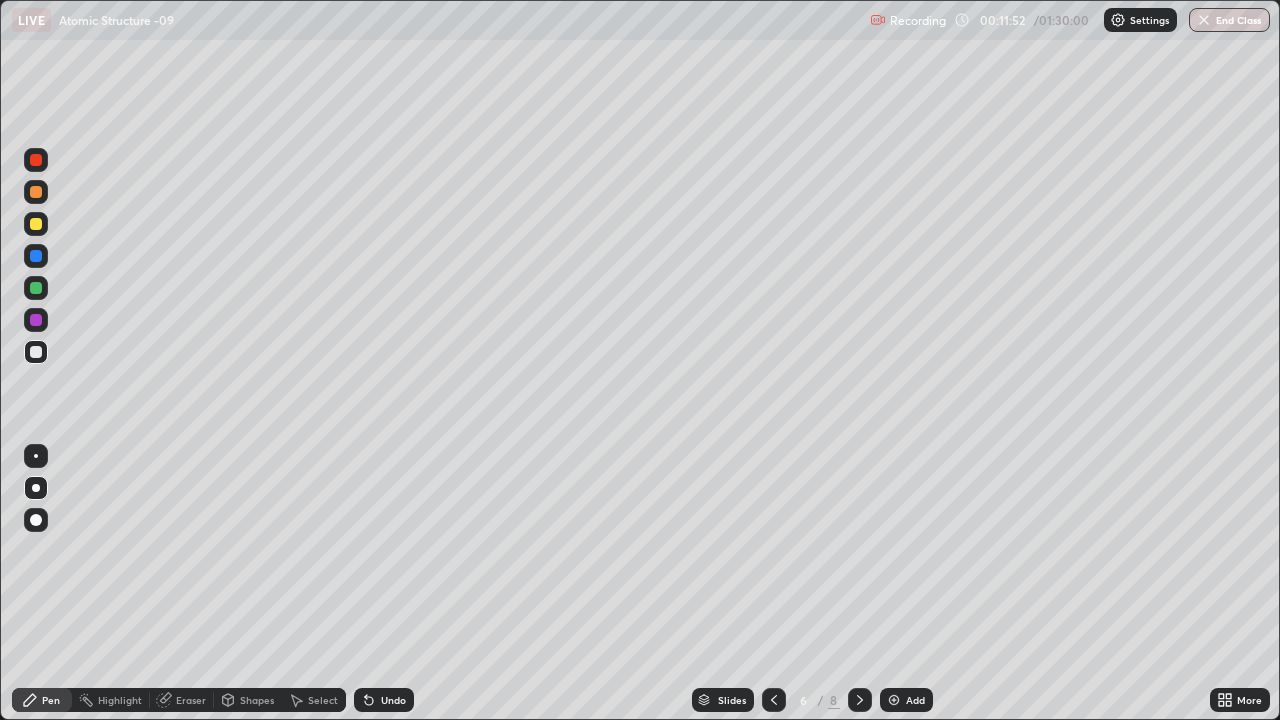 click 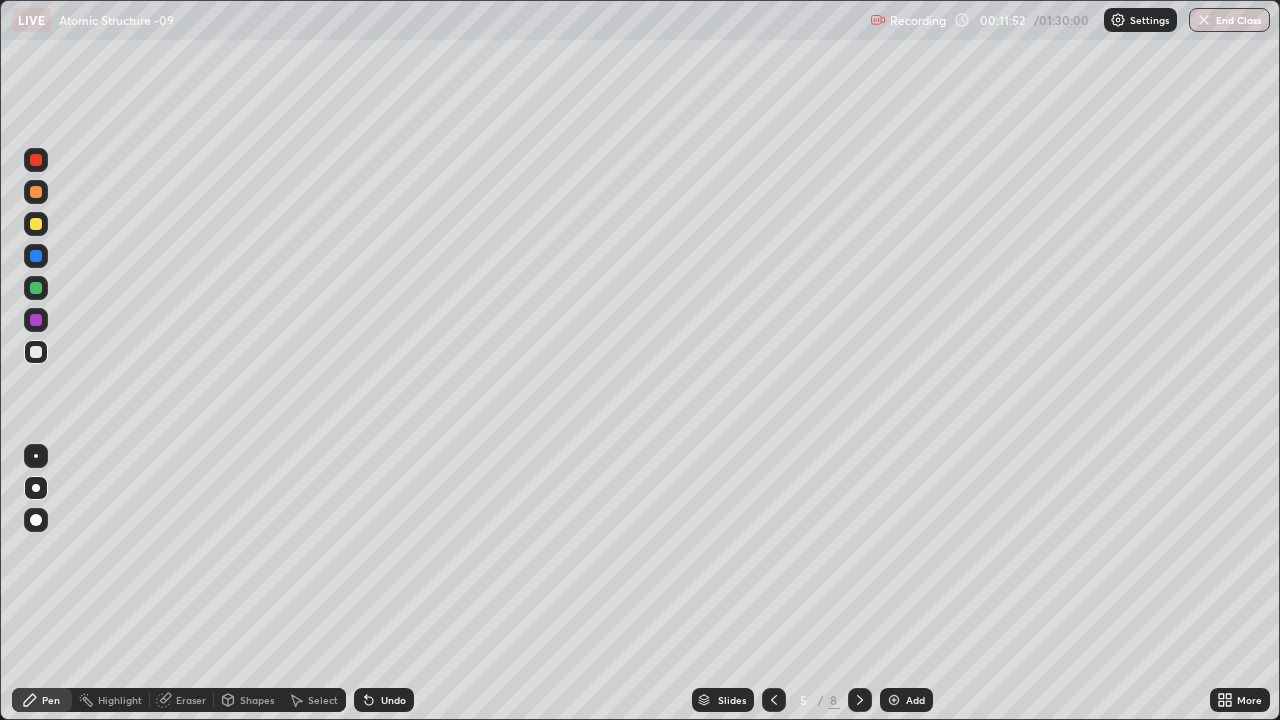 click 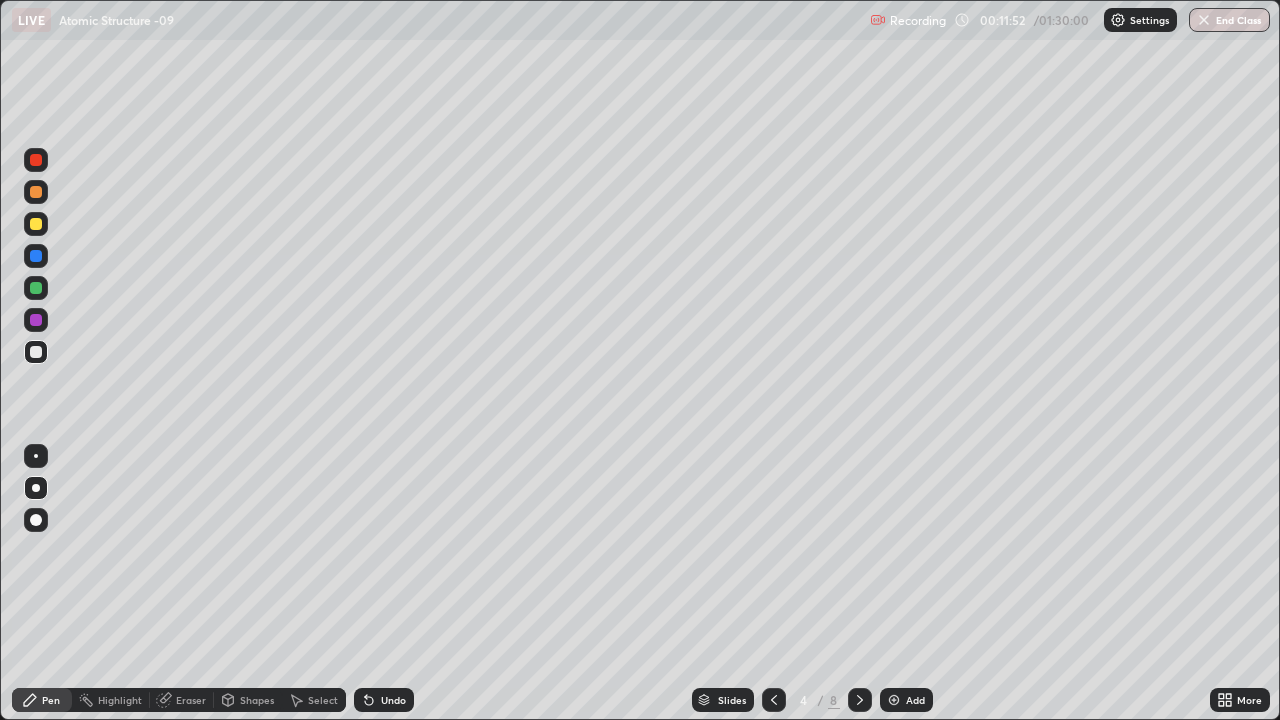 click 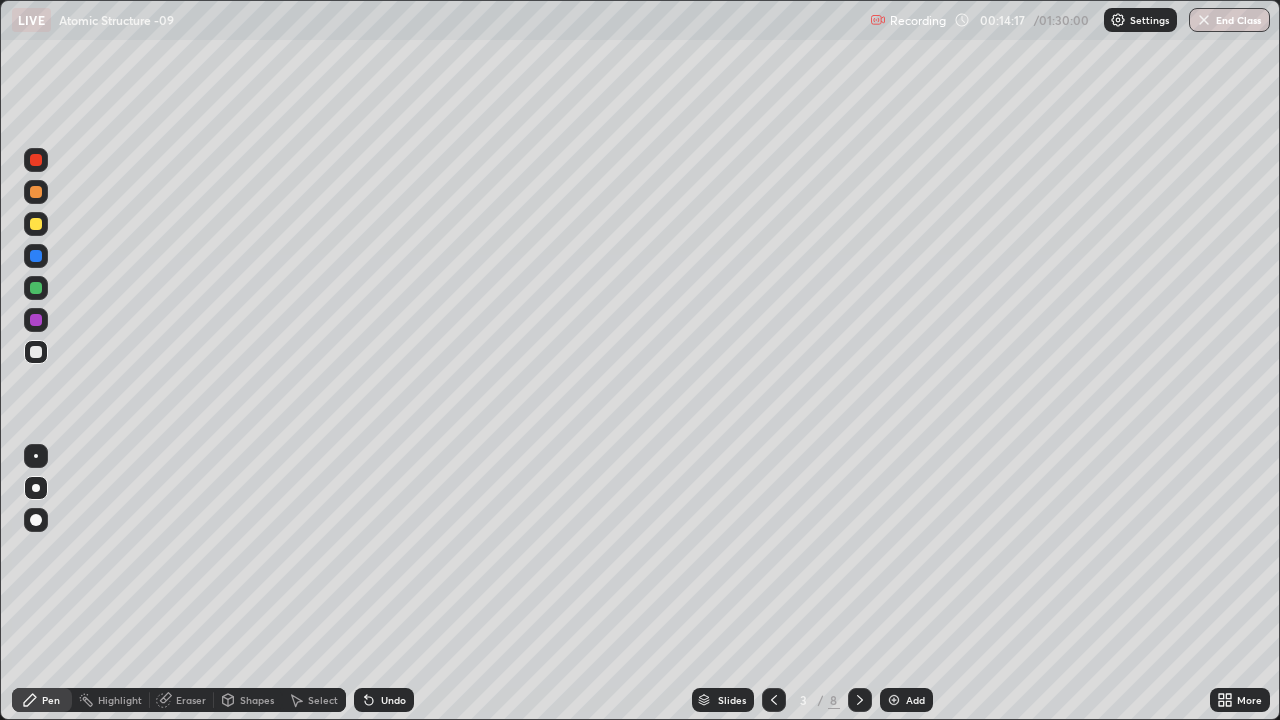 click 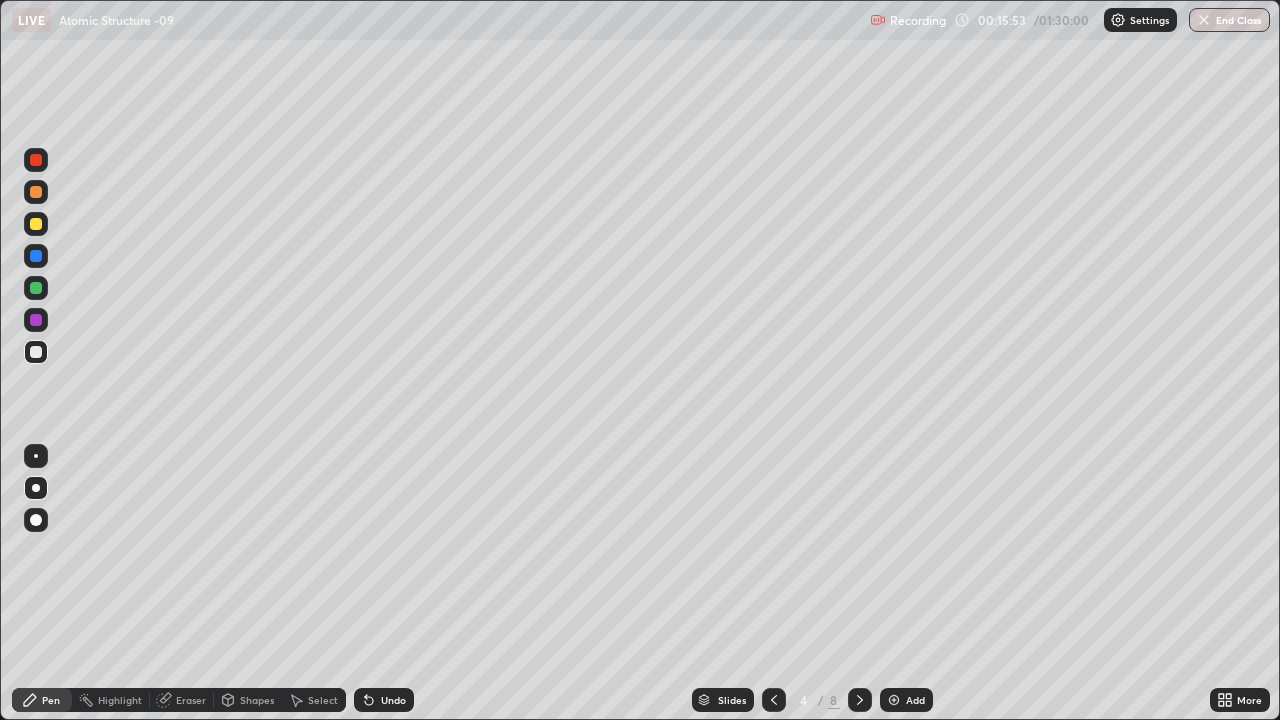 click 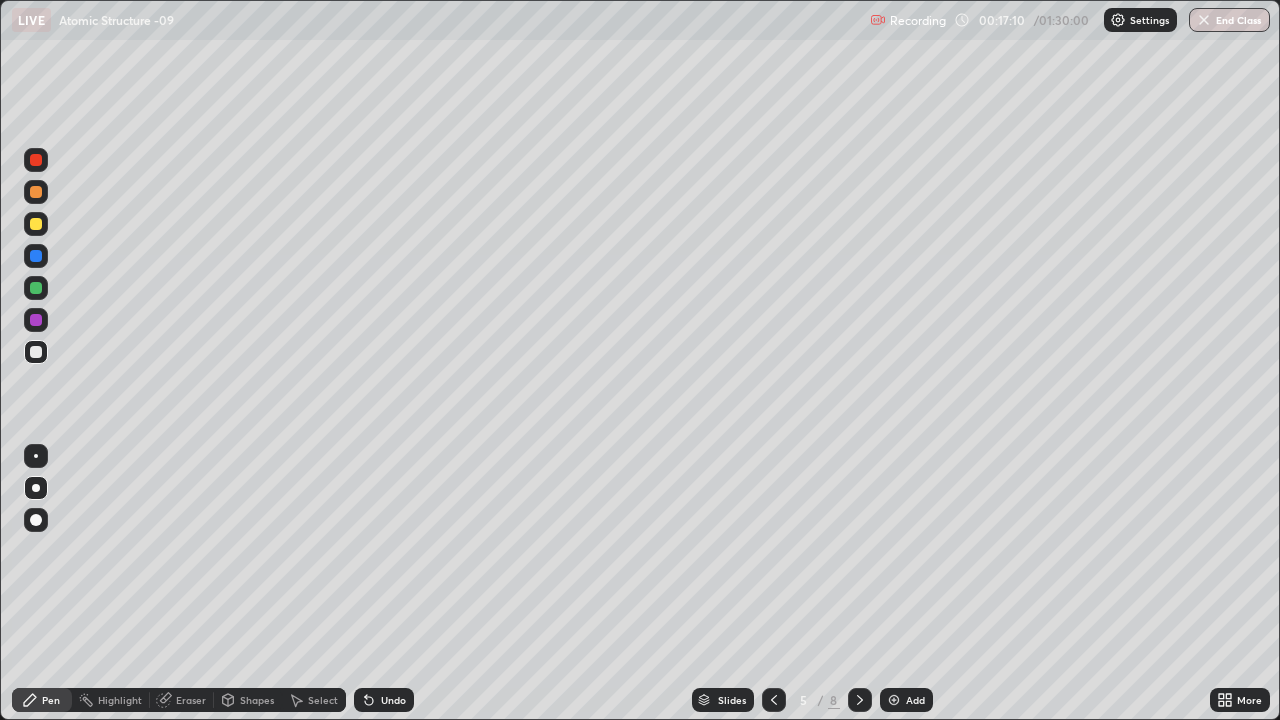 click 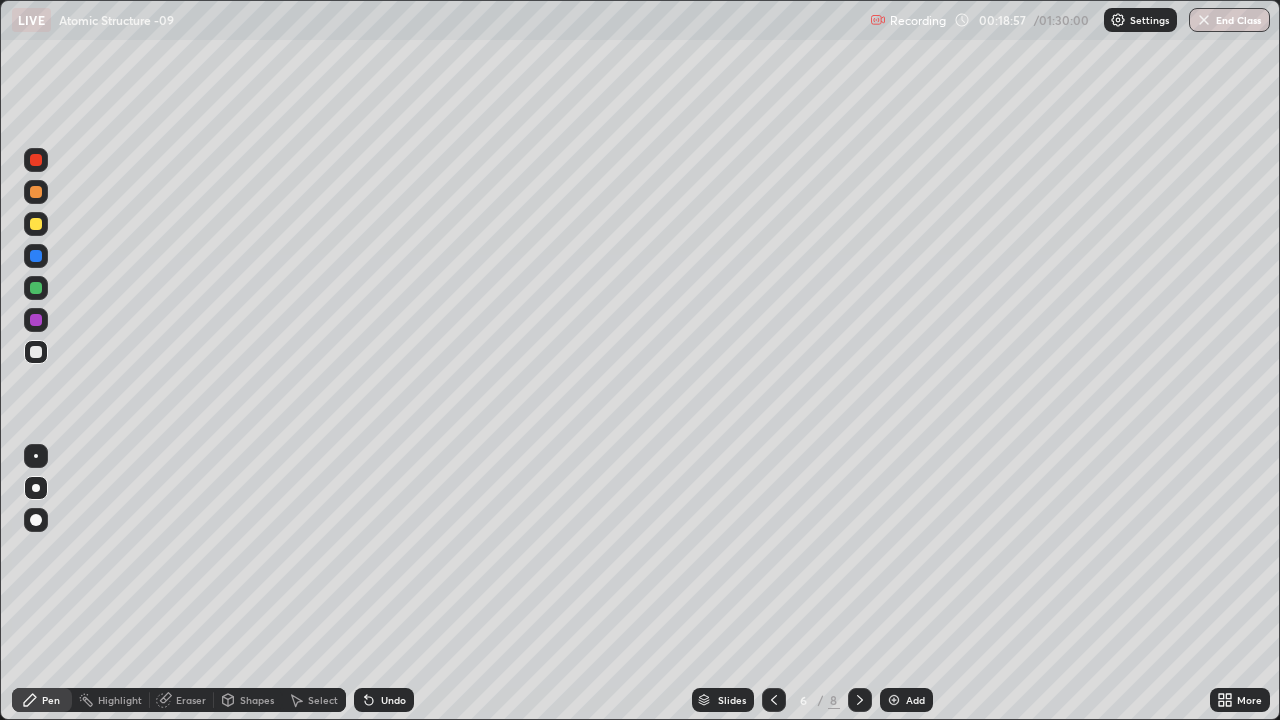 click at bounding box center [860, 700] 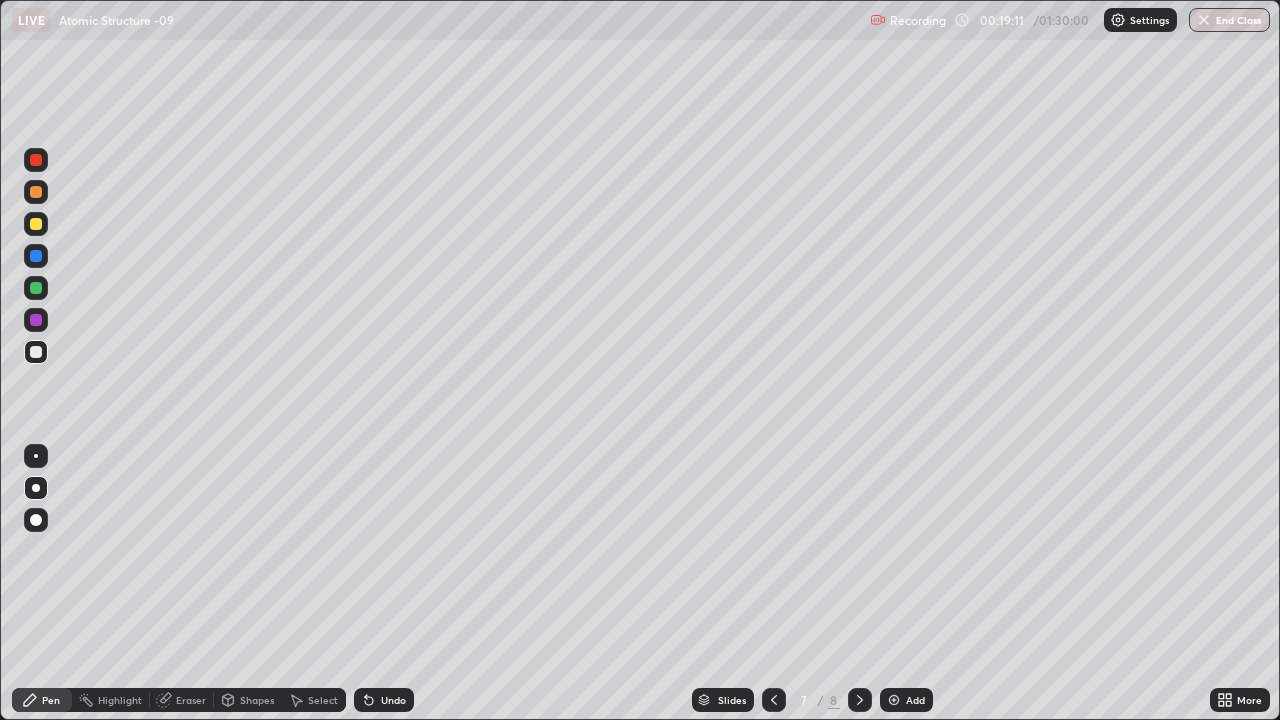 click 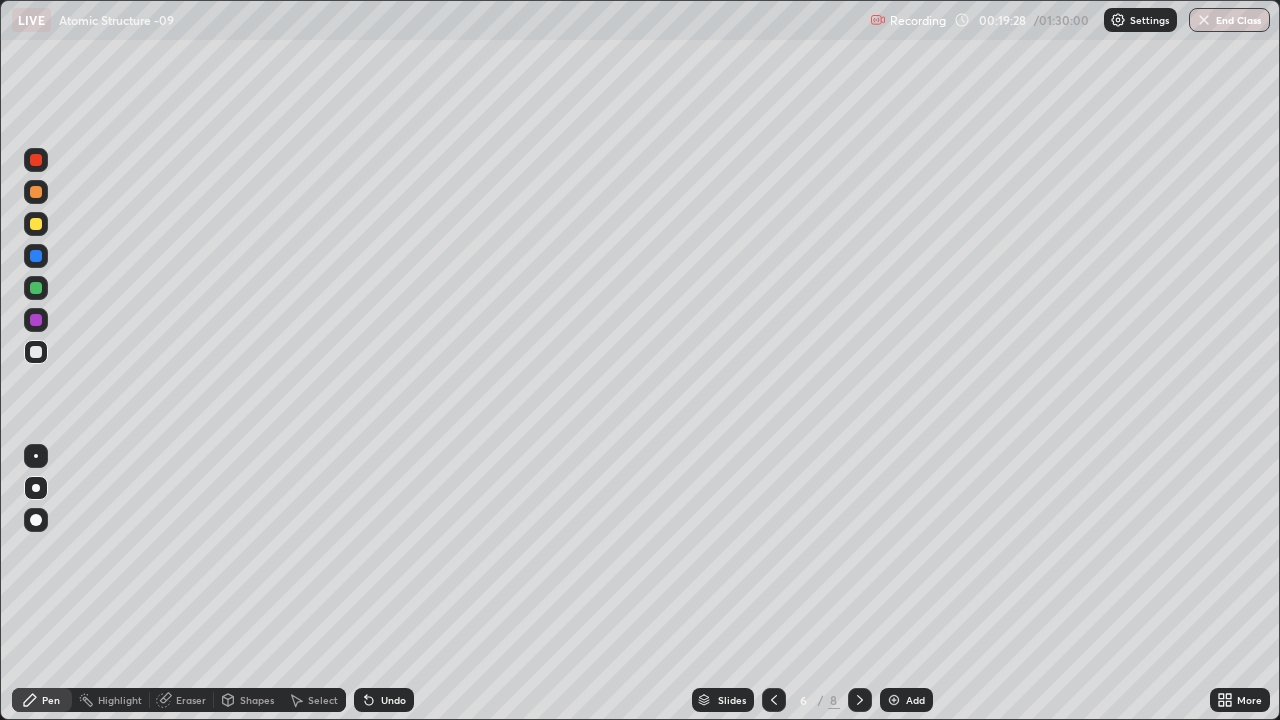 click 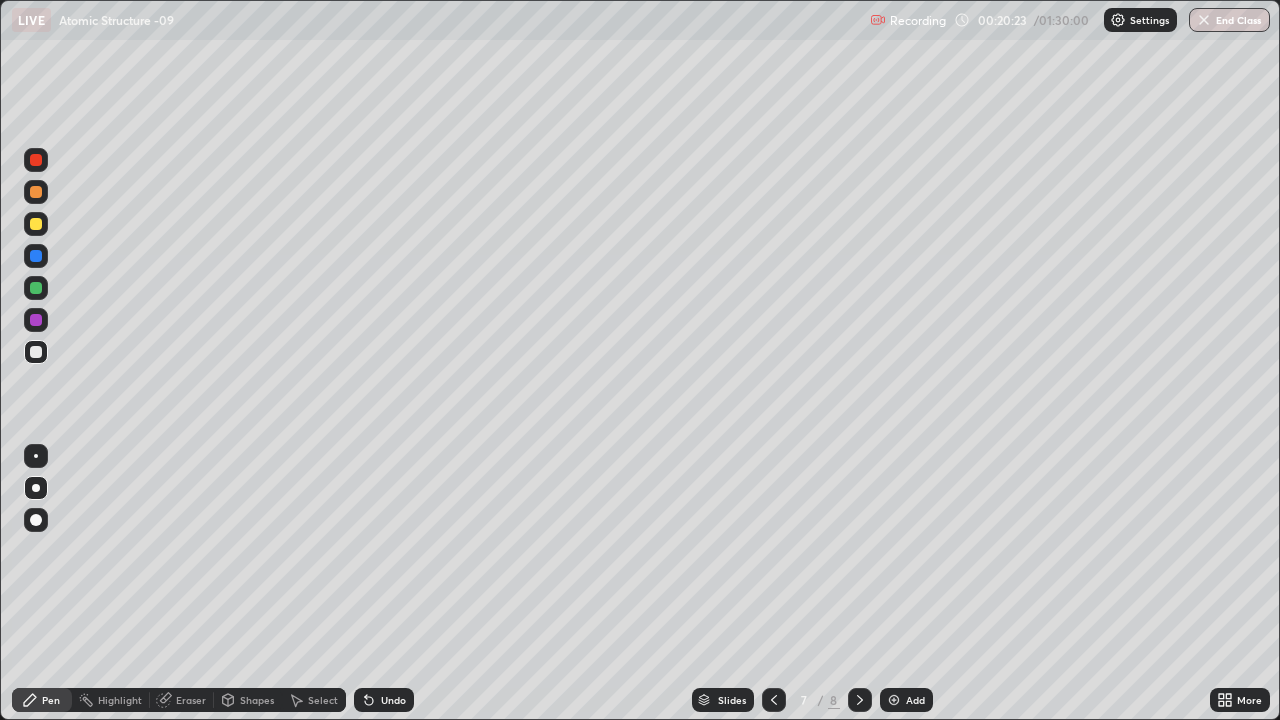 click at bounding box center (36, 224) 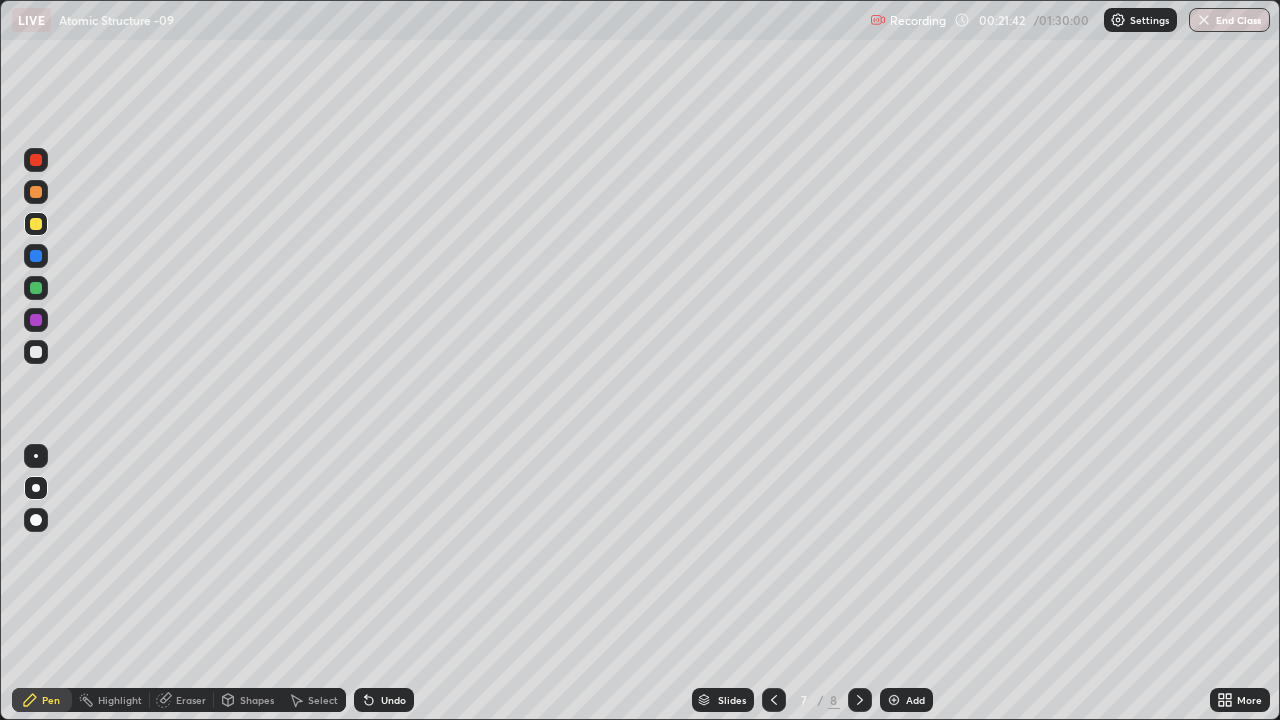 click 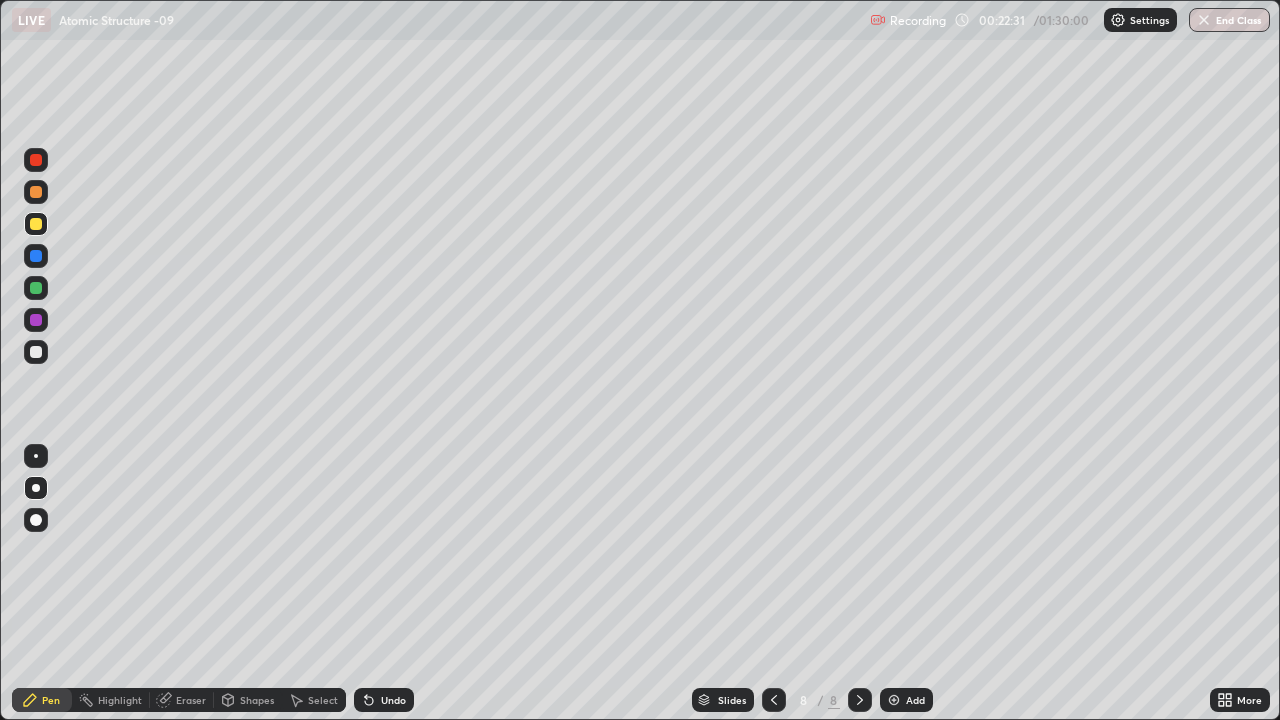 click 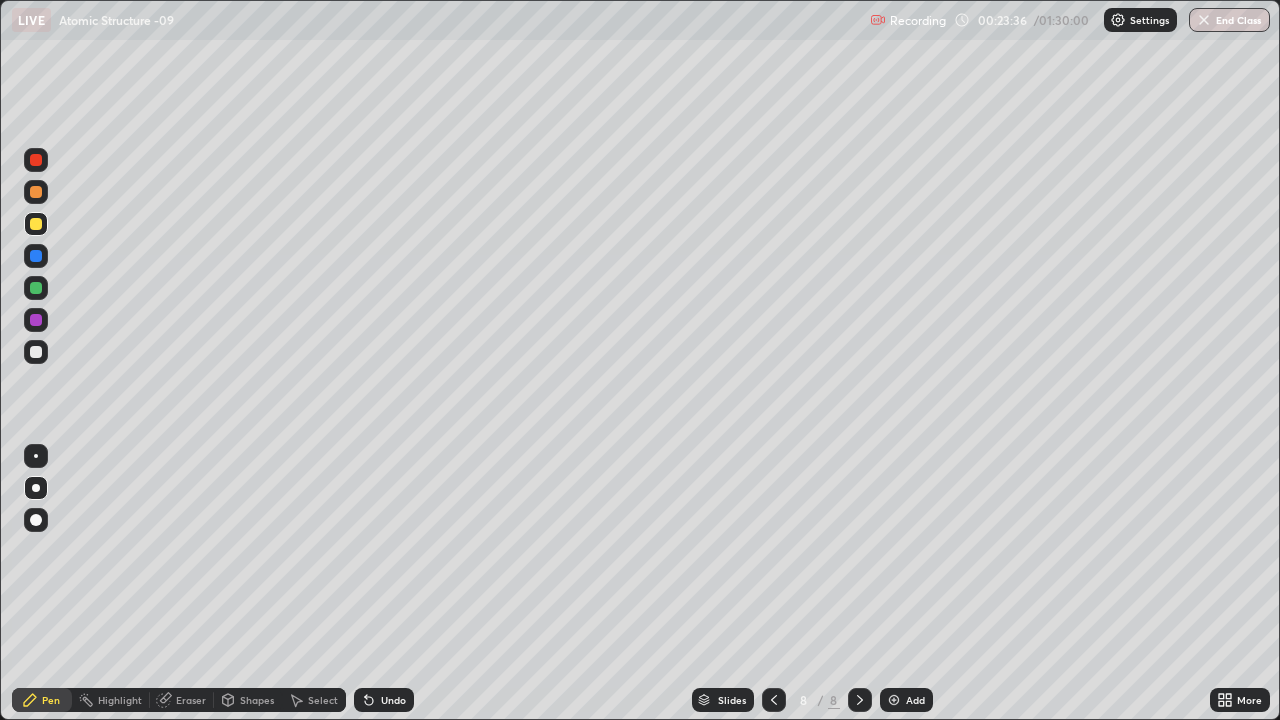 click on "Add" at bounding box center (915, 700) 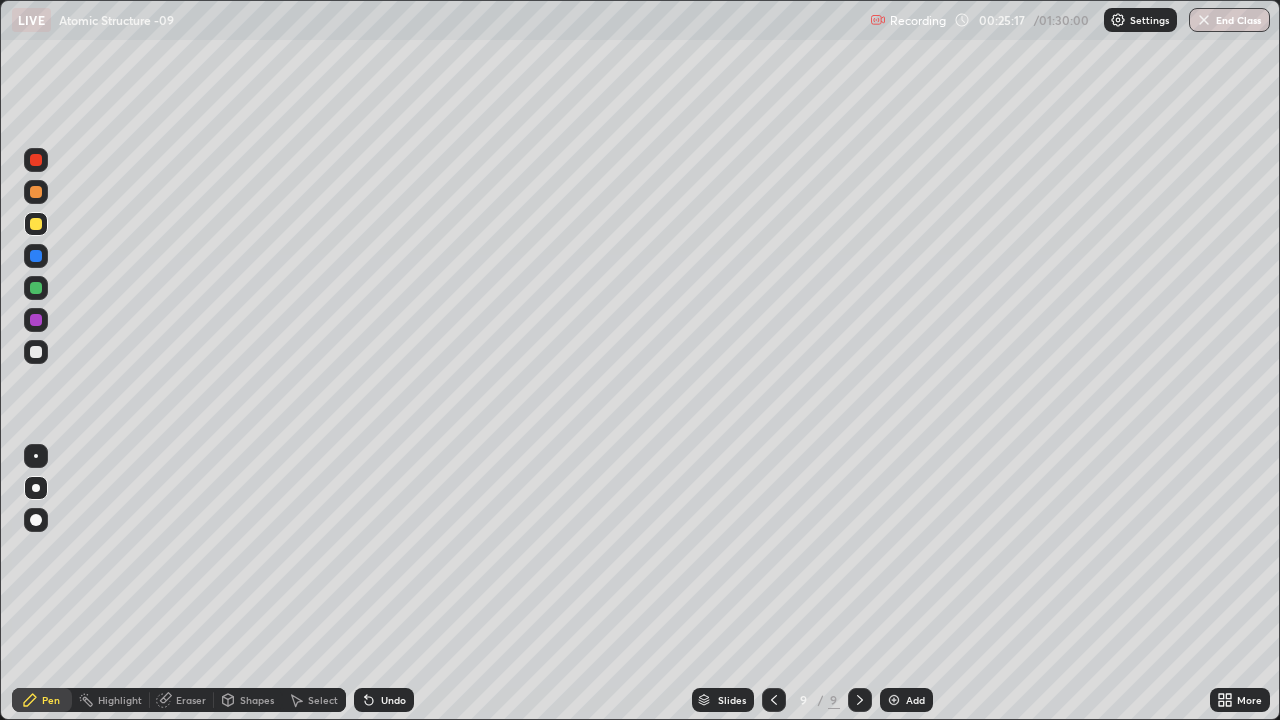 click at bounding box center [36, 352] 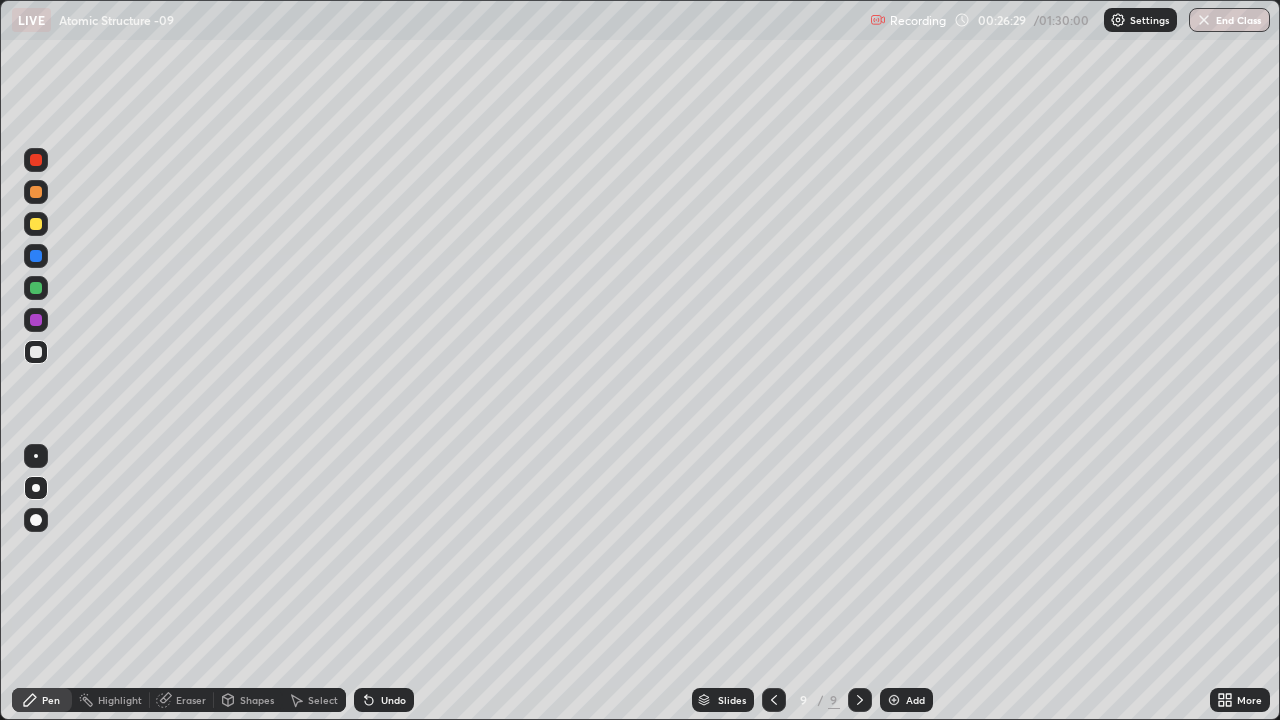 click on "Eraser" at bounding box center (191, 700) 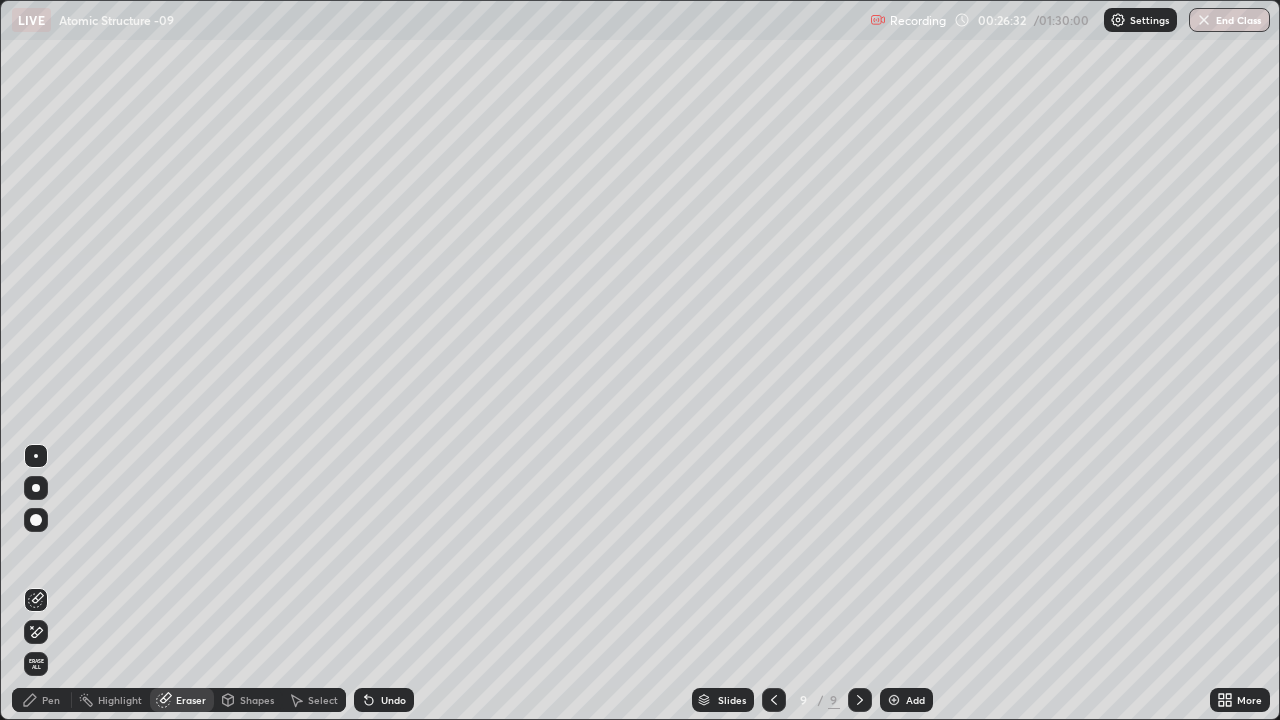click on "Pen" at bounding box center [51, 700] 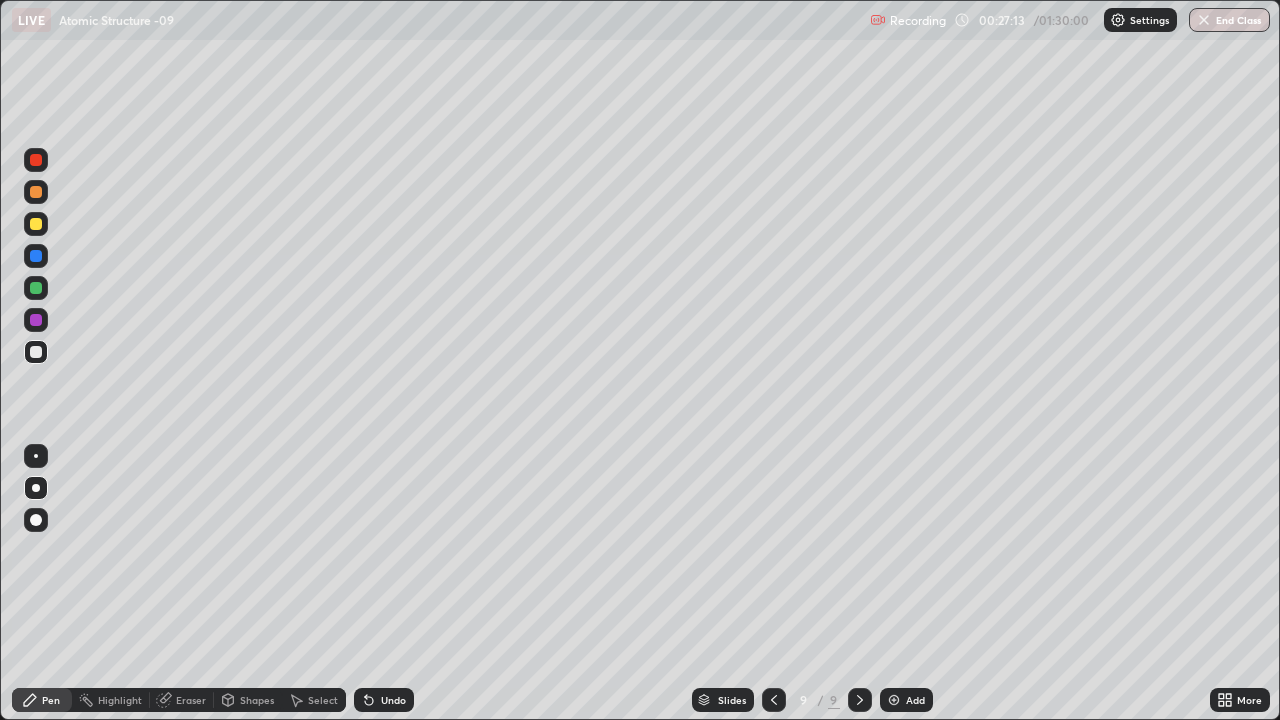 click 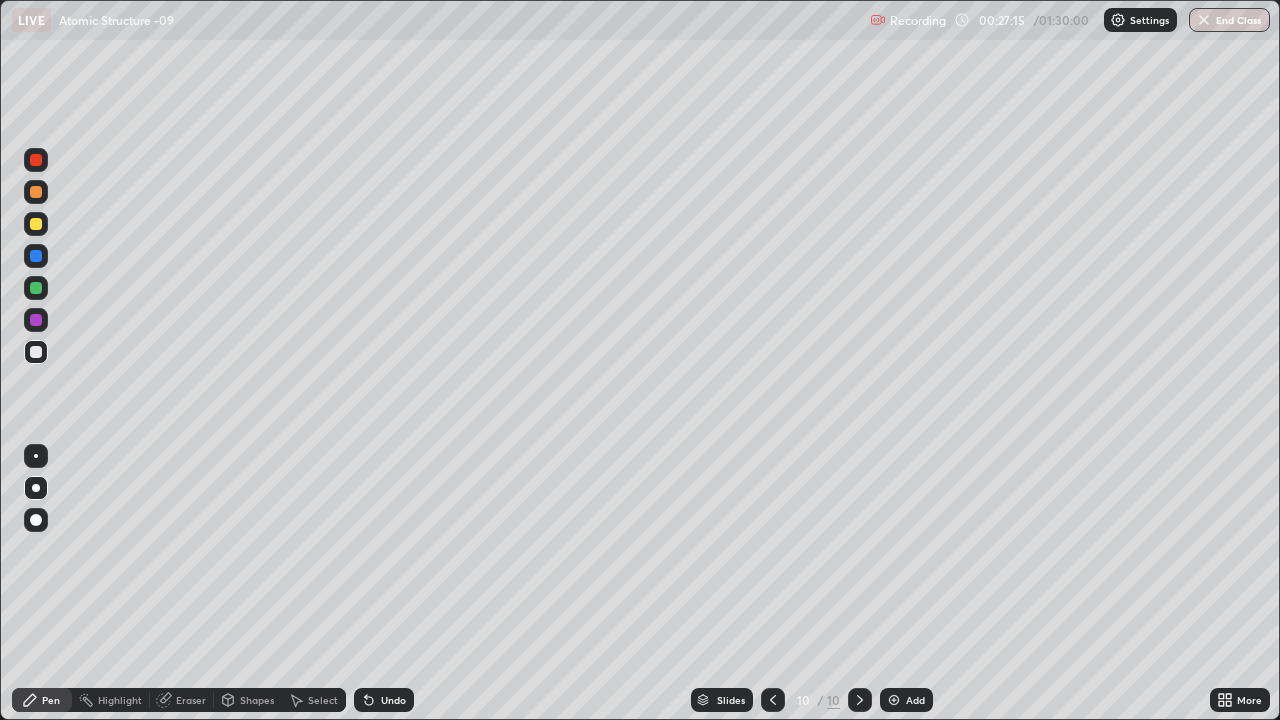 click at bounding box center [36, 224] 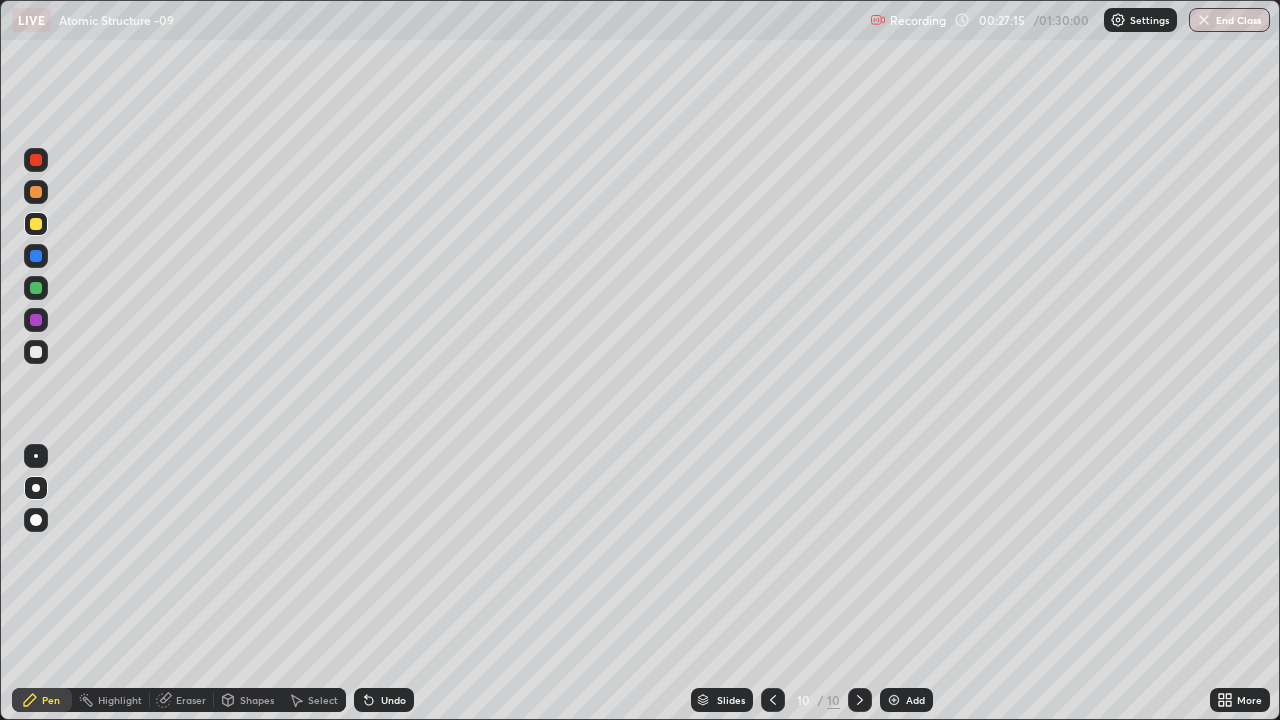 click at bounding box center (36, 224) 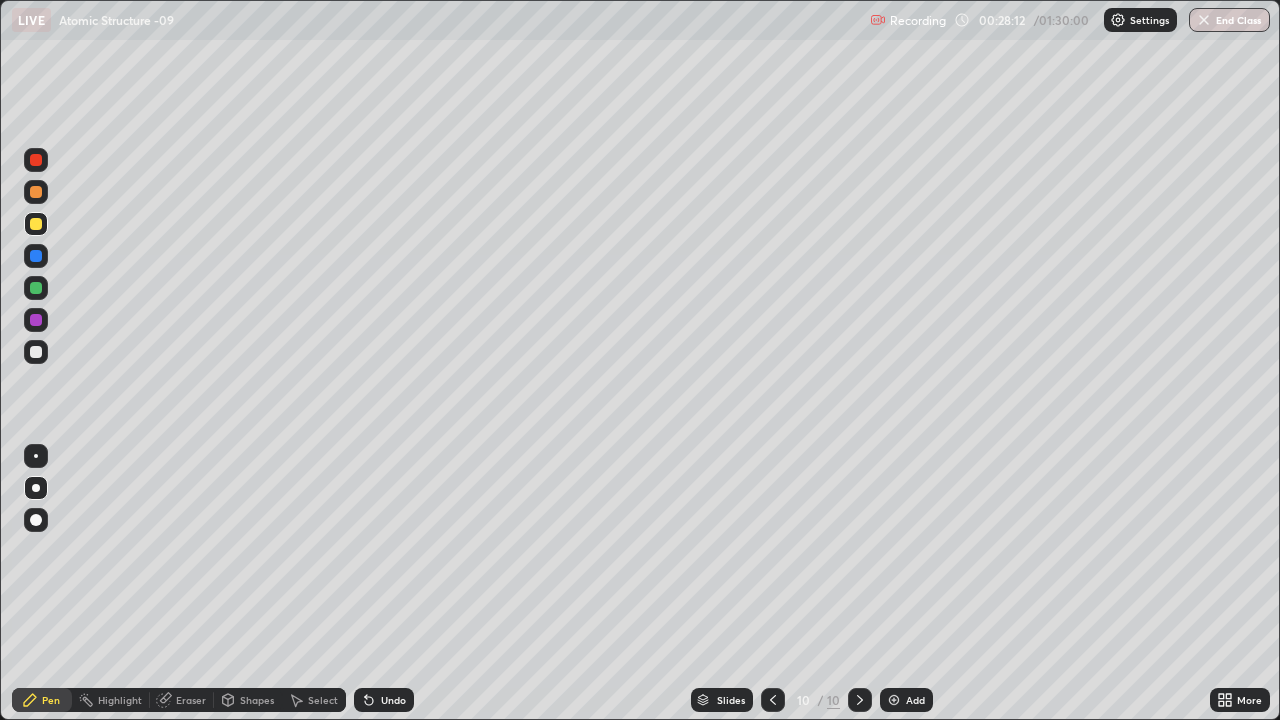 click at bounding box center [36, 352] 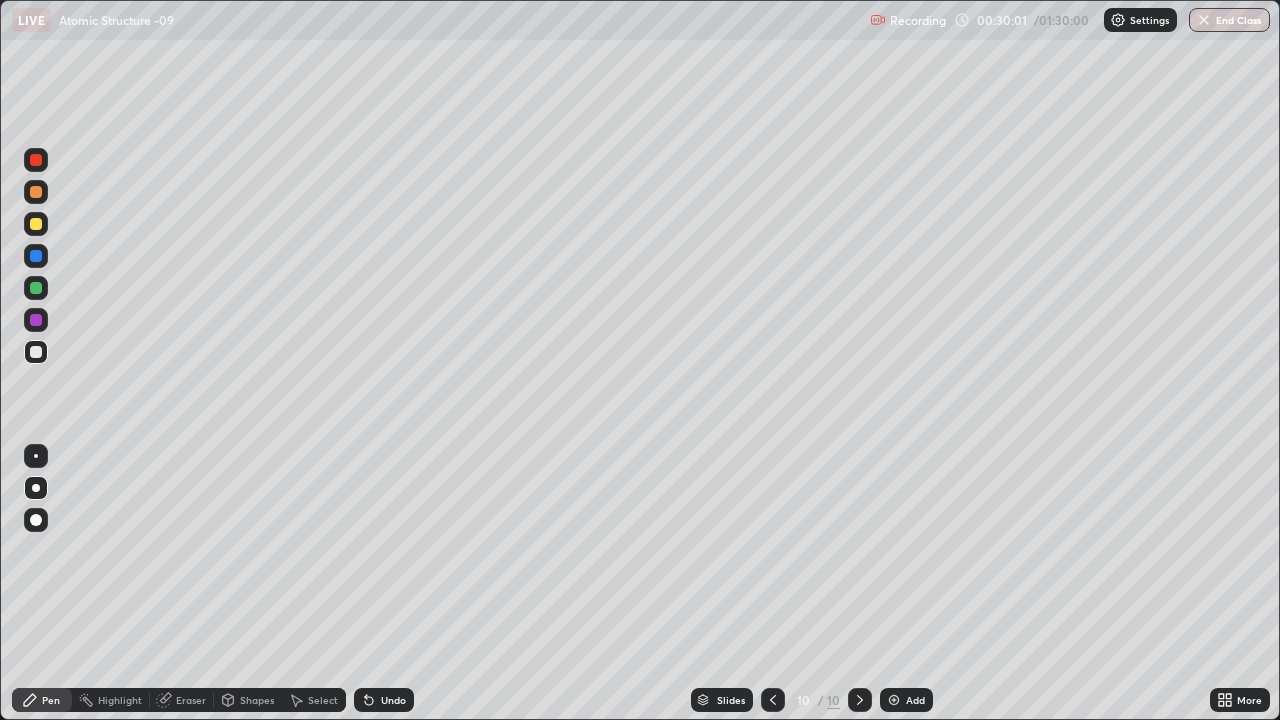 click 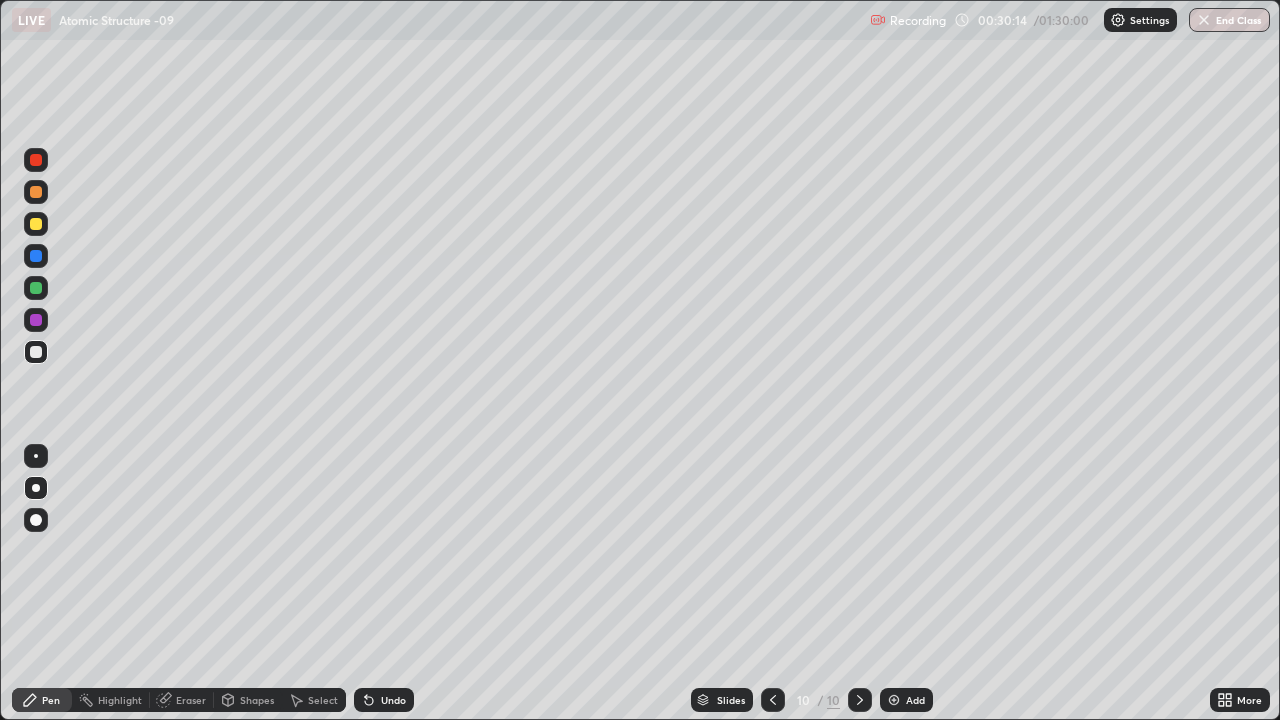 click 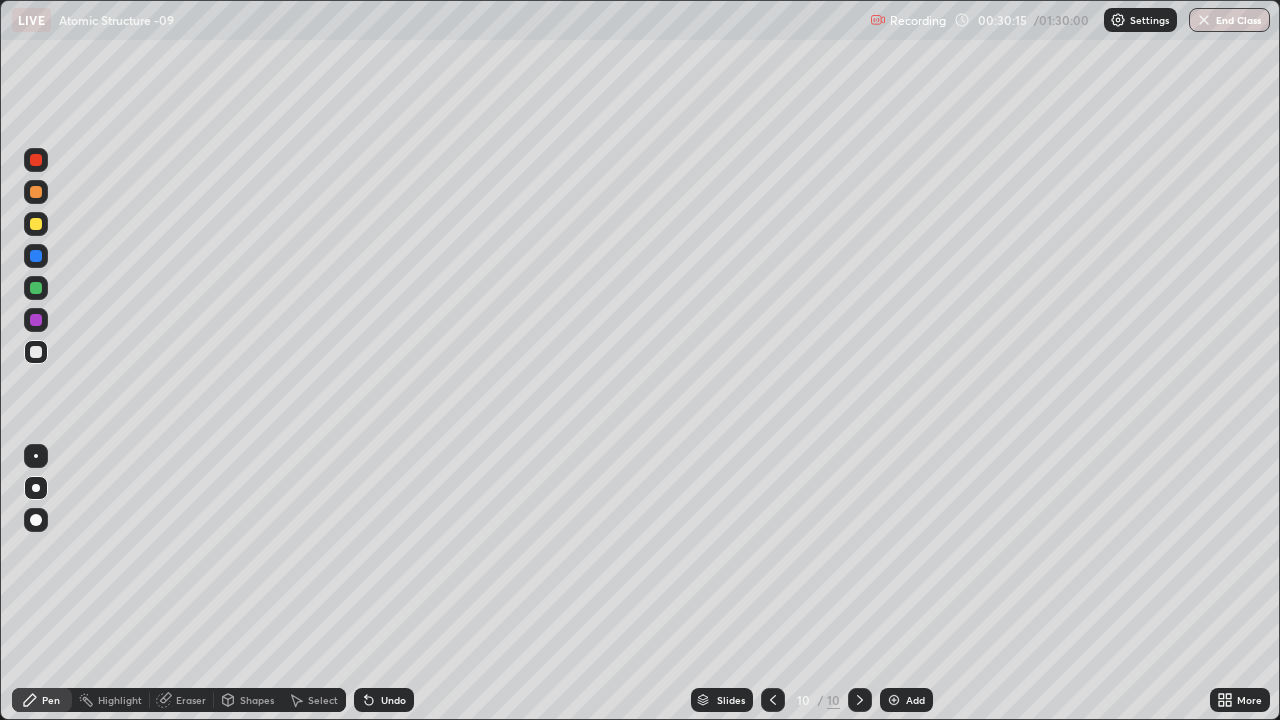 click on "Add" at bounding box center (915, 700) 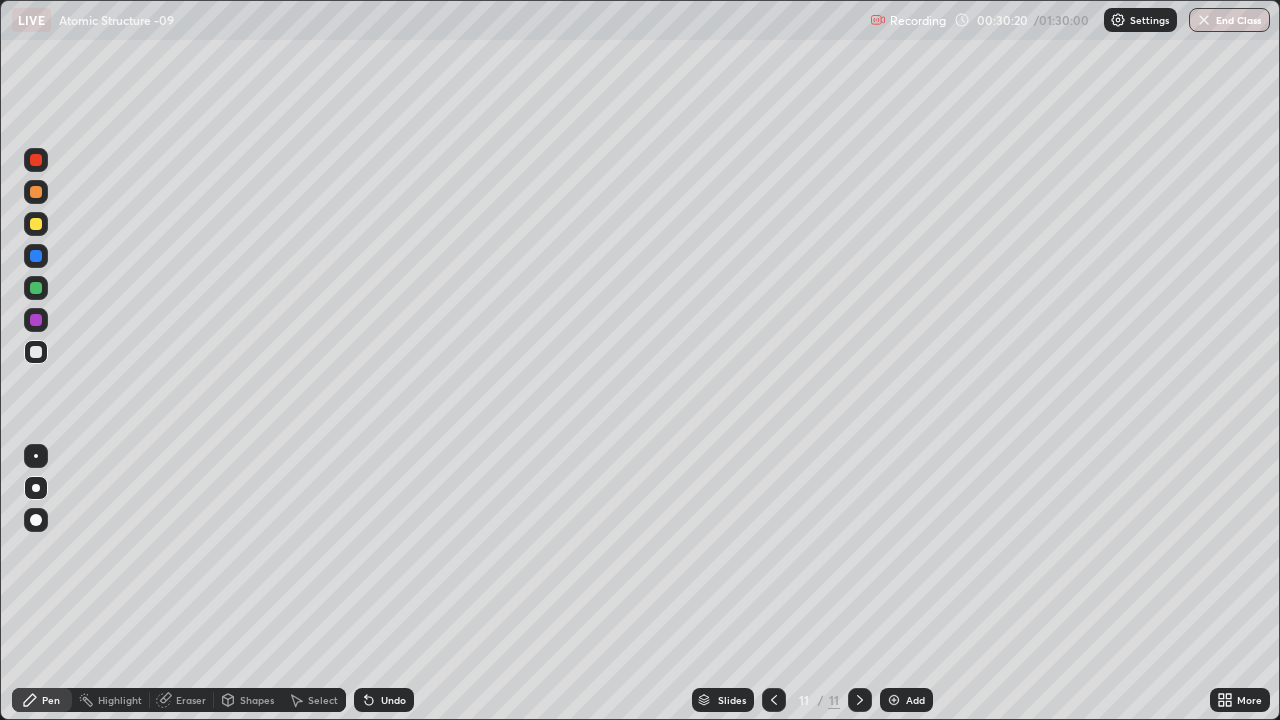 click at bounding box center (36, 224) 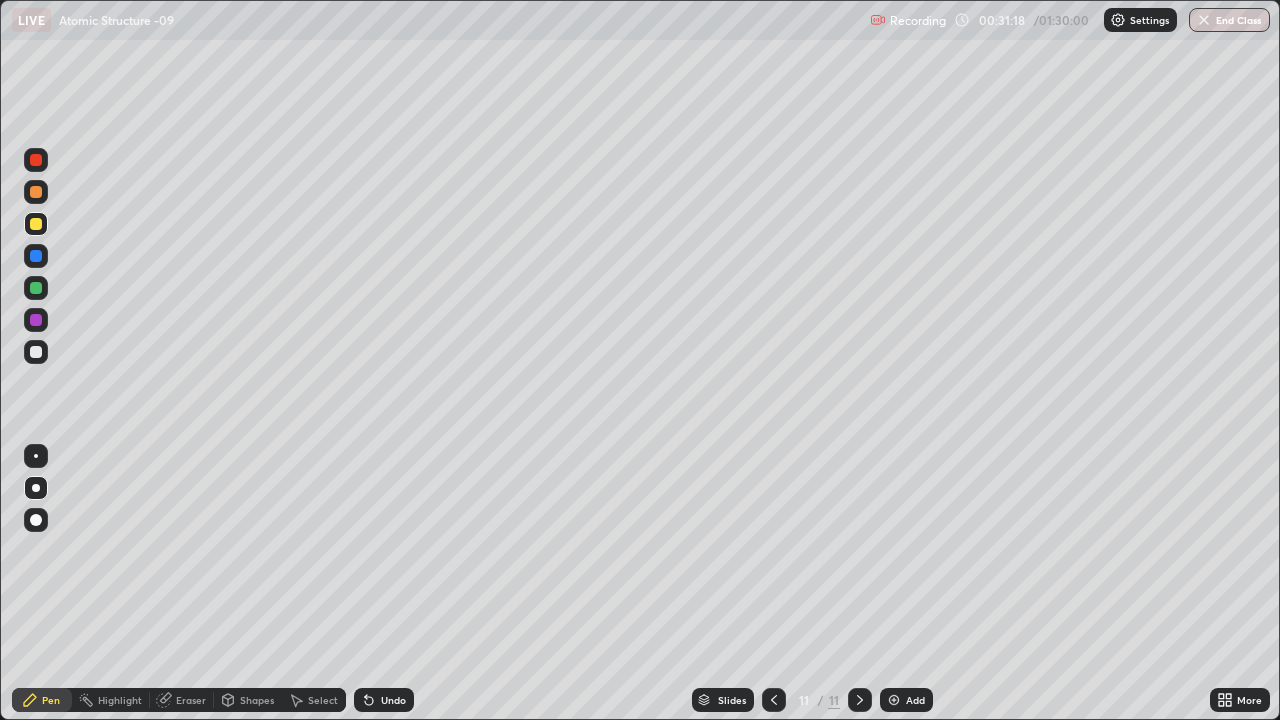 click at bounding box center [36, 352] 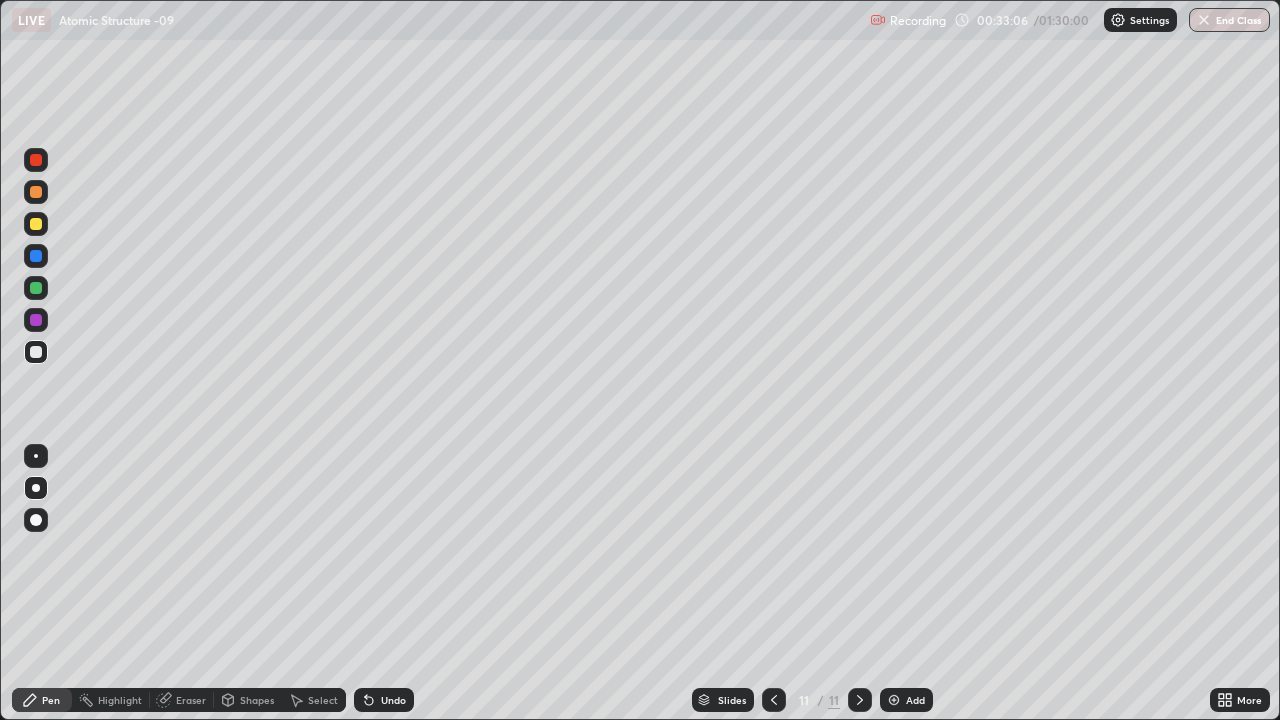 click 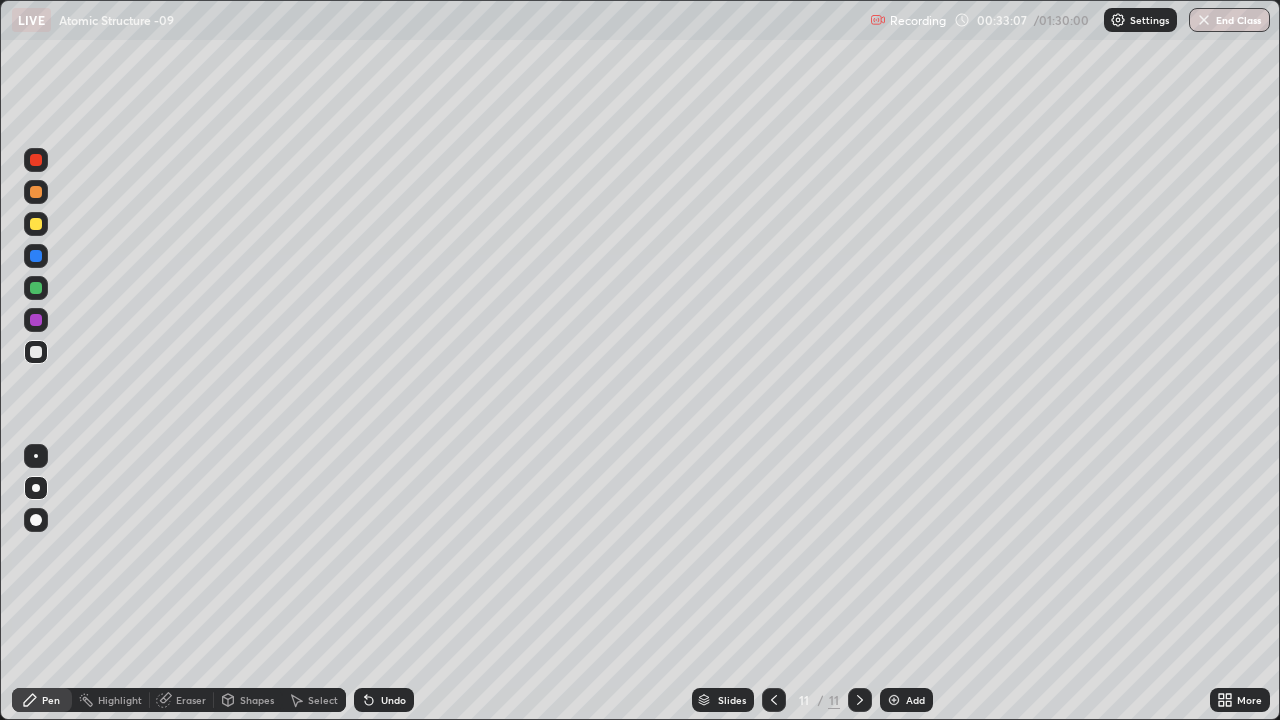 click on "Add" at bounding box center (915, 700) 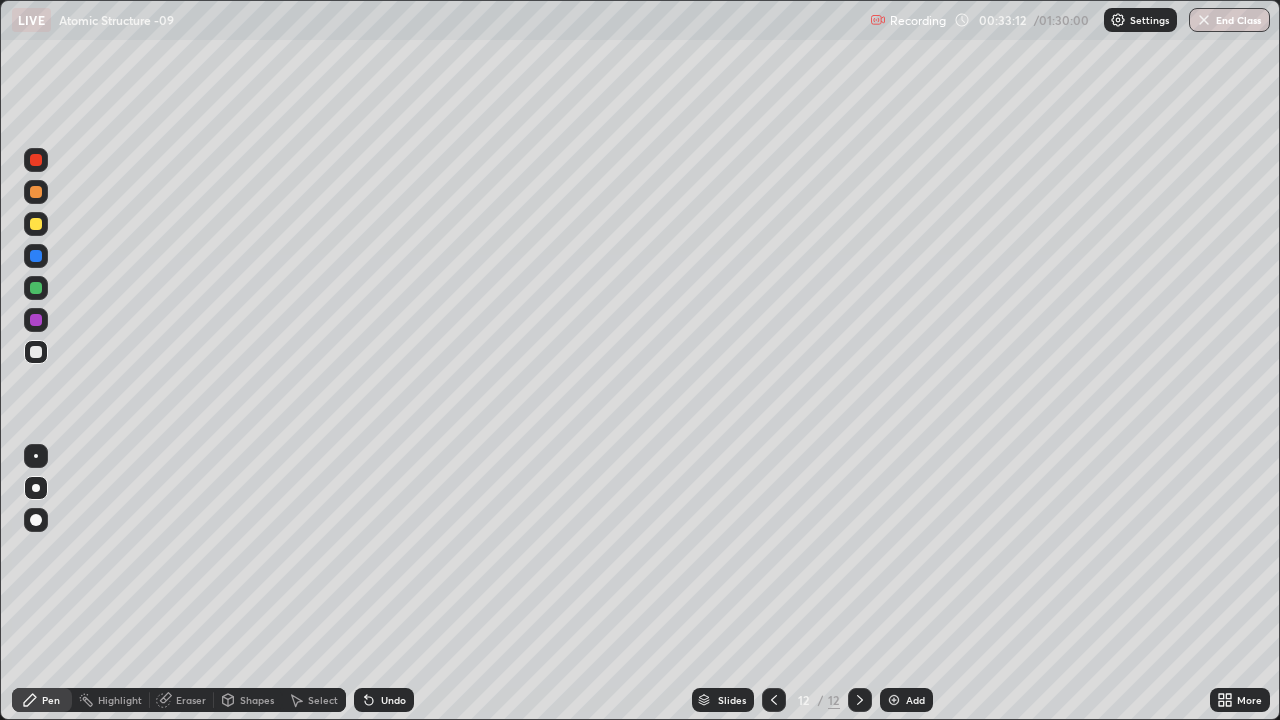 click at bounding box center [36, 224] 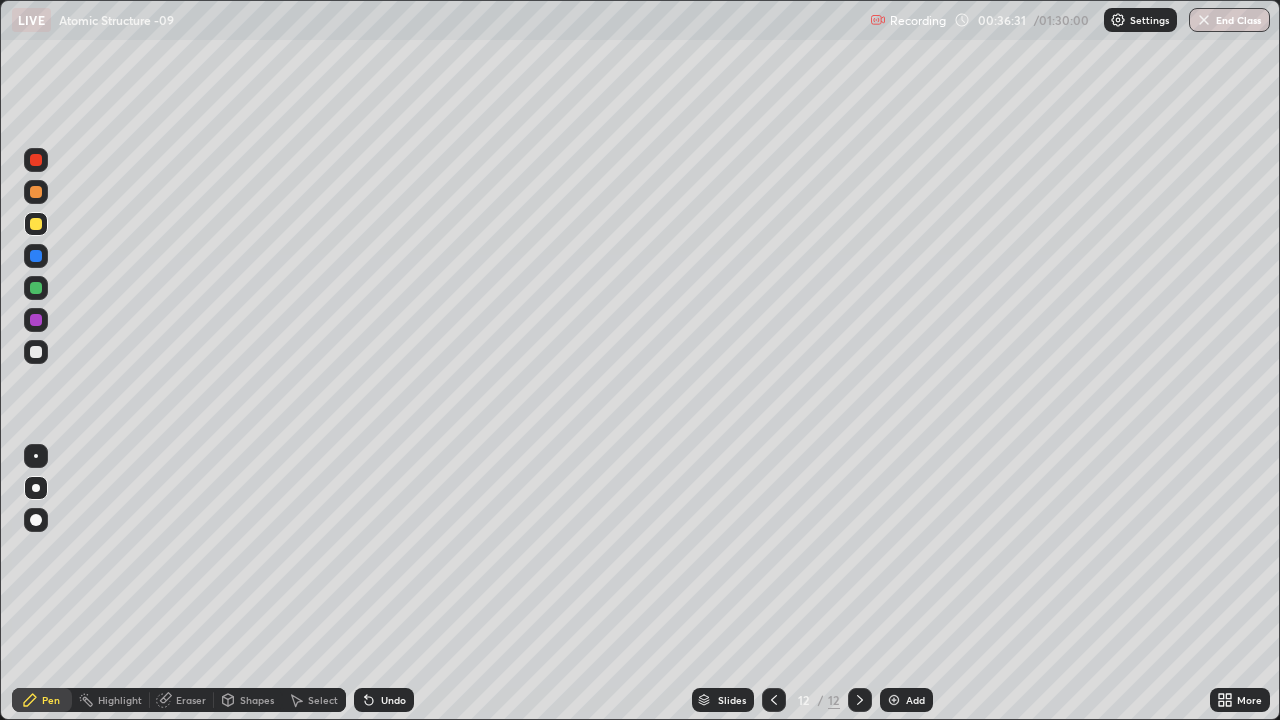 click at bounding box center [36, 352] 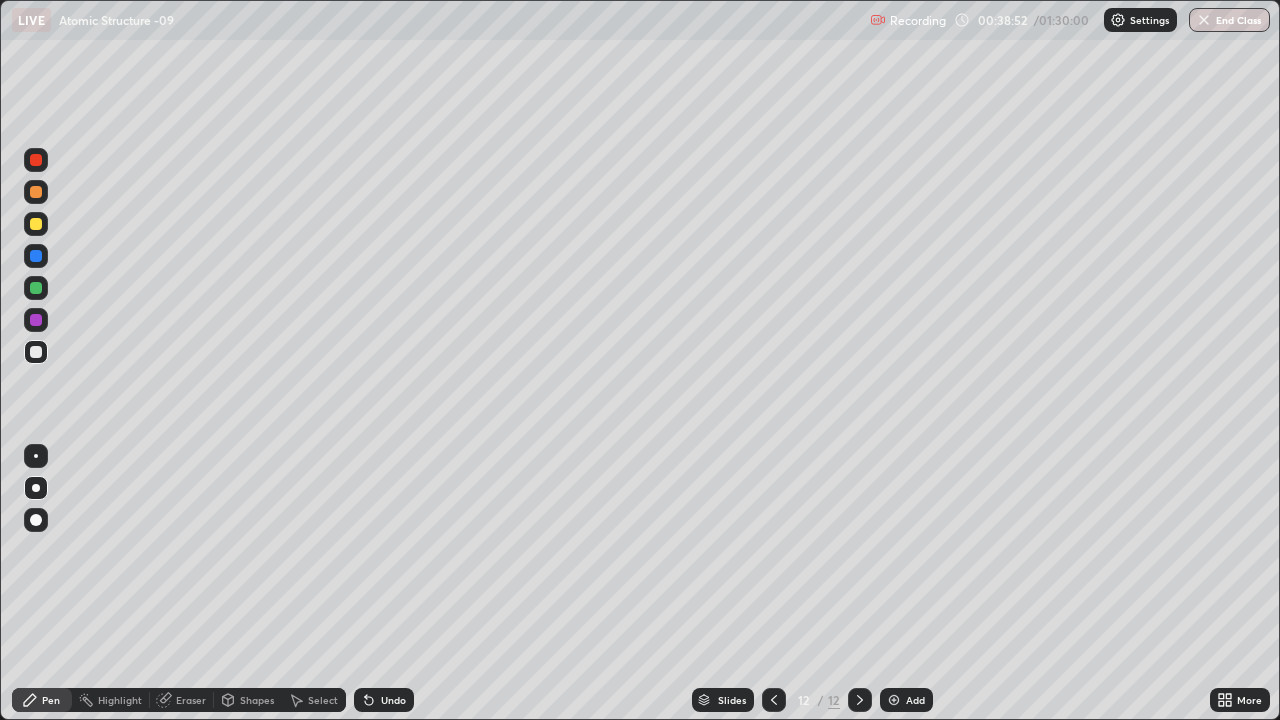 click 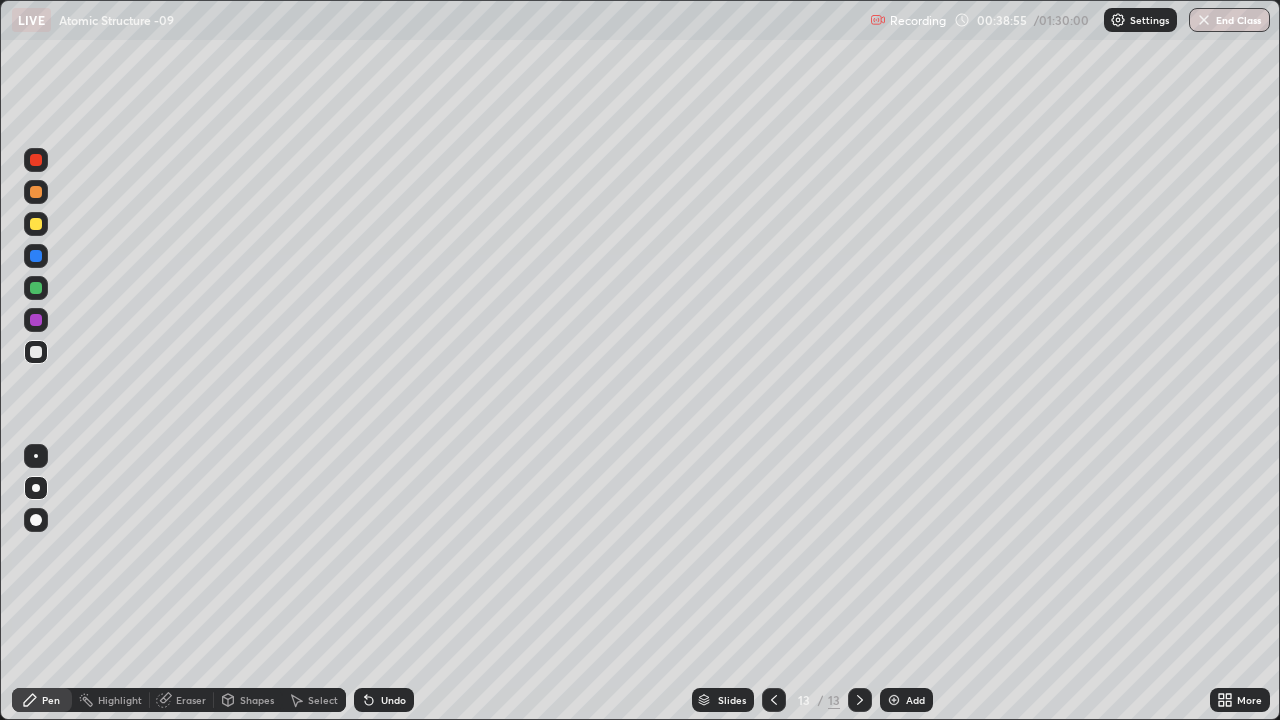 click at bounding box center (36, 224) 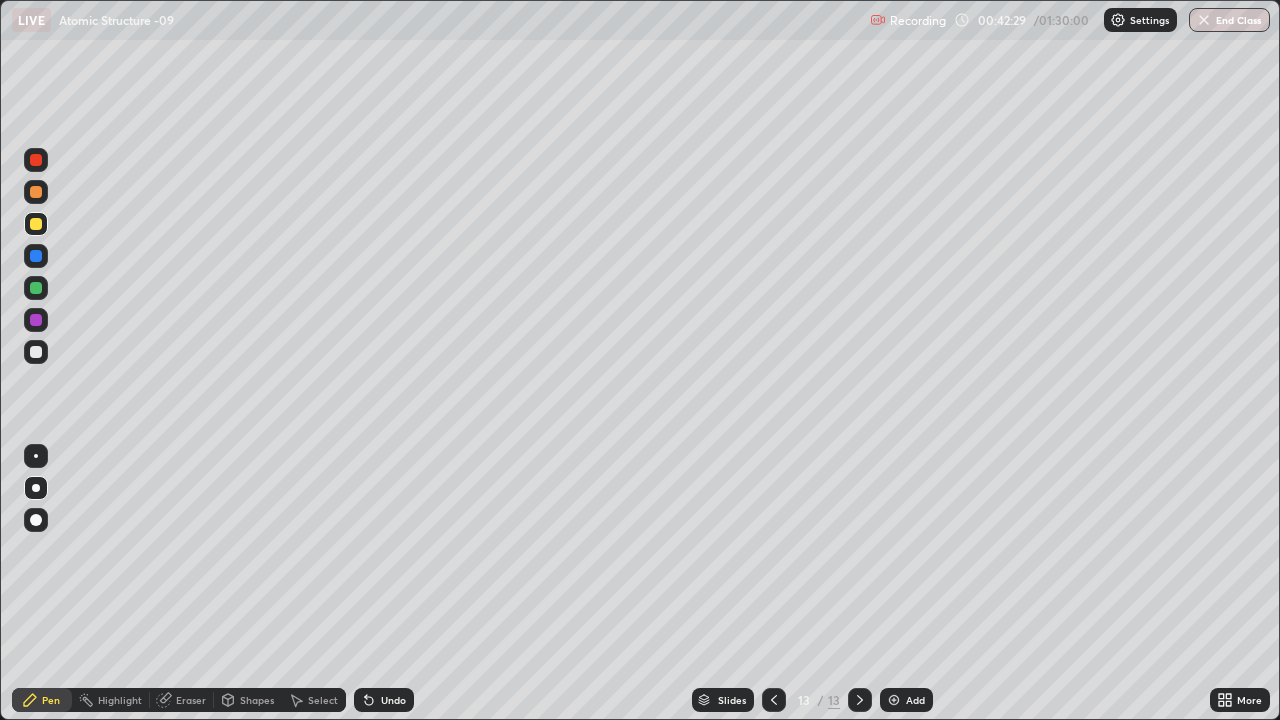 click at bounding box center (36, 352) 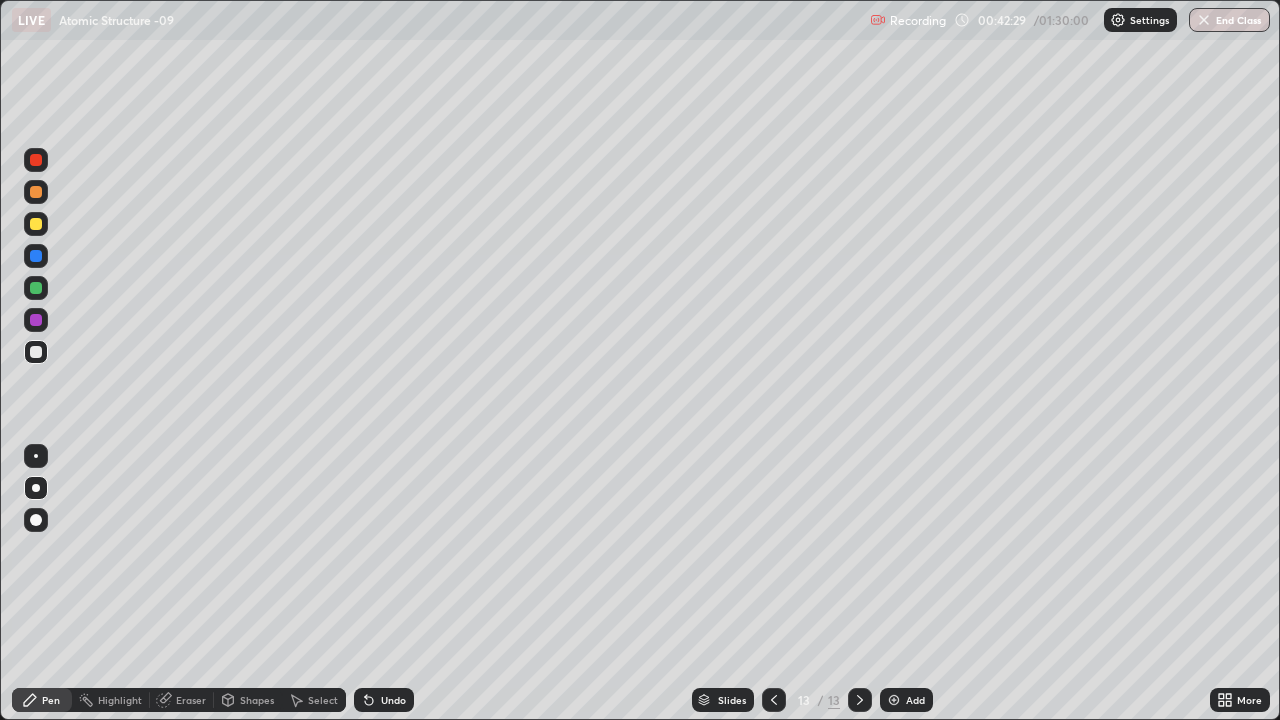 click at bounding box center [36, 352] 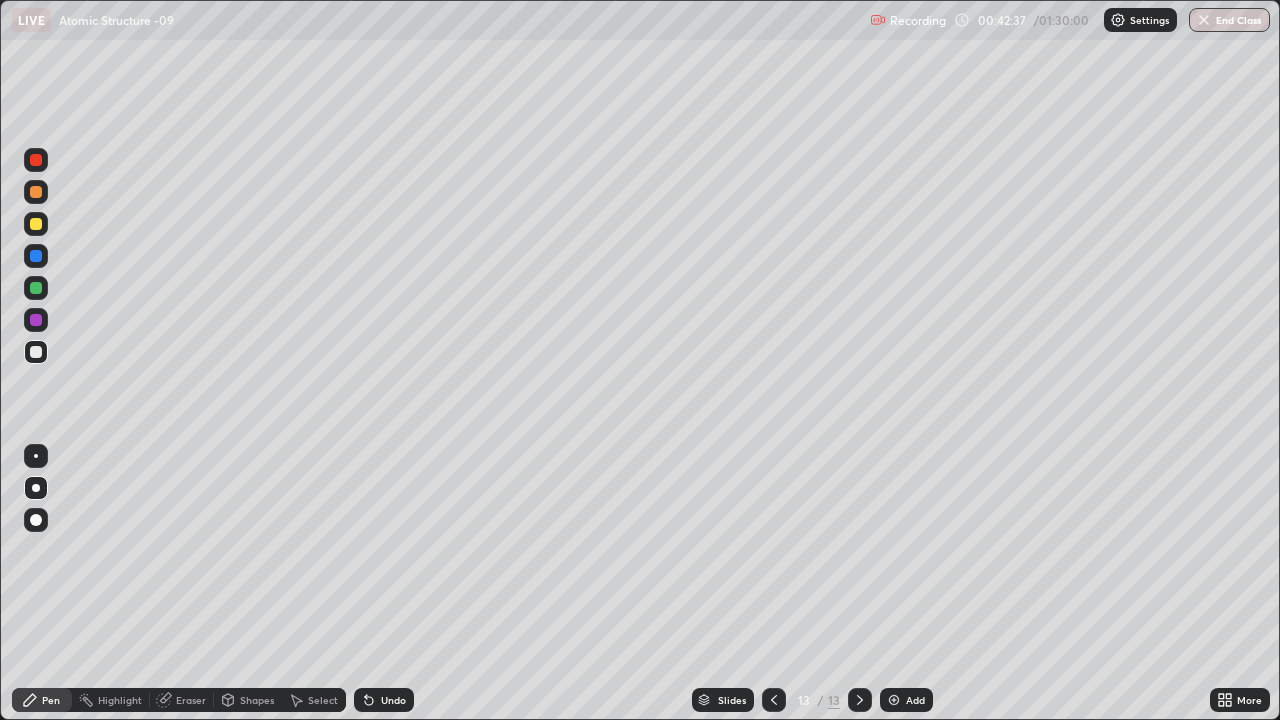 click 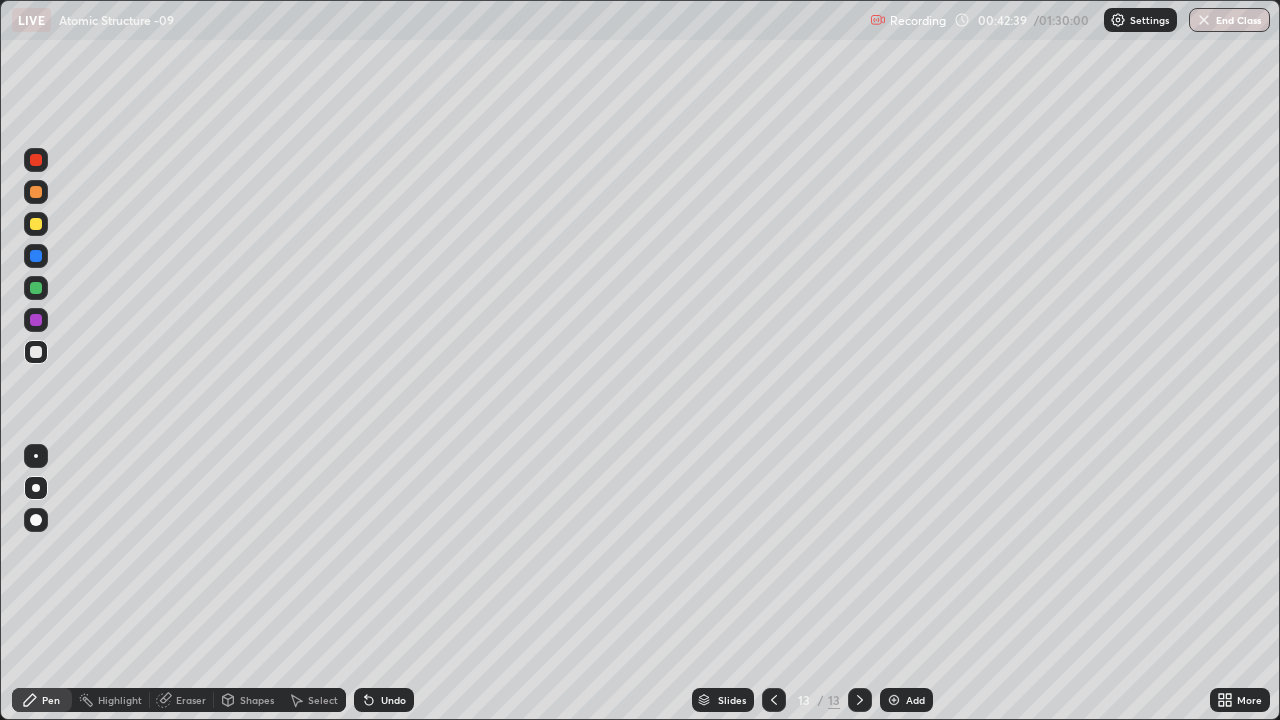 click on "Add" at bounding box center [915, 700] 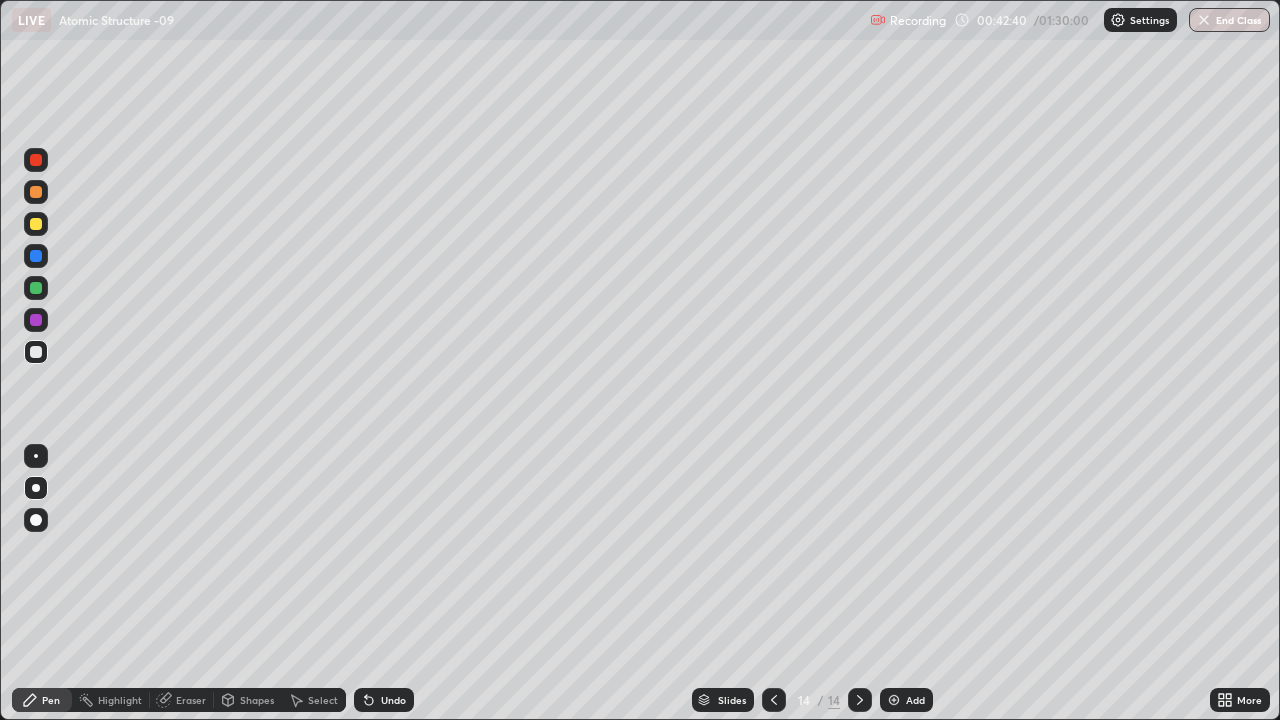 click at bounding box center [36, 352] 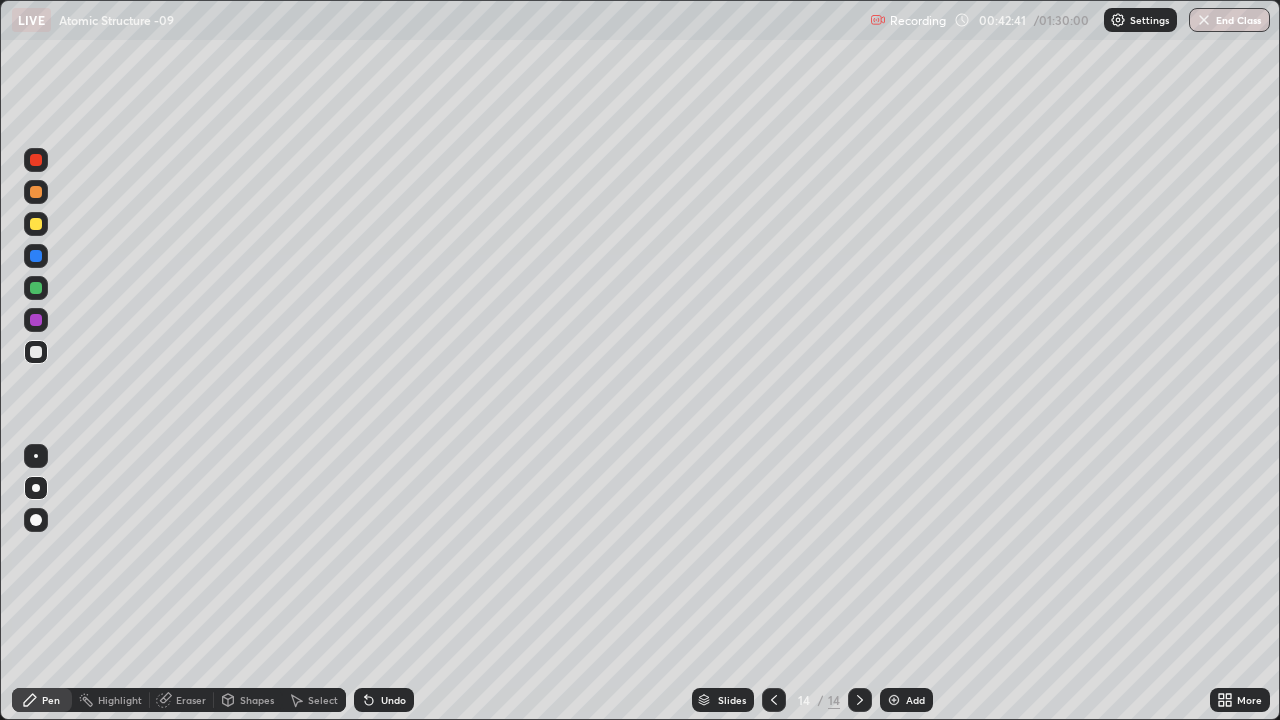 click at bounding box center [36, 352] 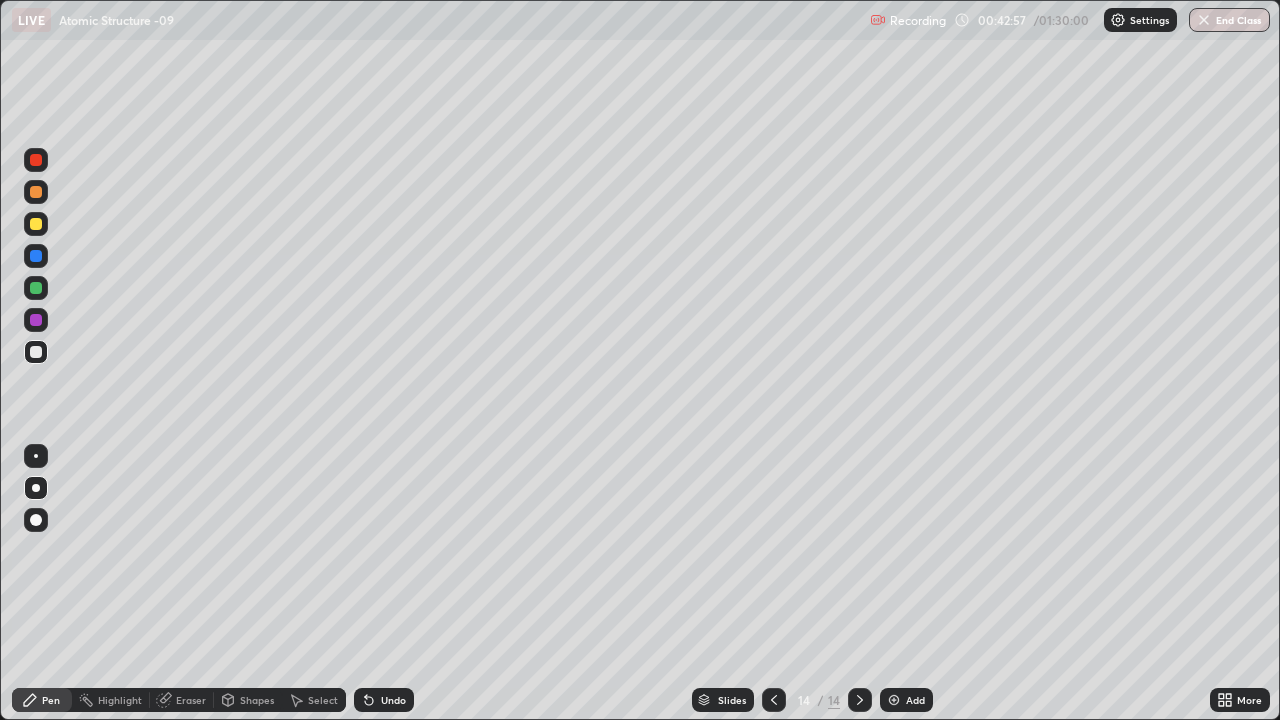 click at bounding box center (774, 700) 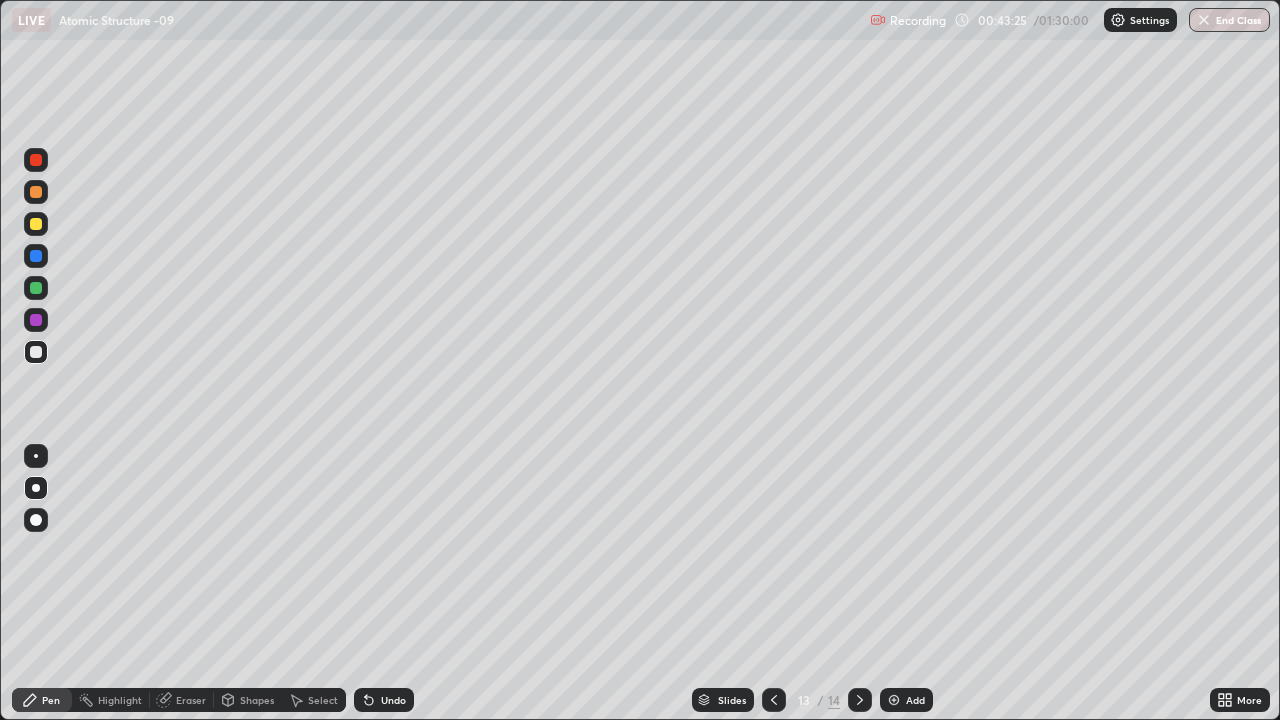 click 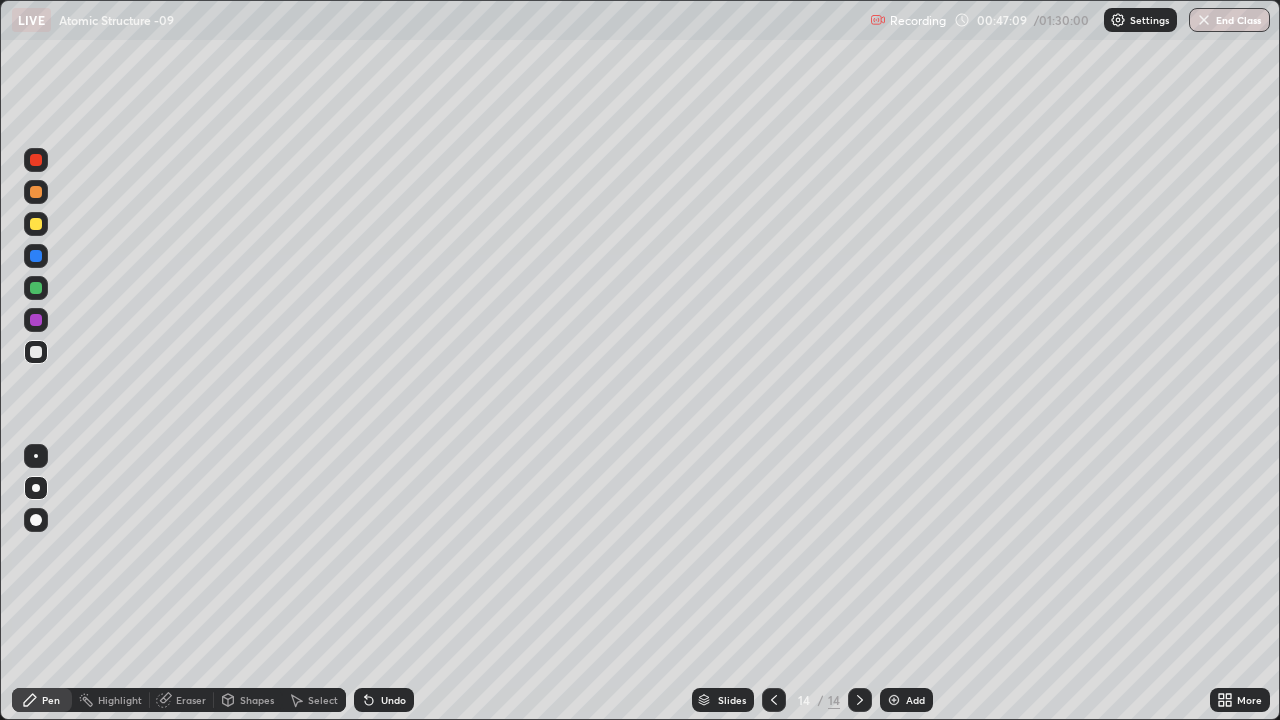 click 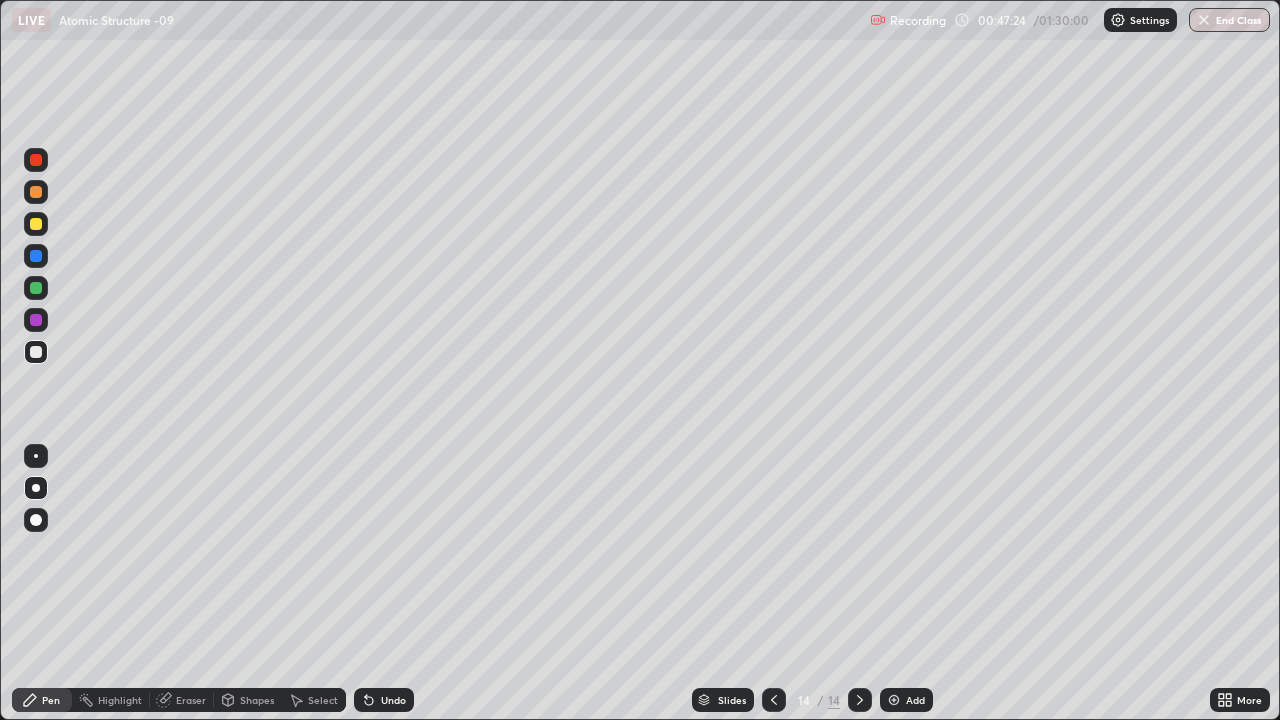 click 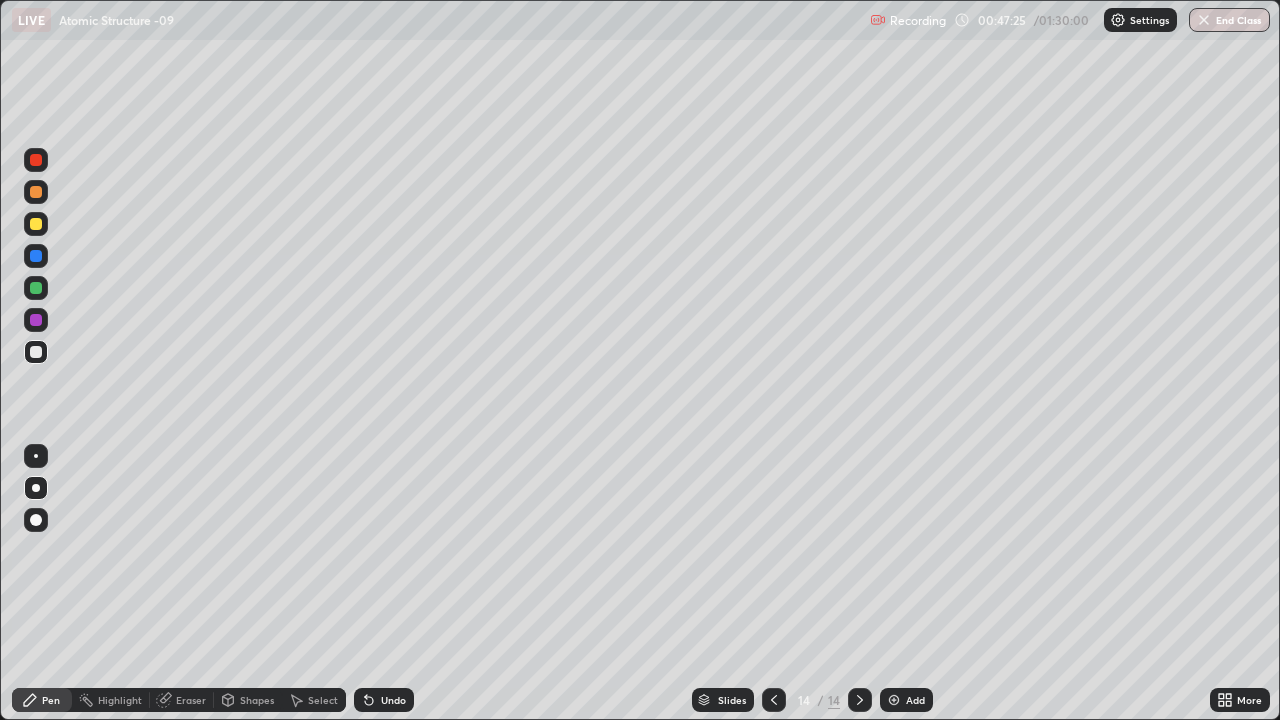 click on "Add" at bounding box center [915, 700] 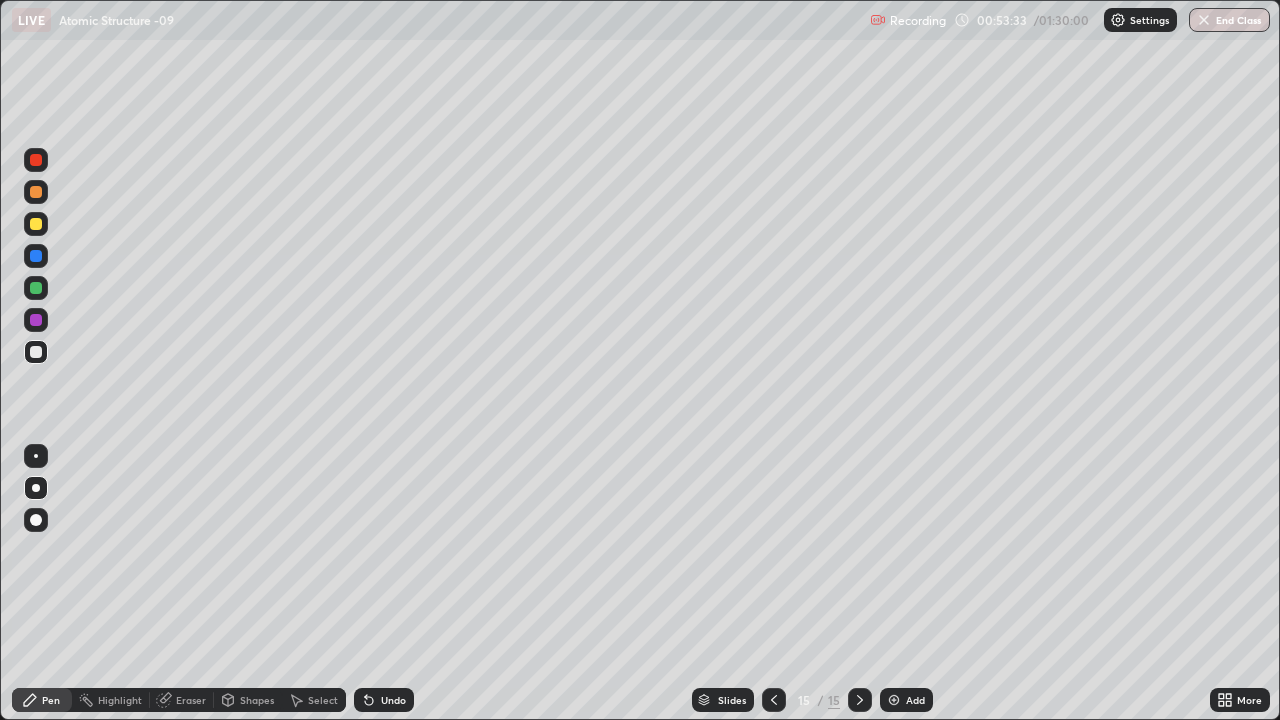 click 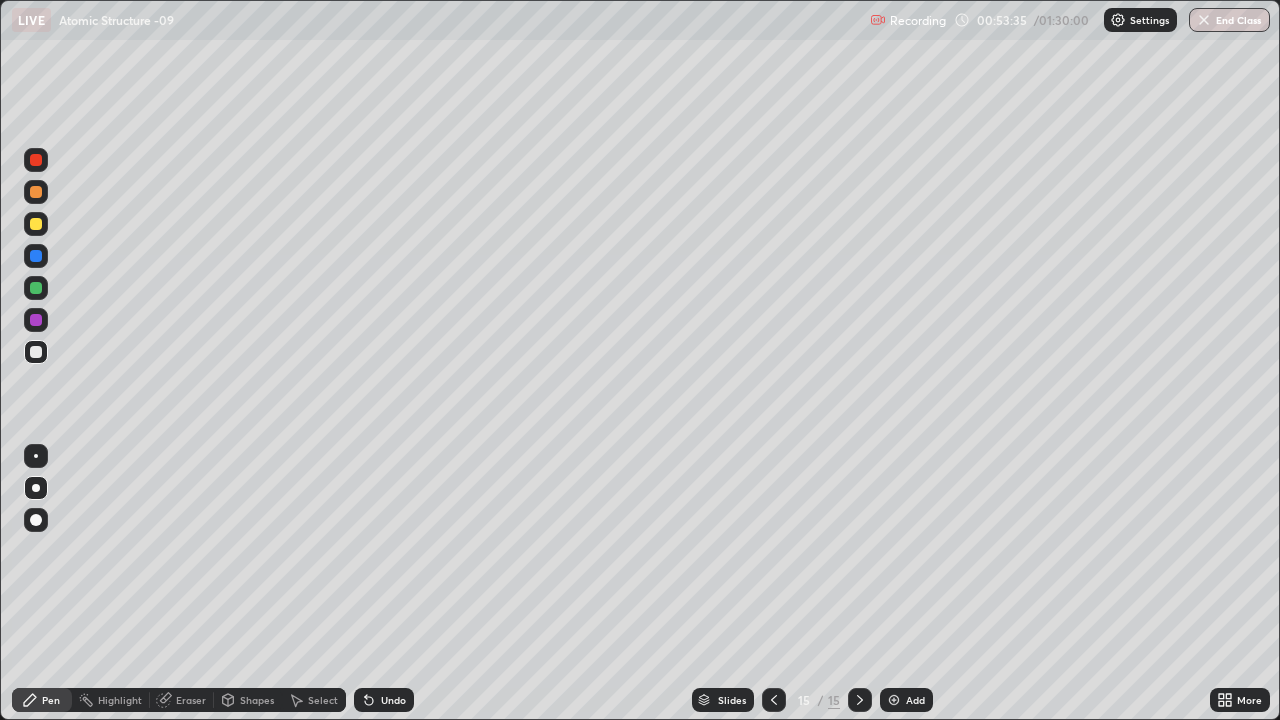 click on "Eraser" at bounding box center (191, 700) 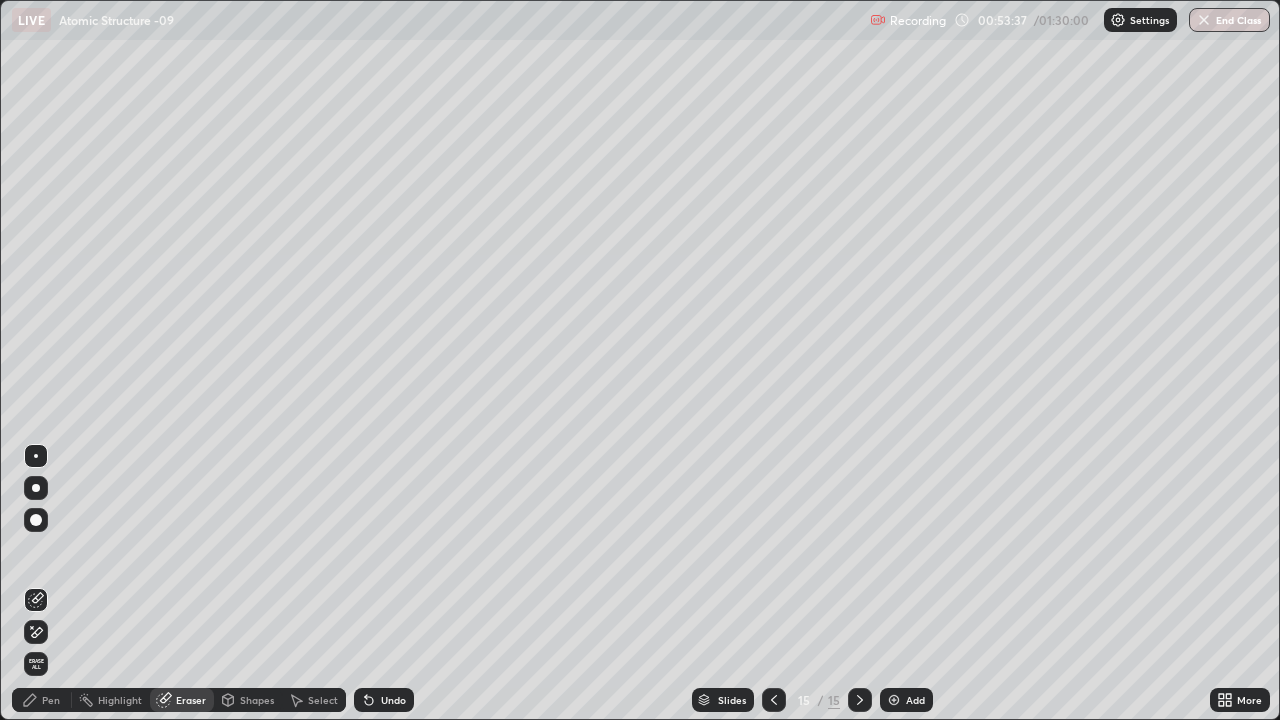 click on "Pen" at bounding box center [51, 700] 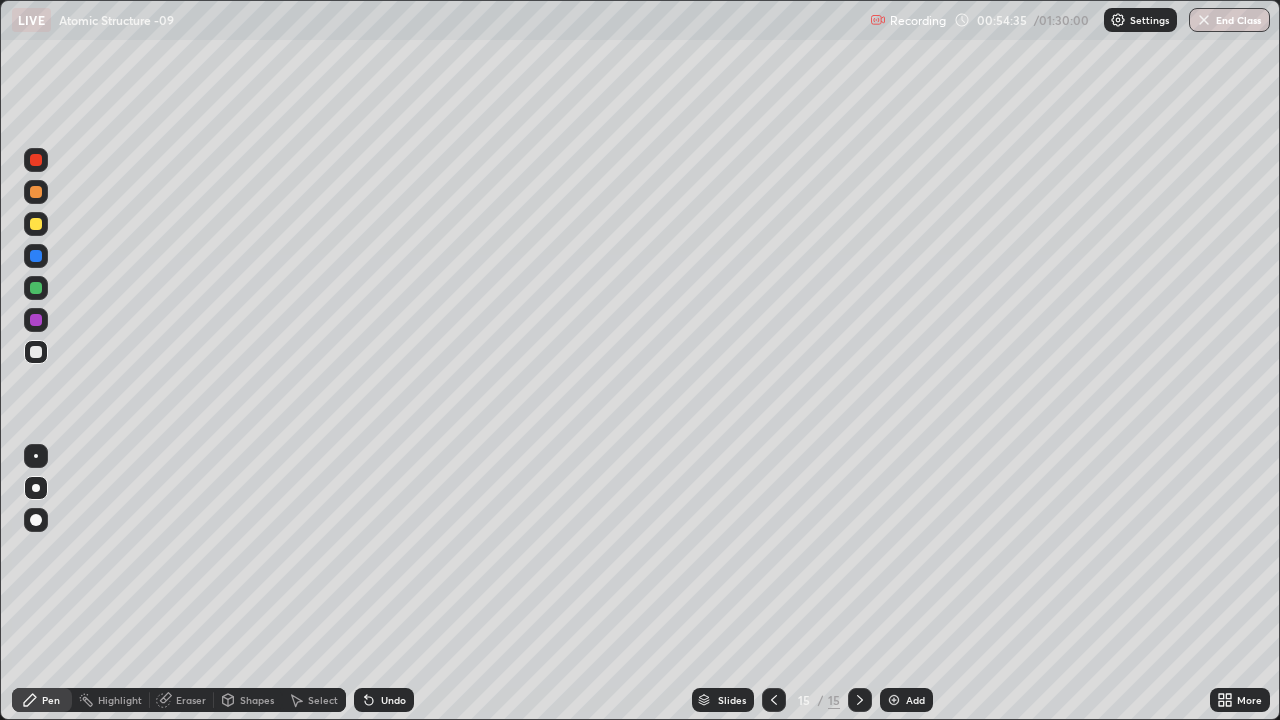 click 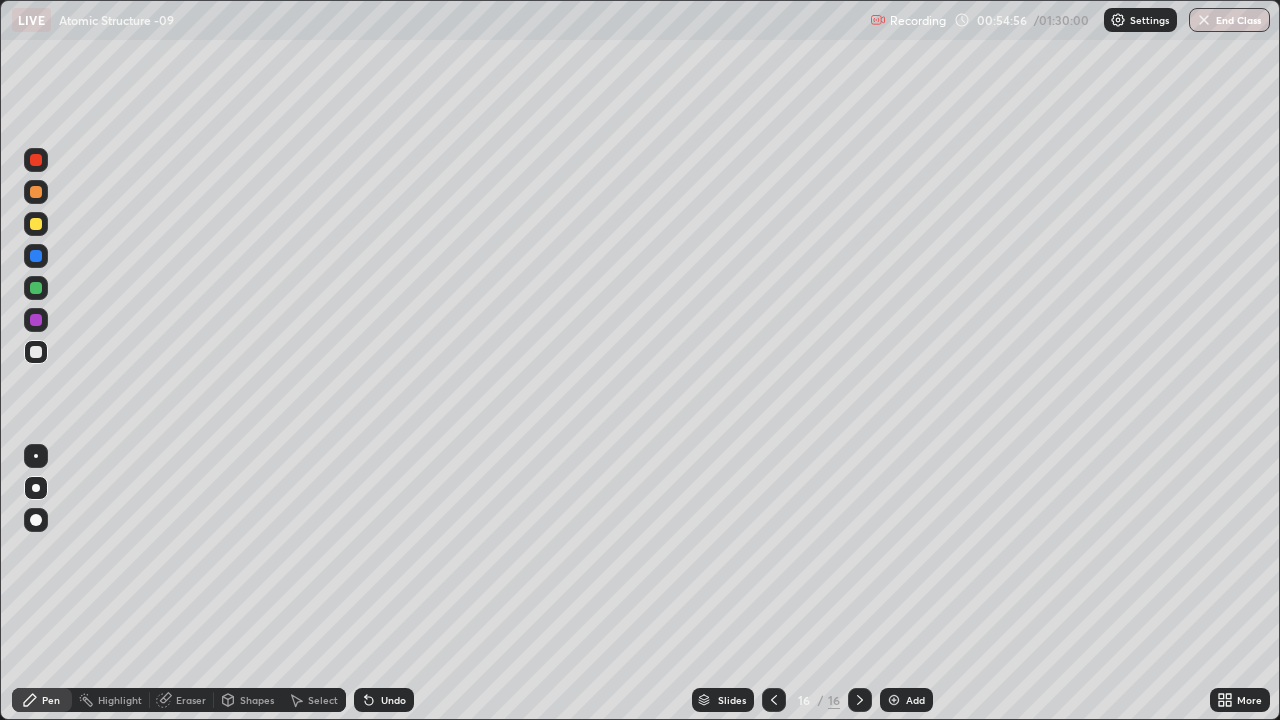 click 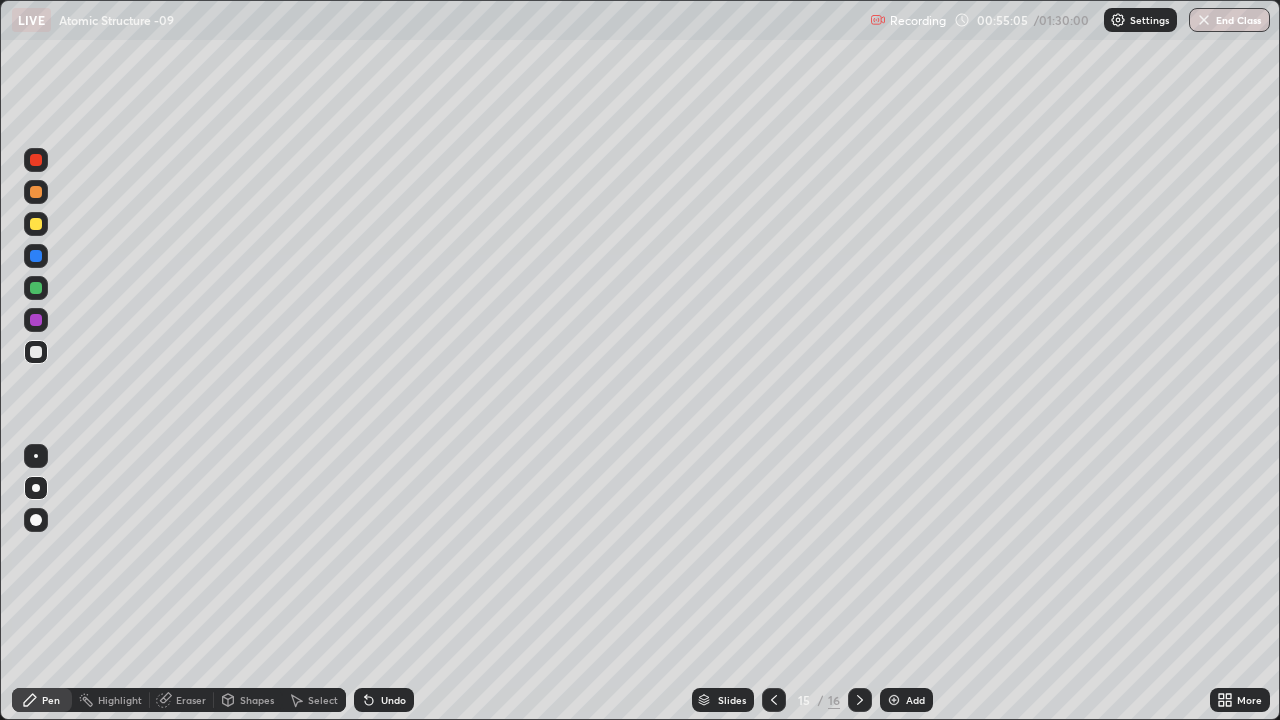 click 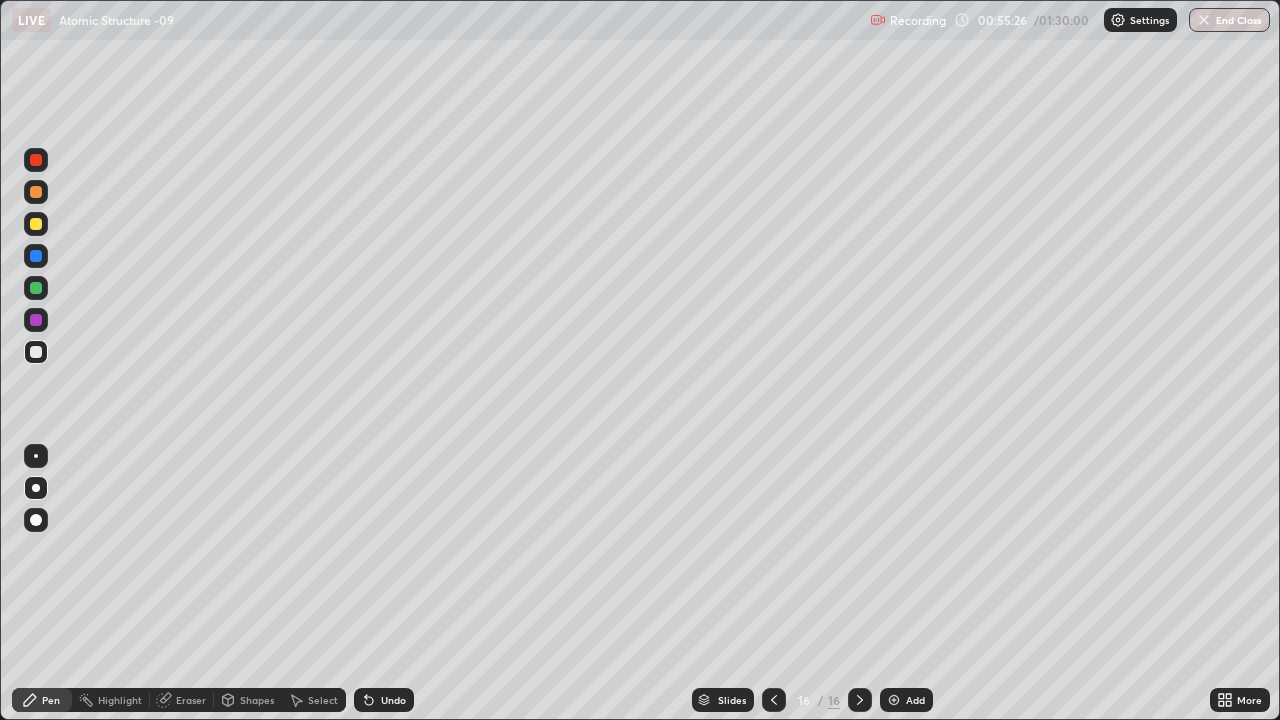 click 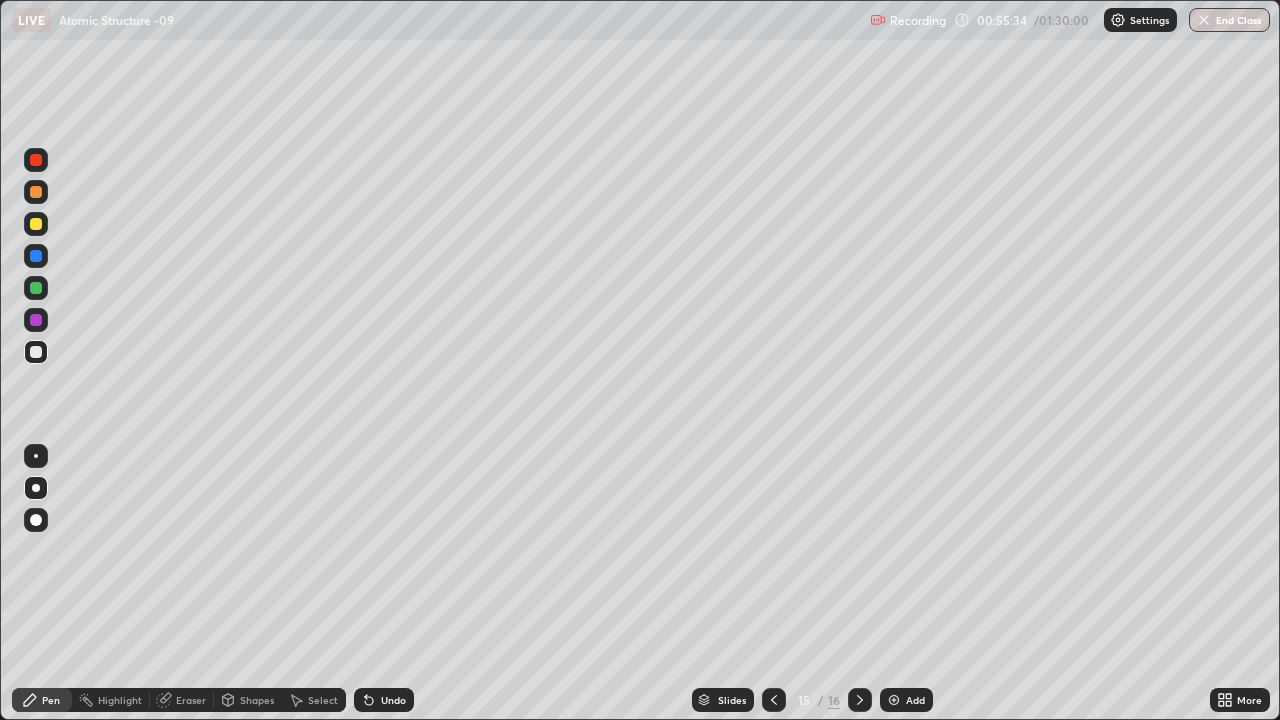 click 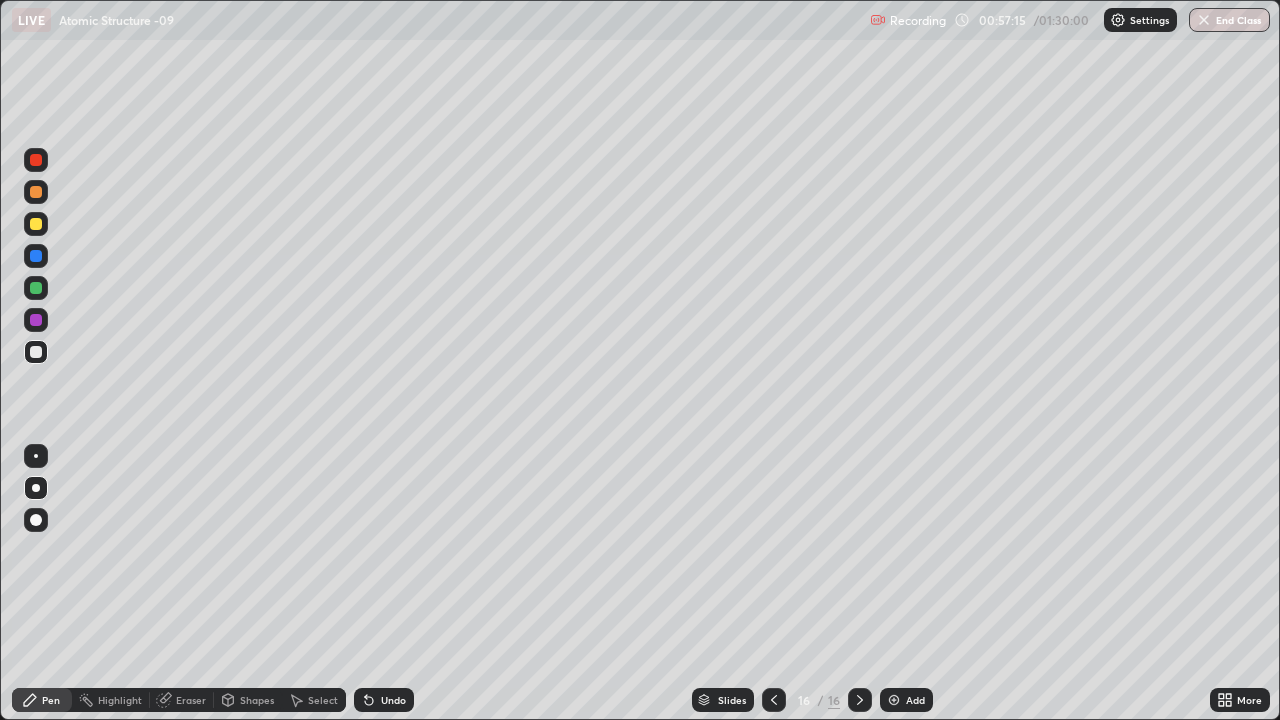 click 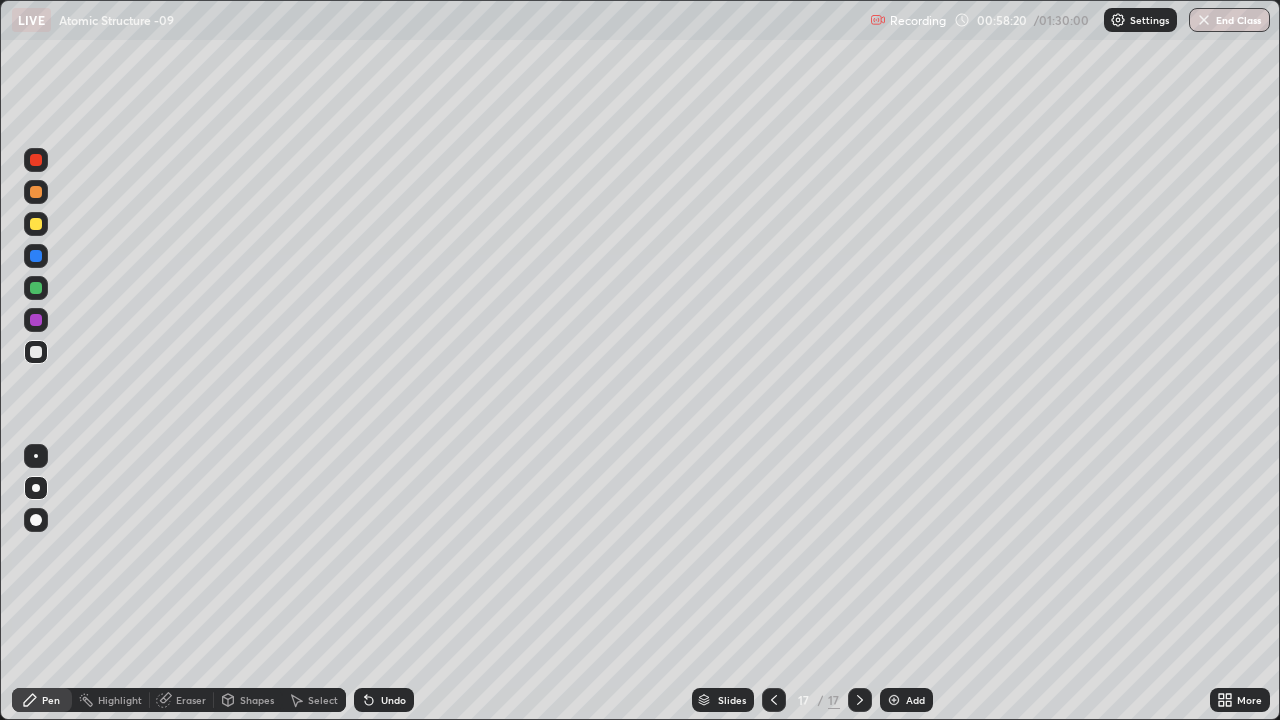 click 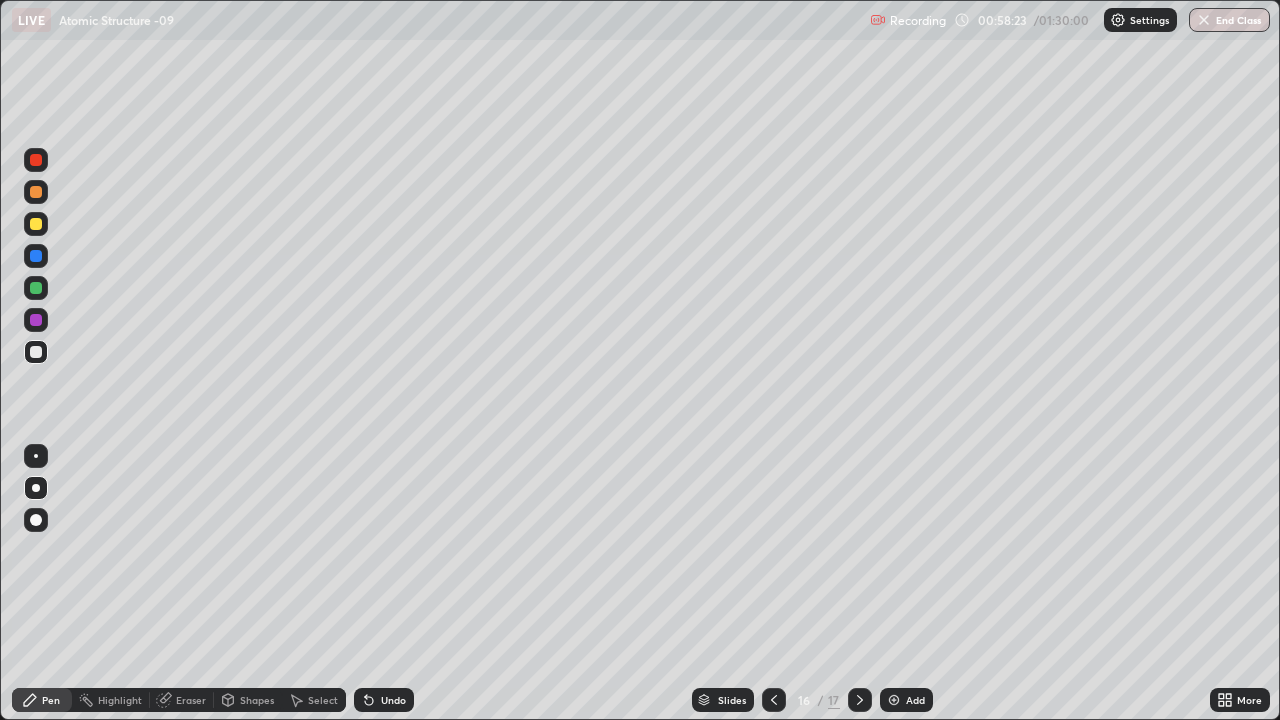 click 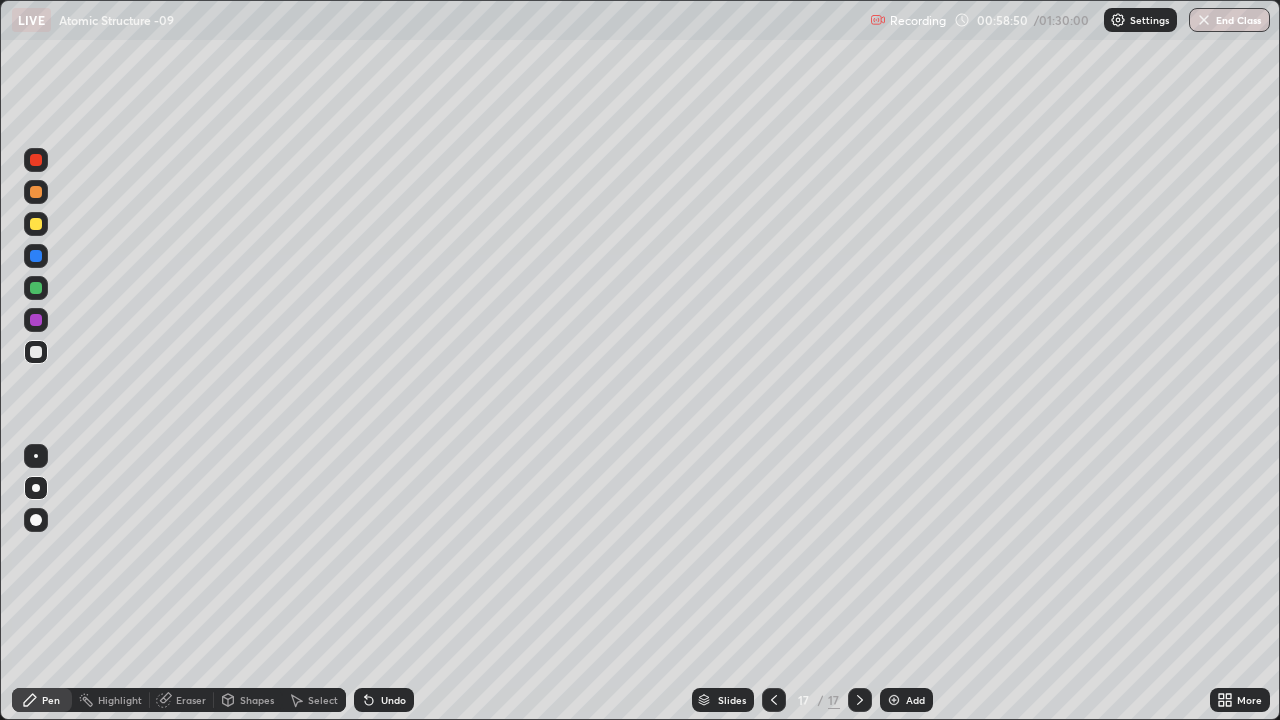 click 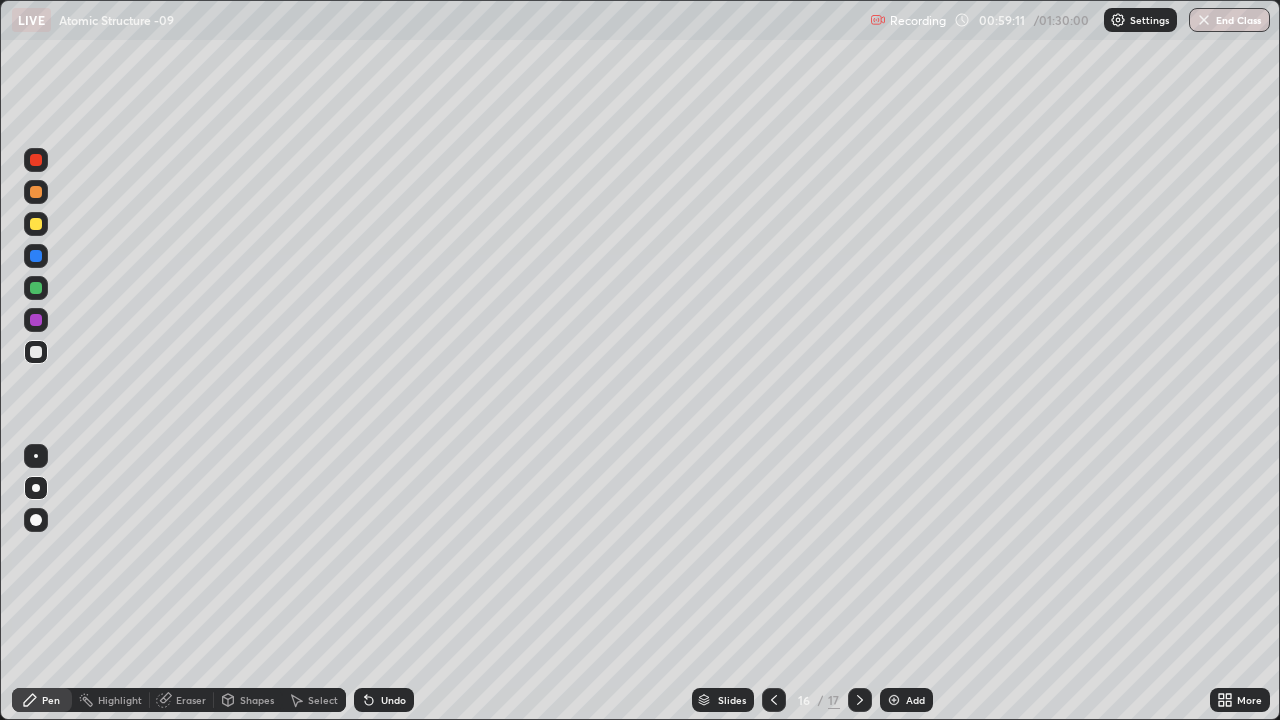 click 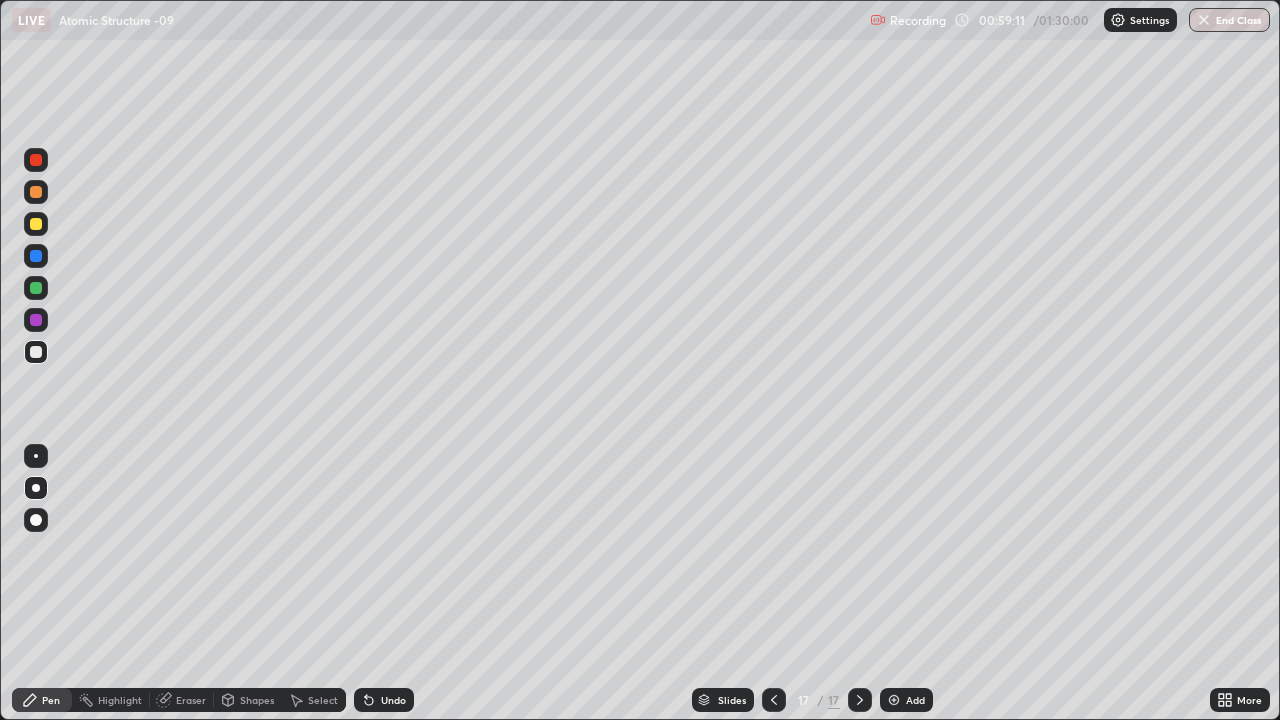 click 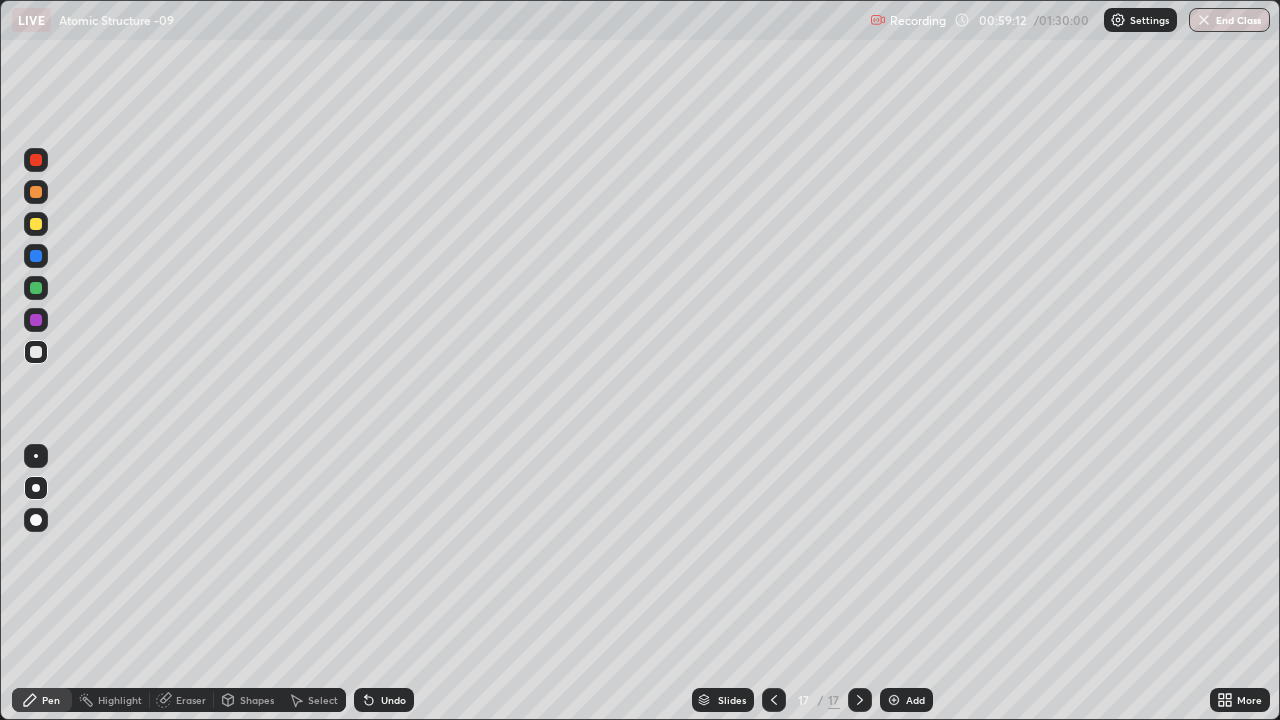 click on "Add" at bounding box center (915, 700) 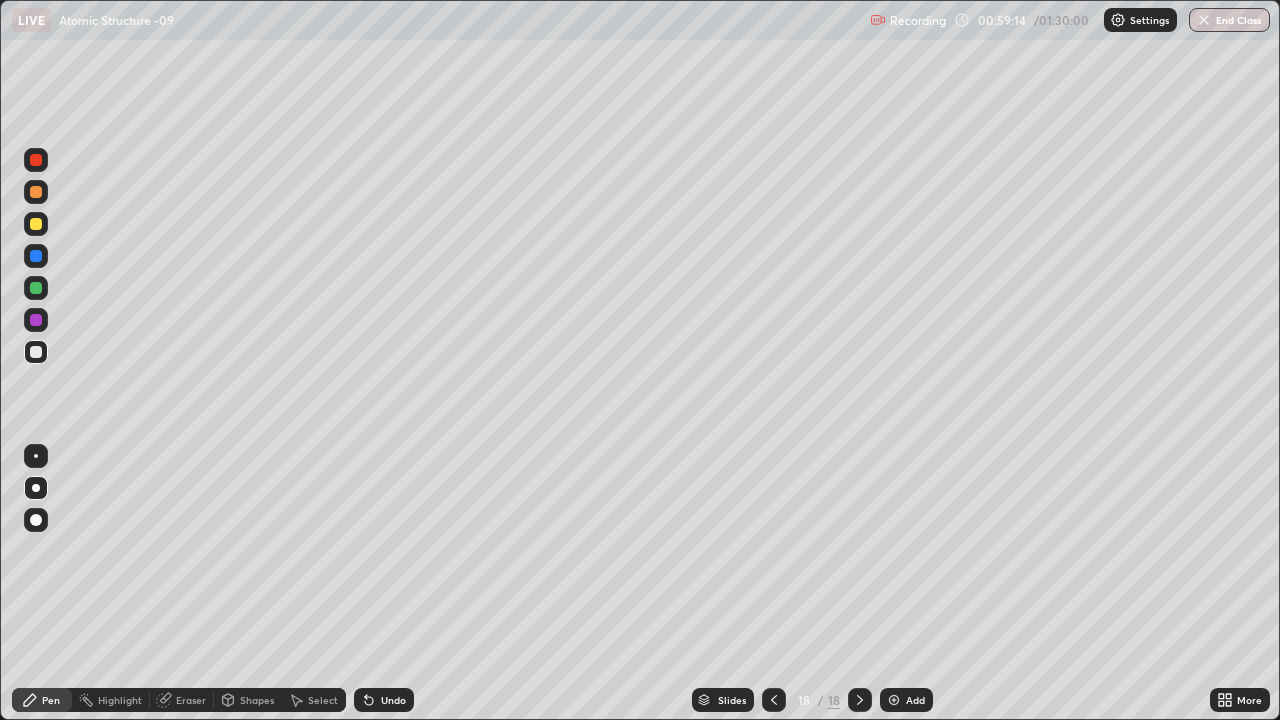 click 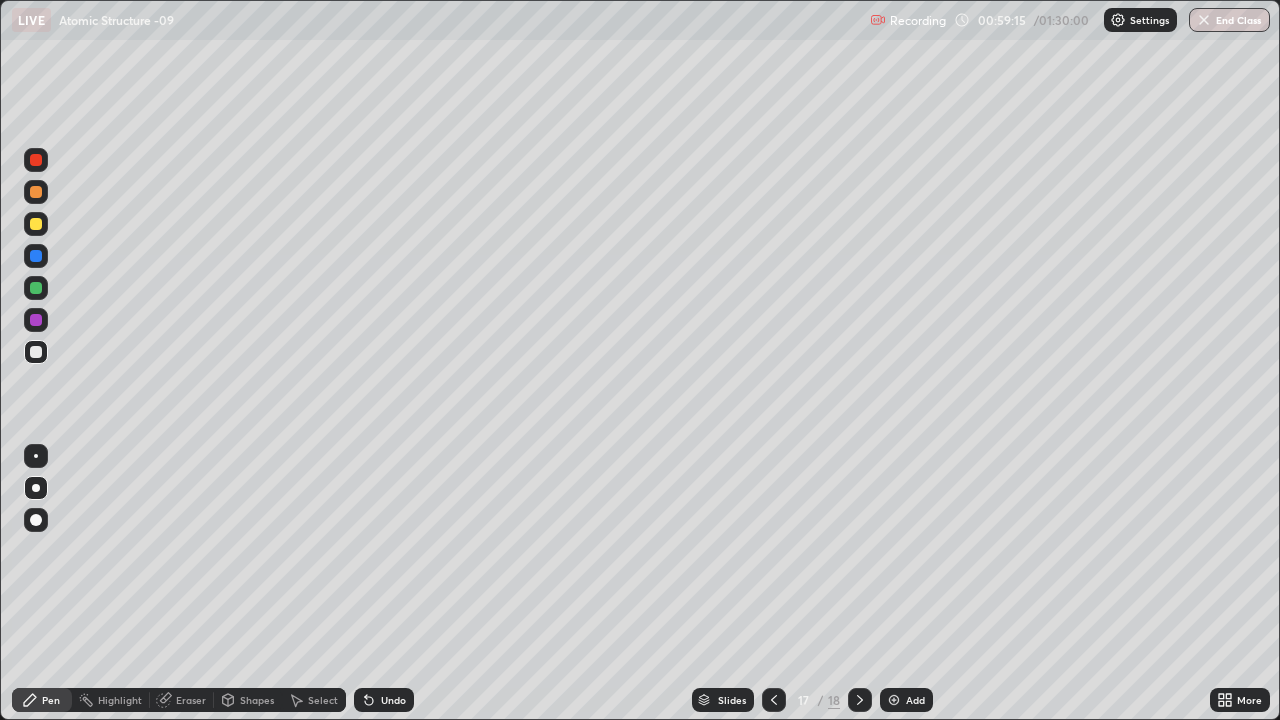 click 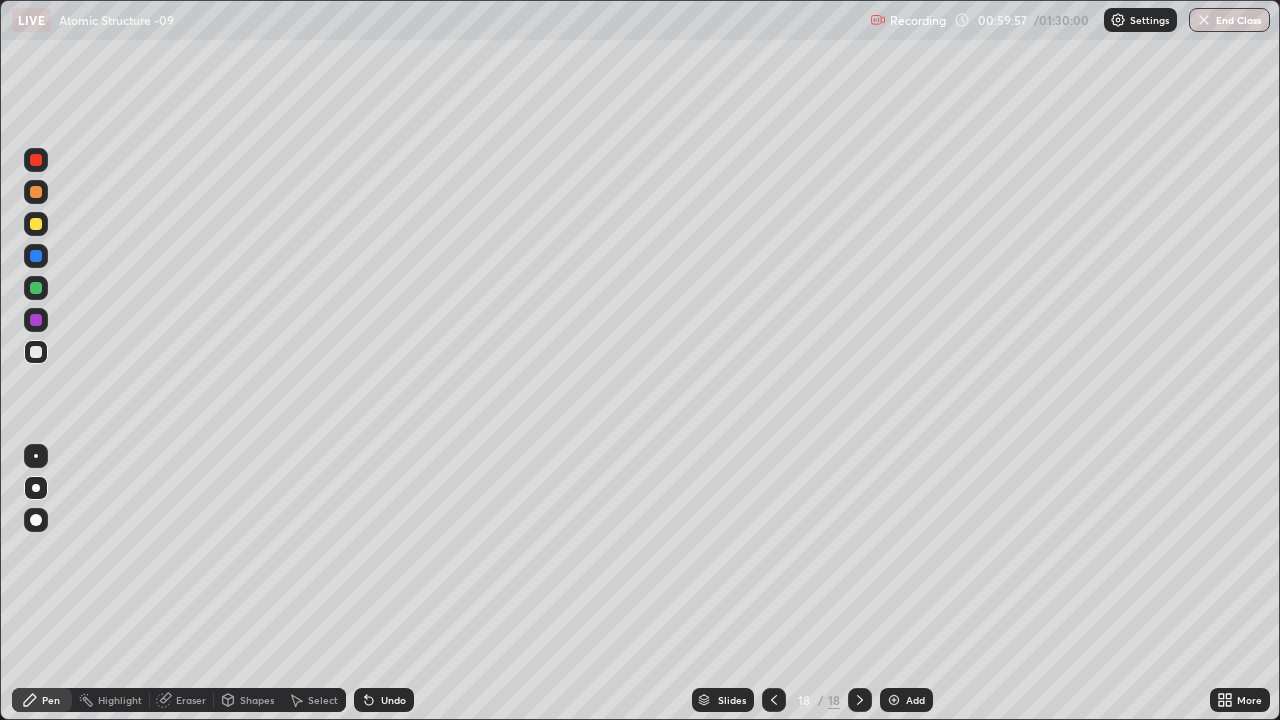 click 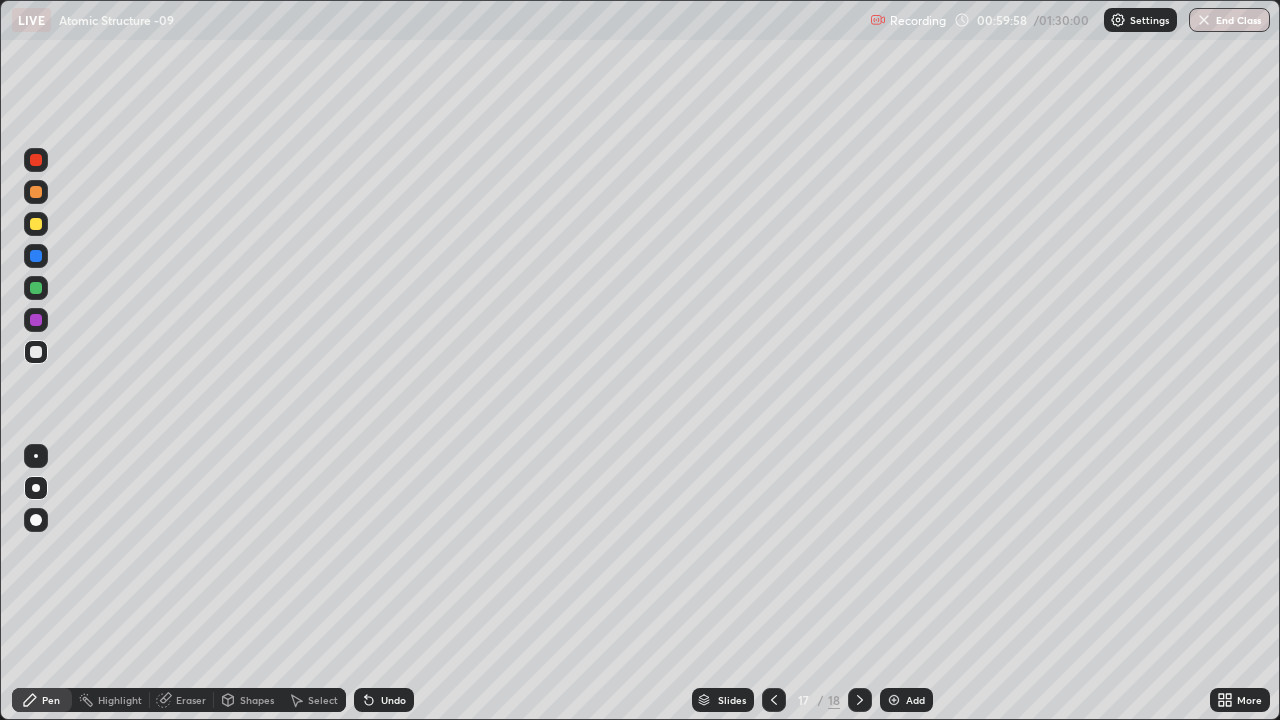 click 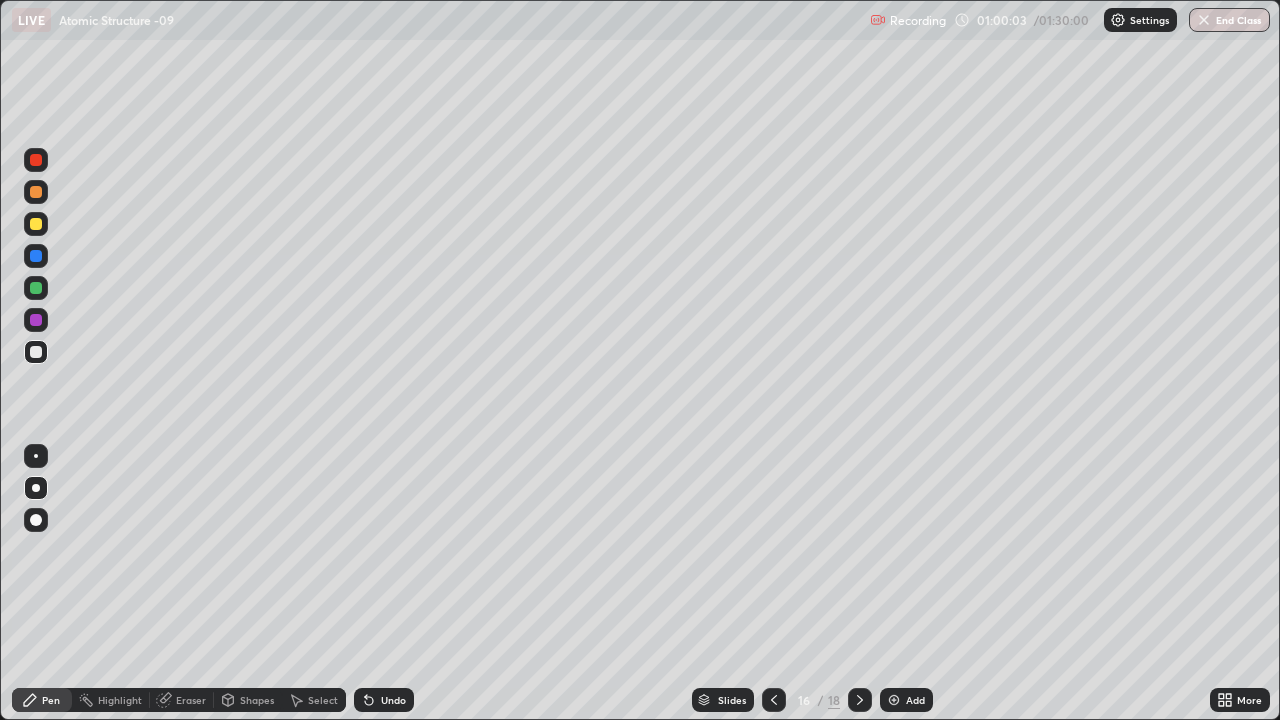 click 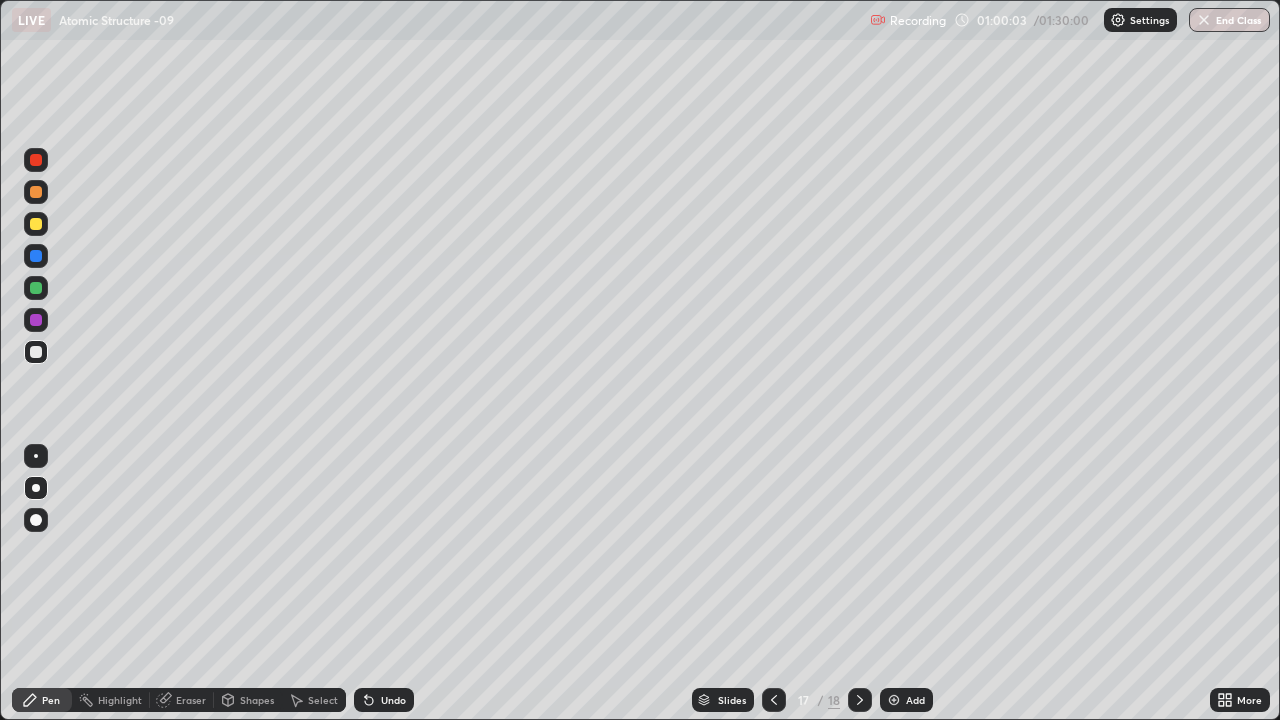 click 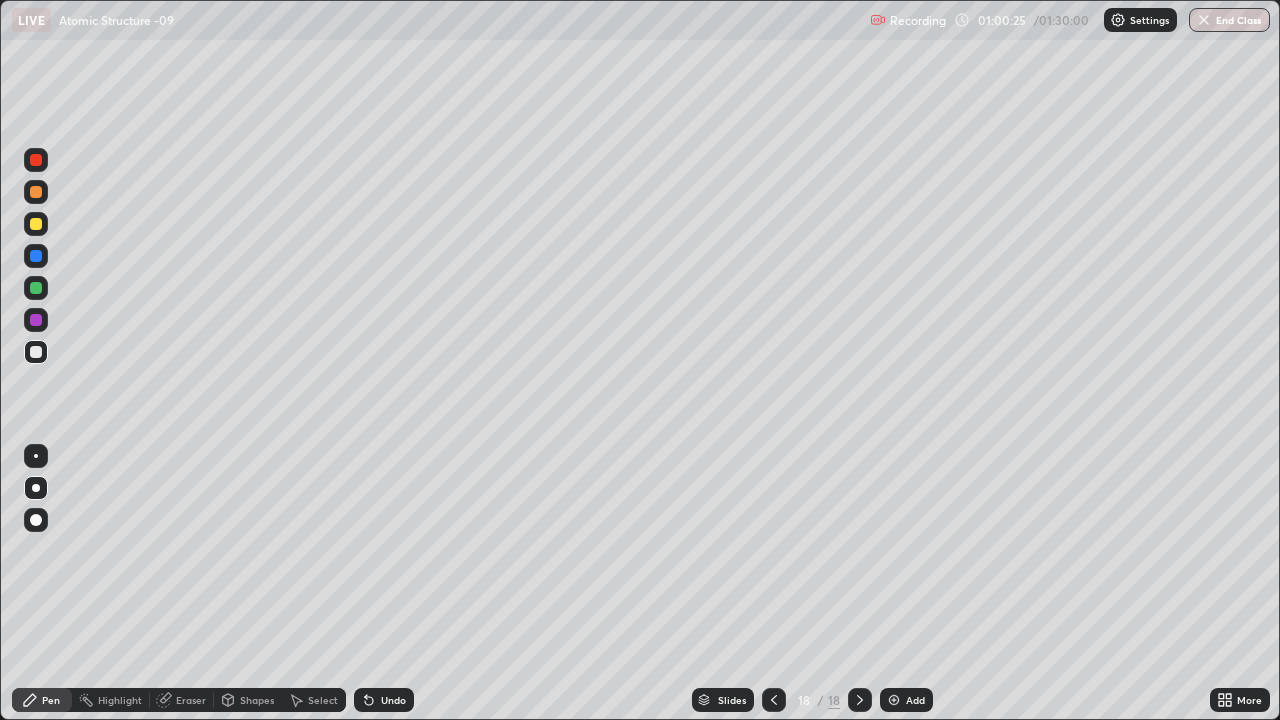 click 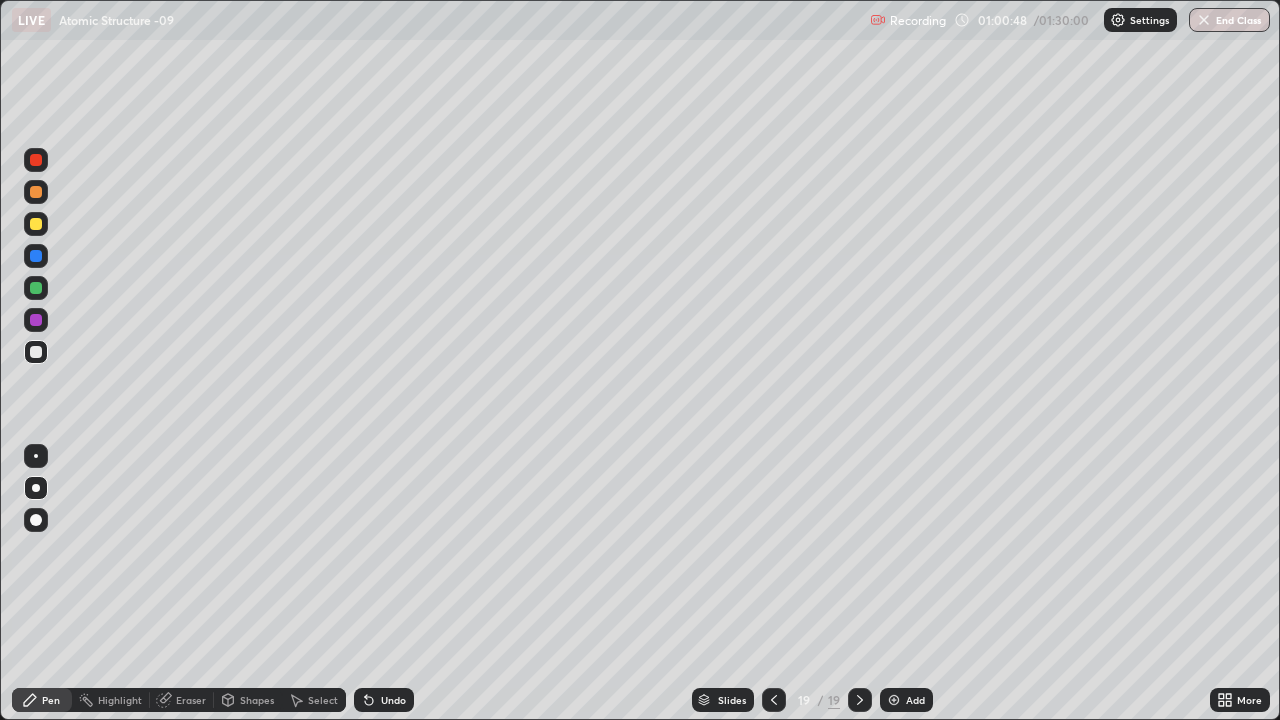 click at bounding box center [774, 700] 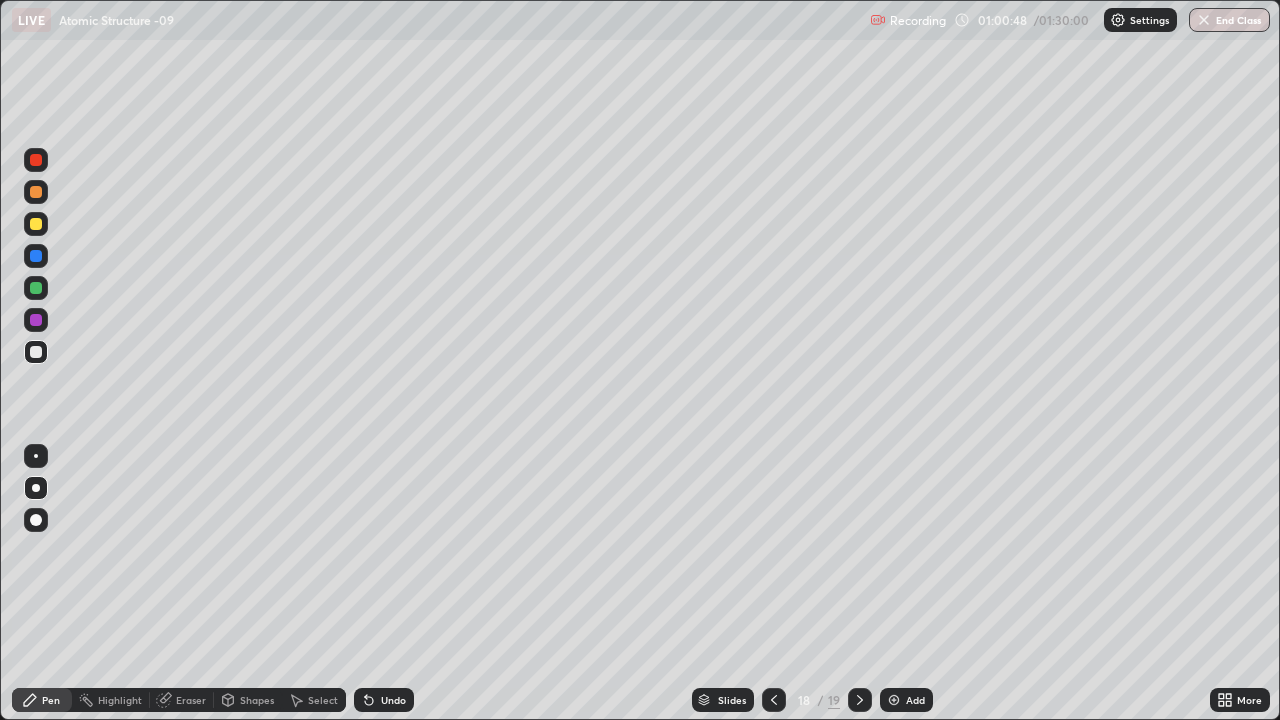 click 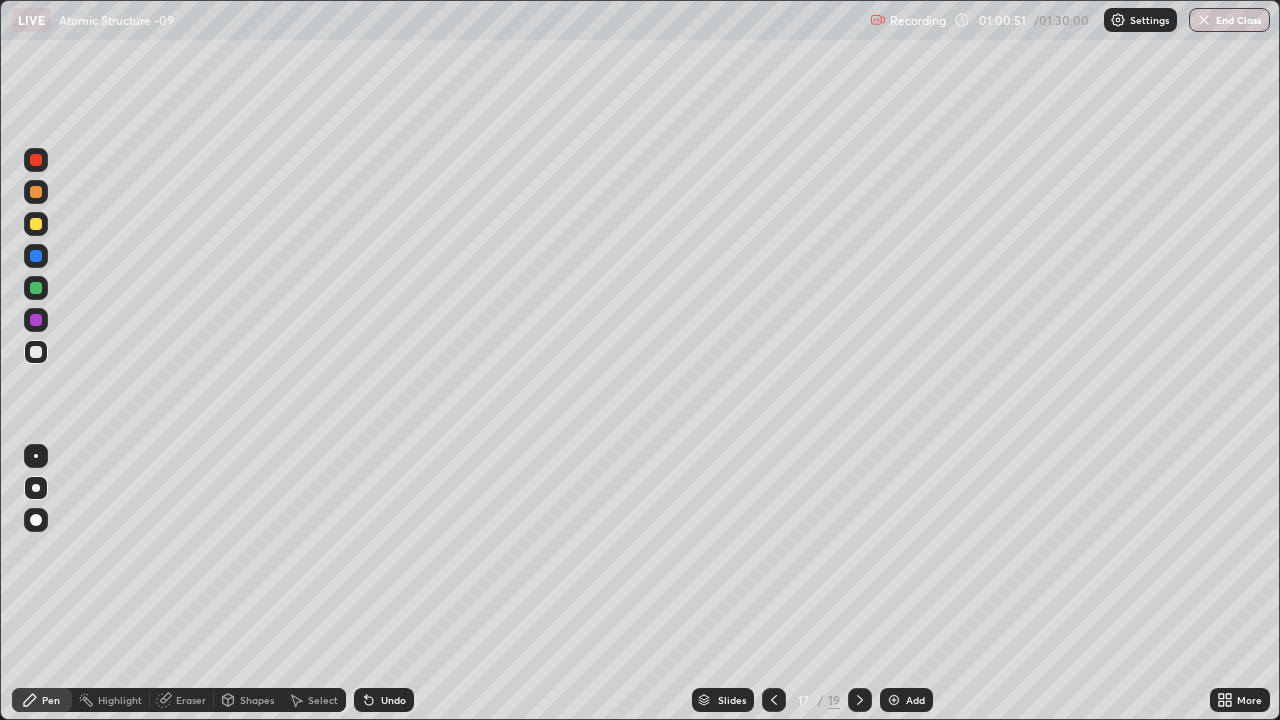 click at bounding box center (774, 700) 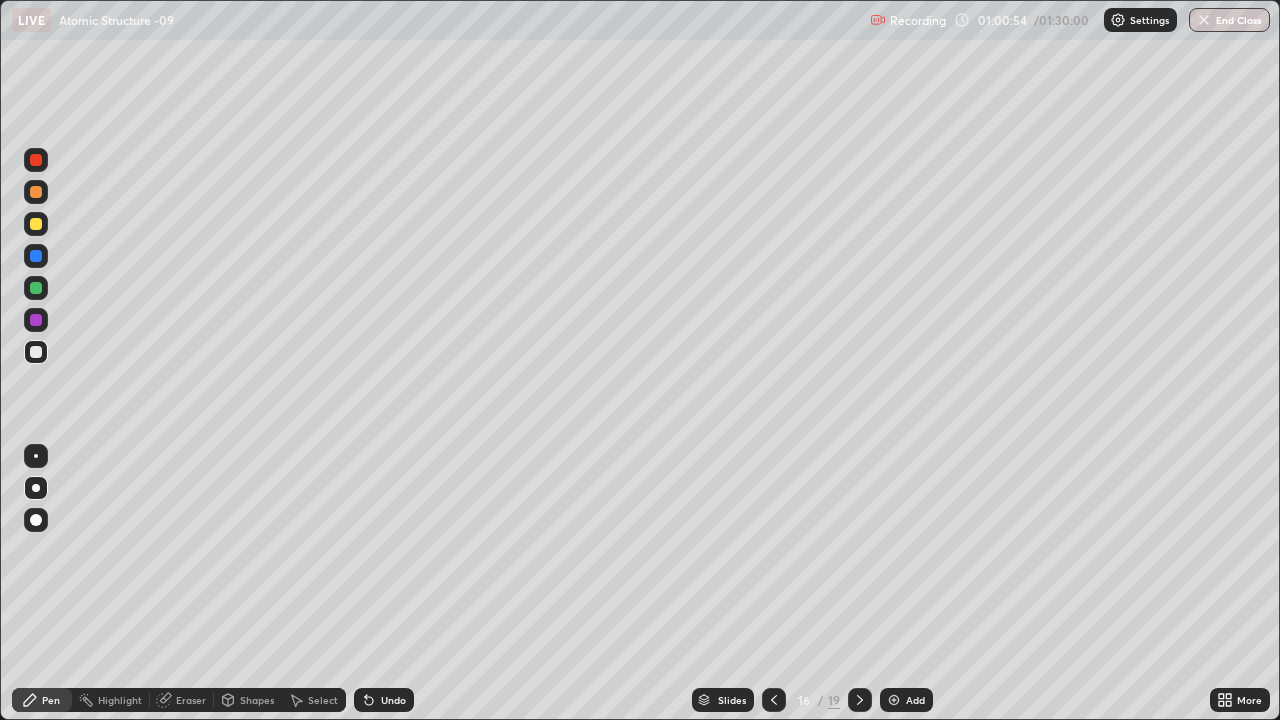 click 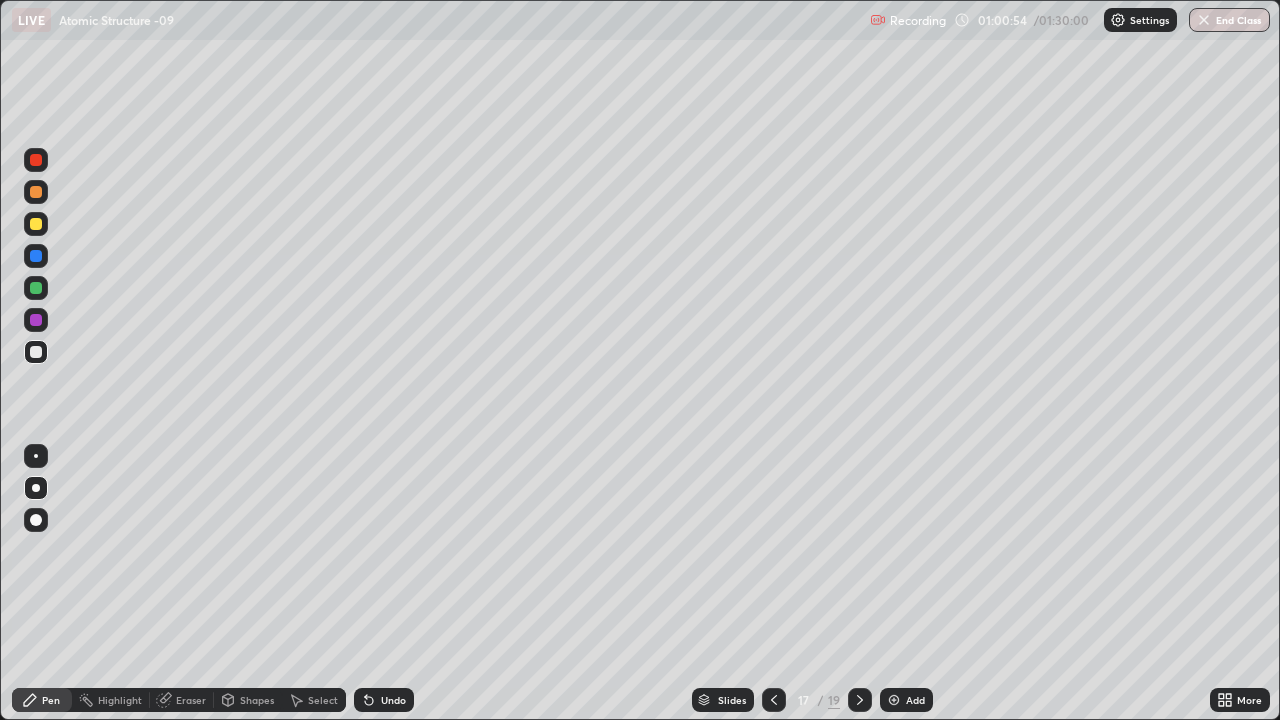 click 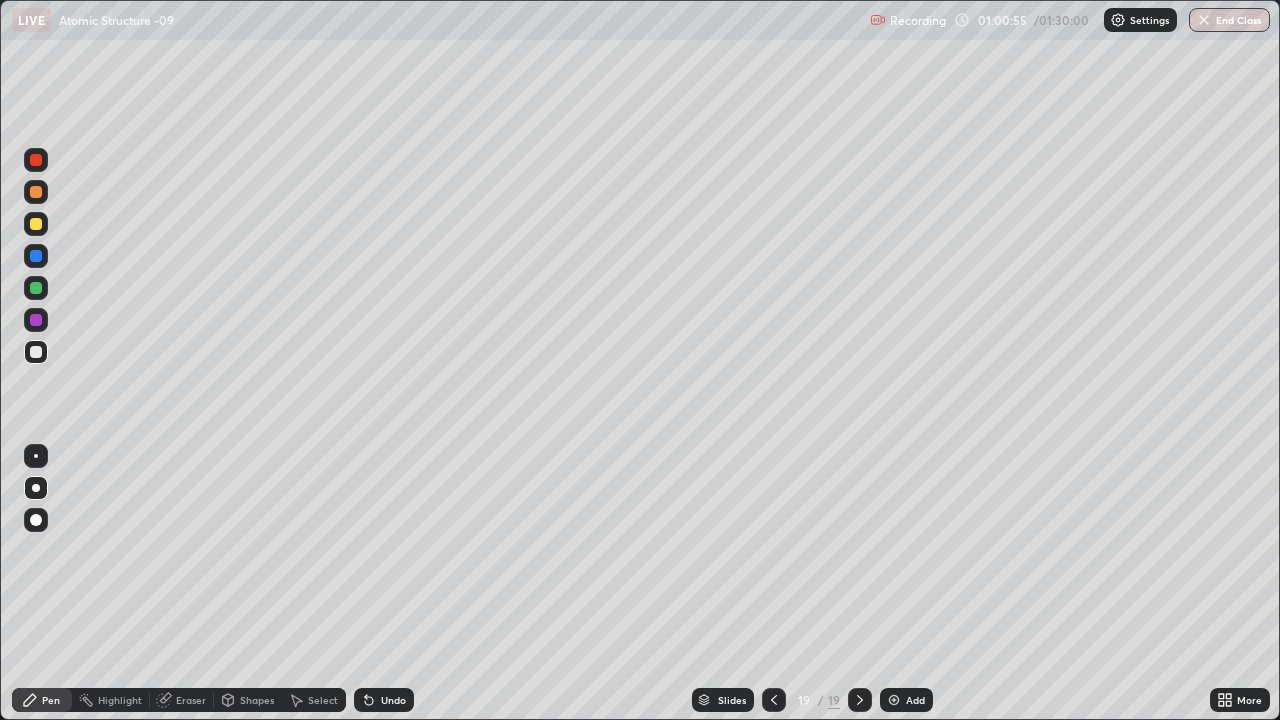 click 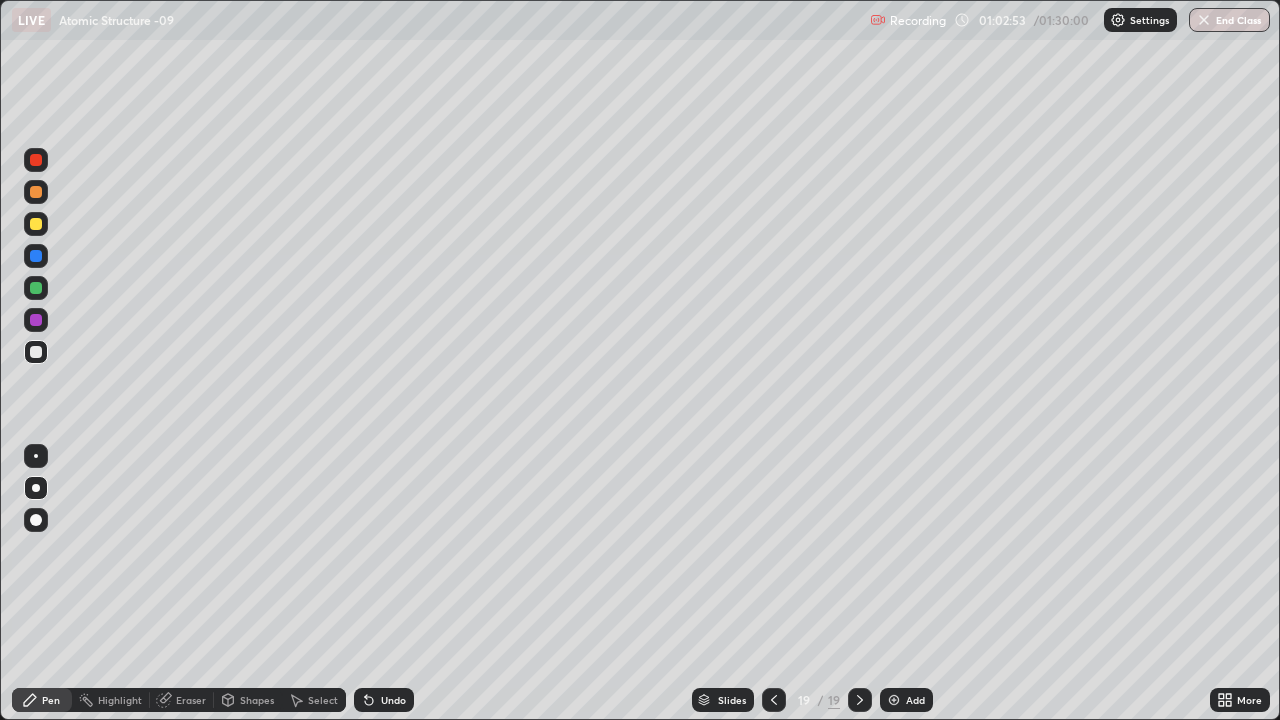 click 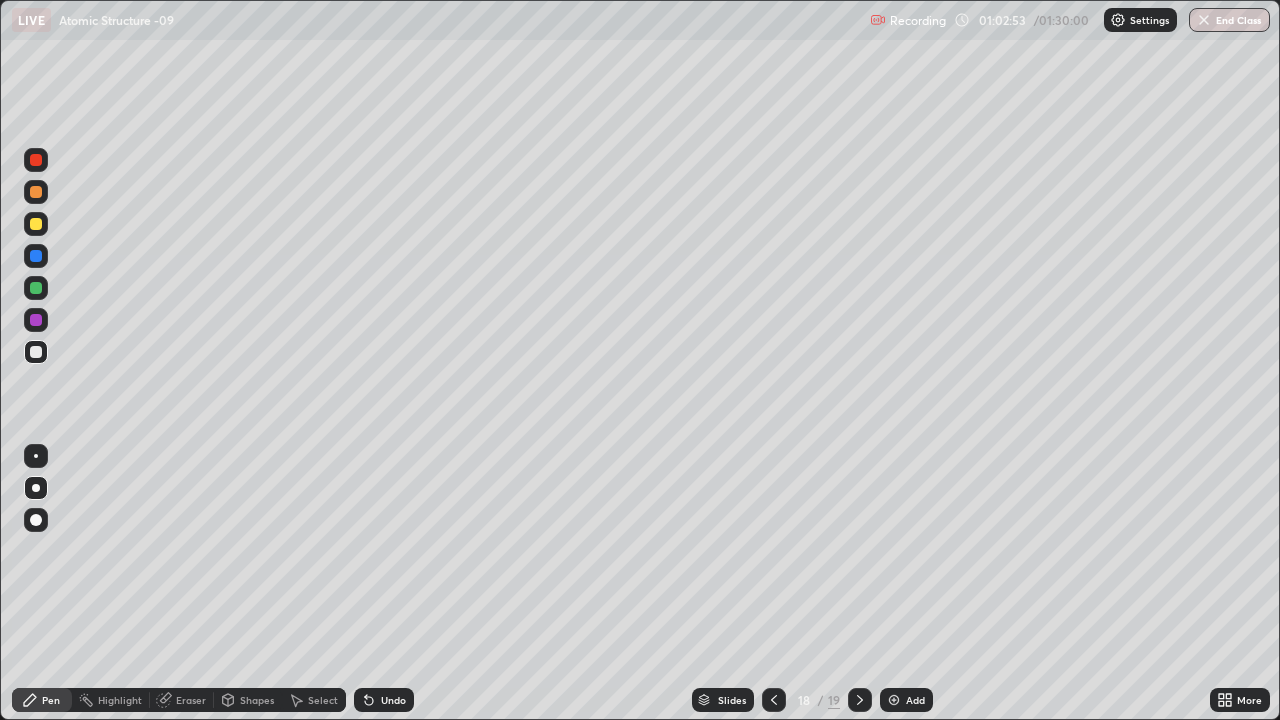 click 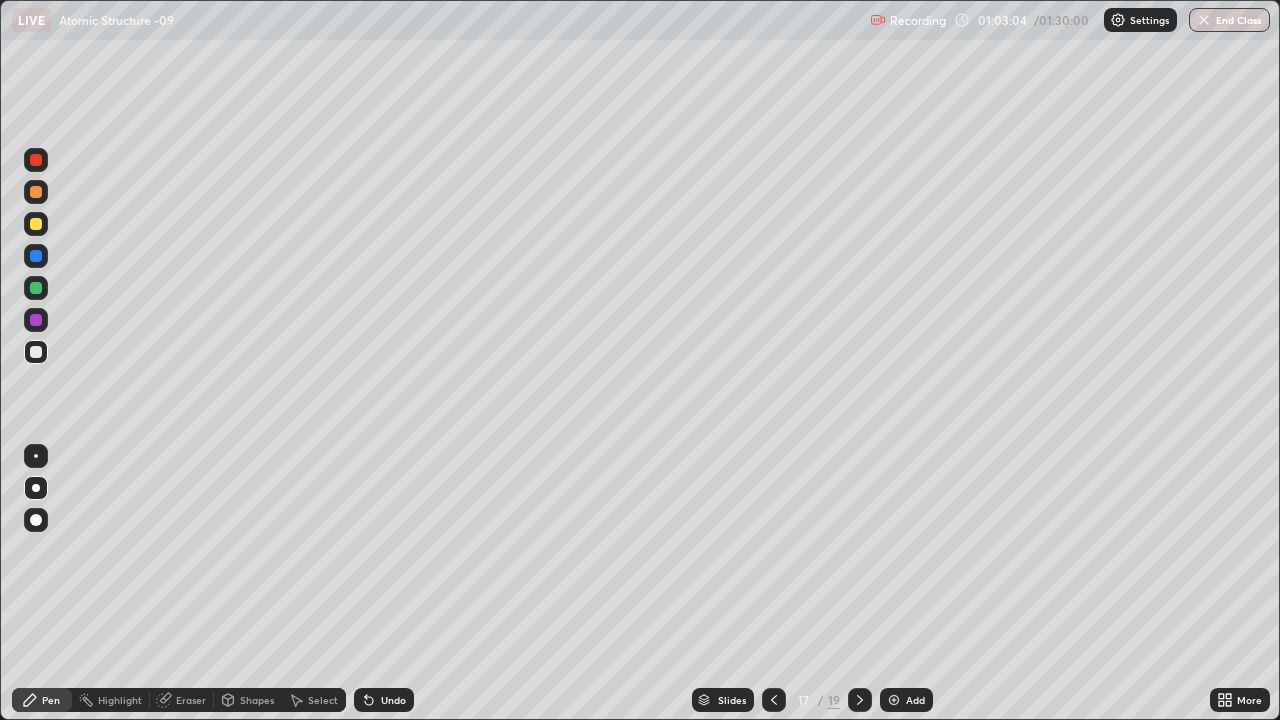 click 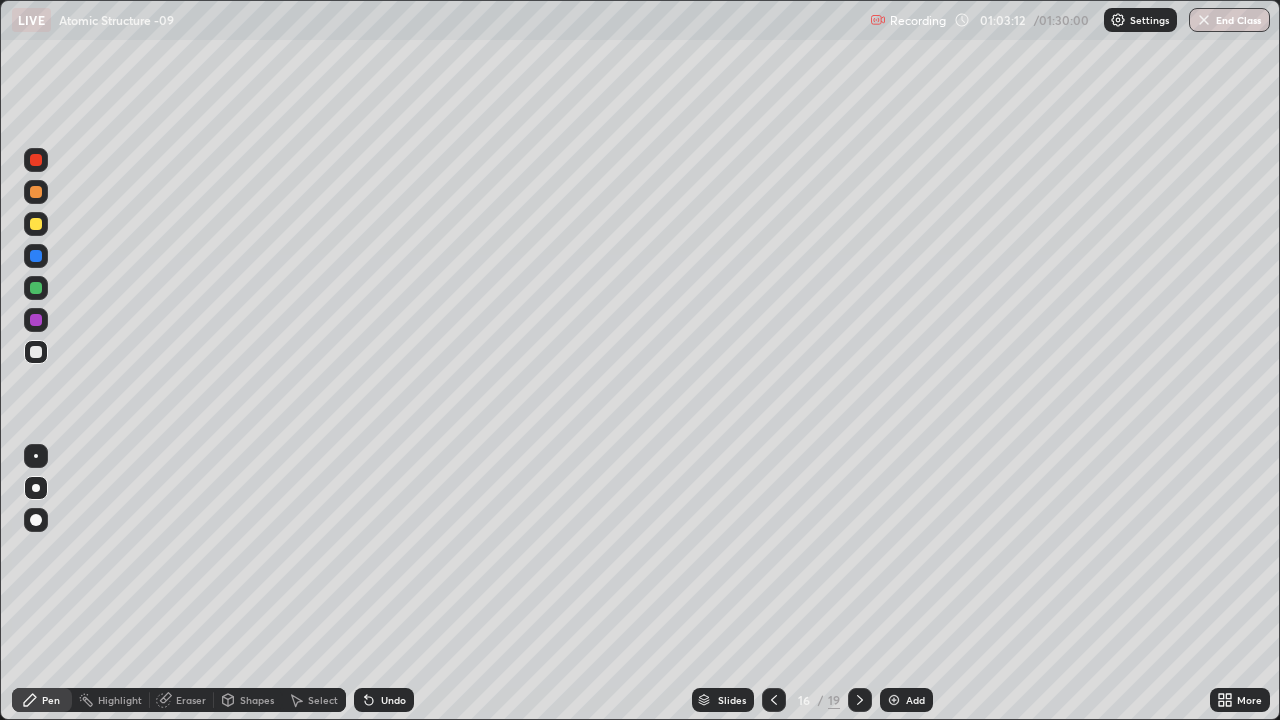 click 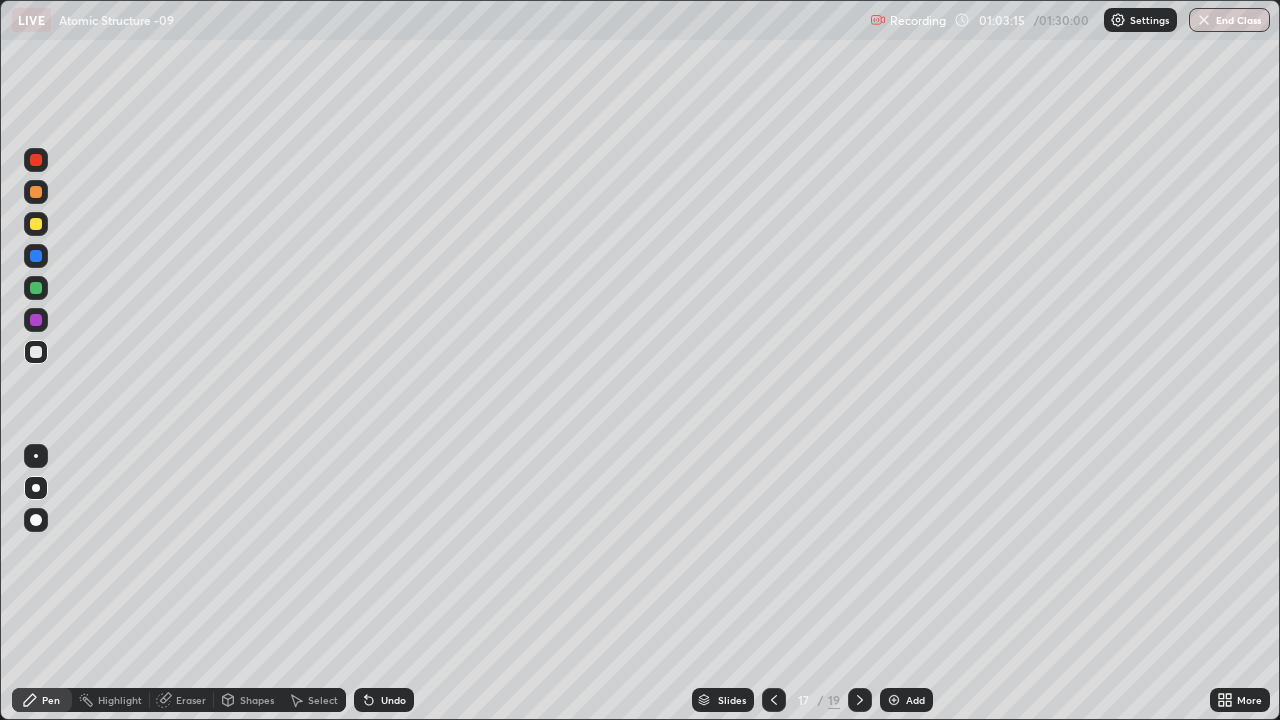 click 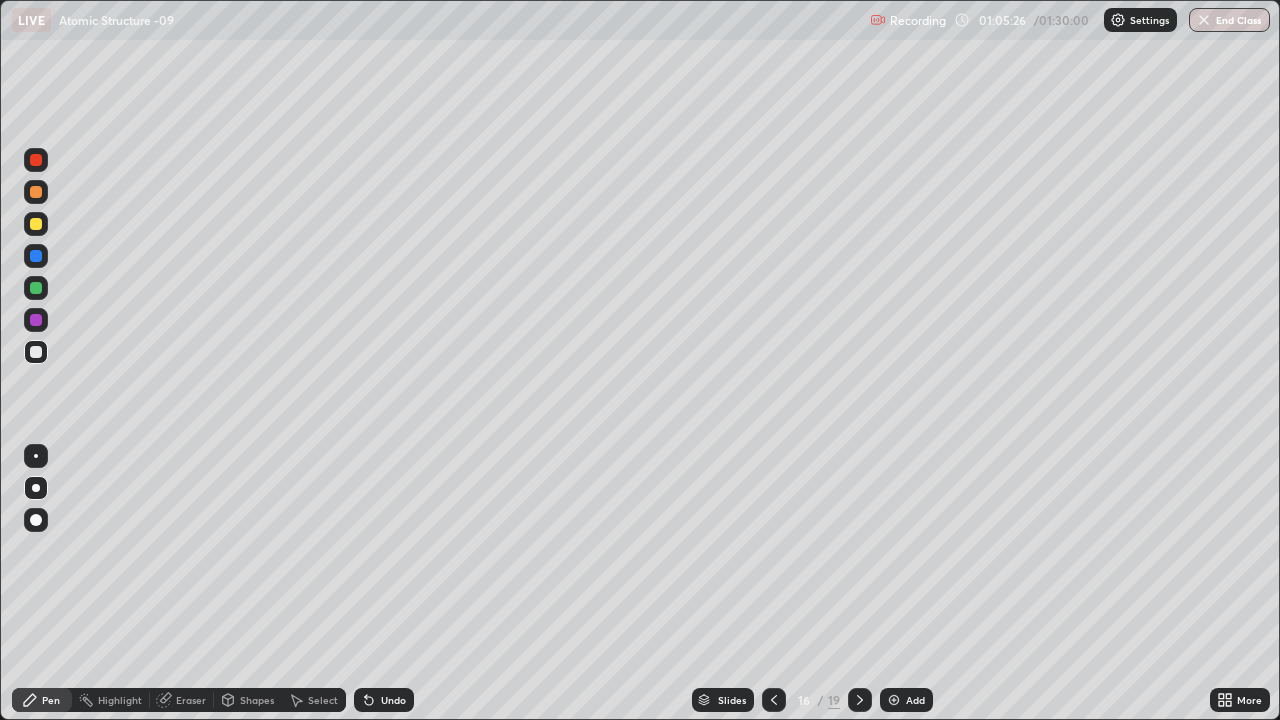click at bounding box center (860, 700) 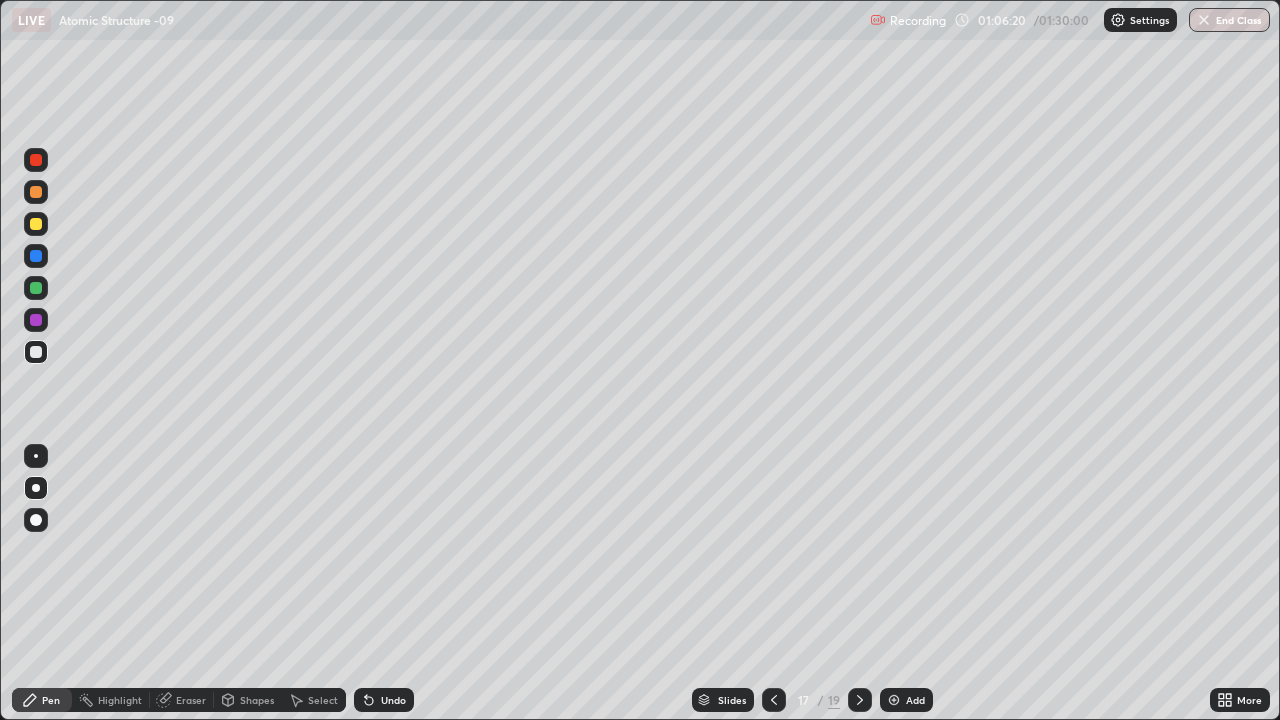 click 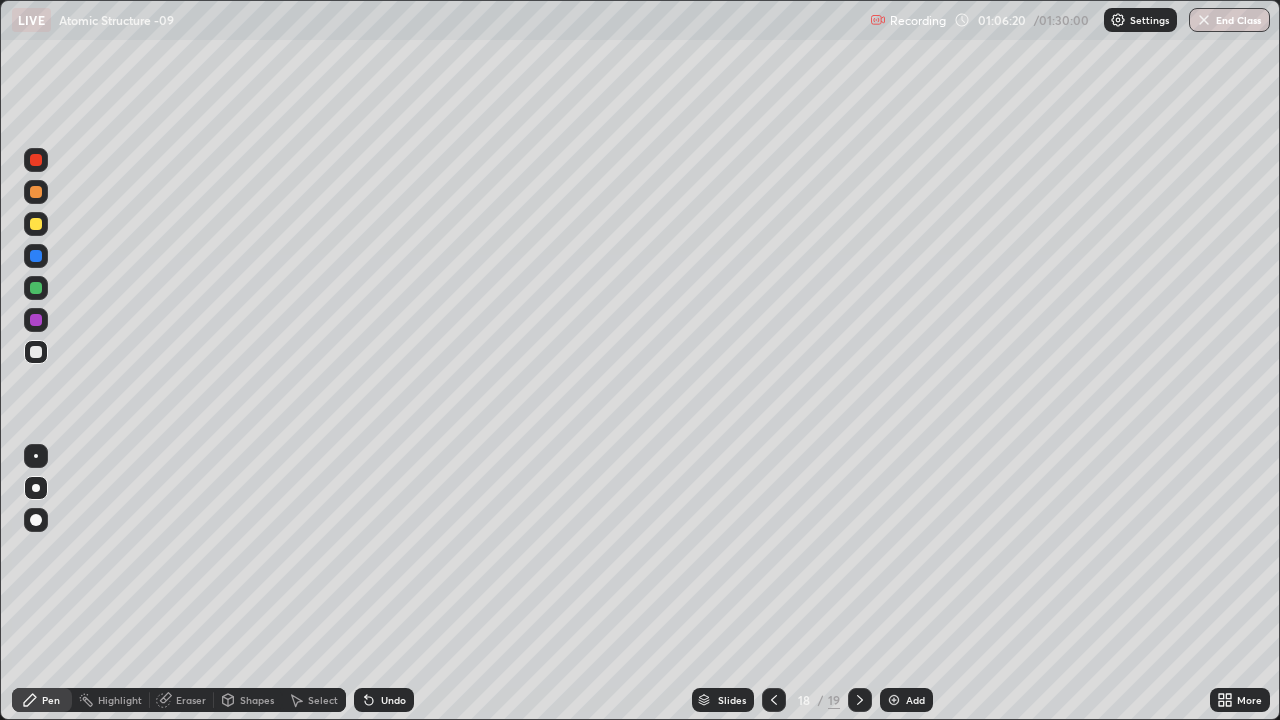 click 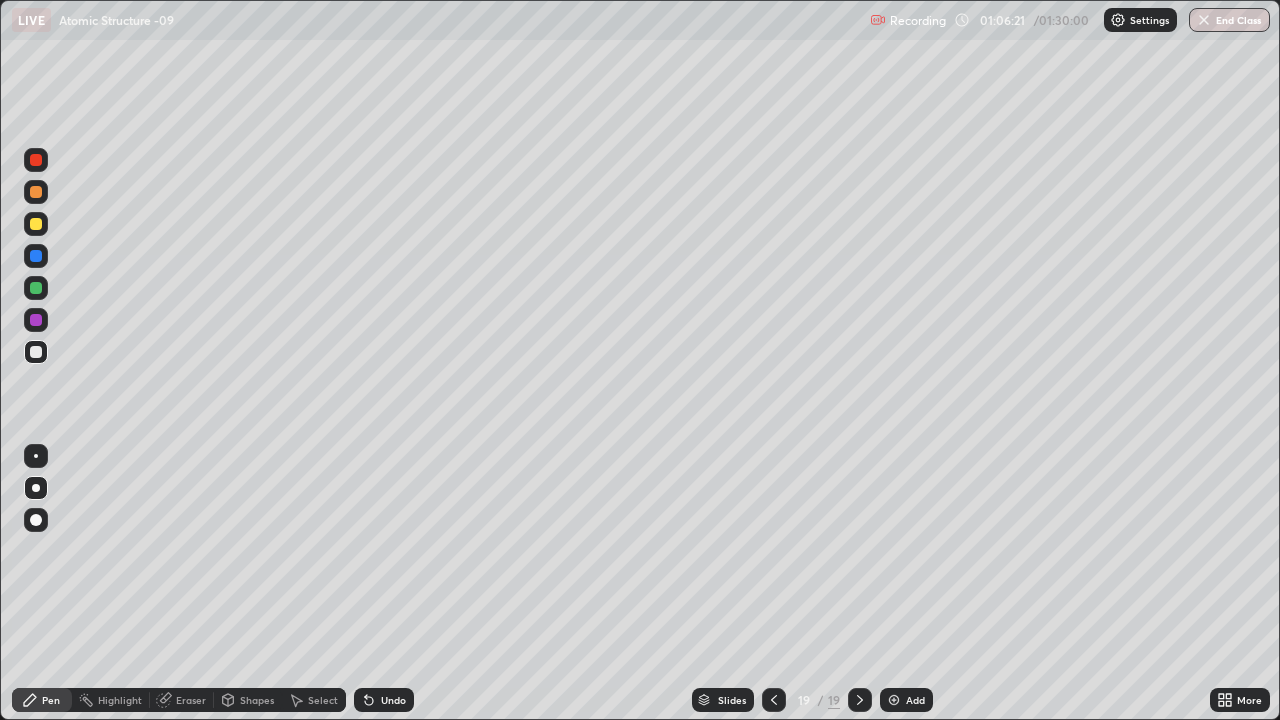 click 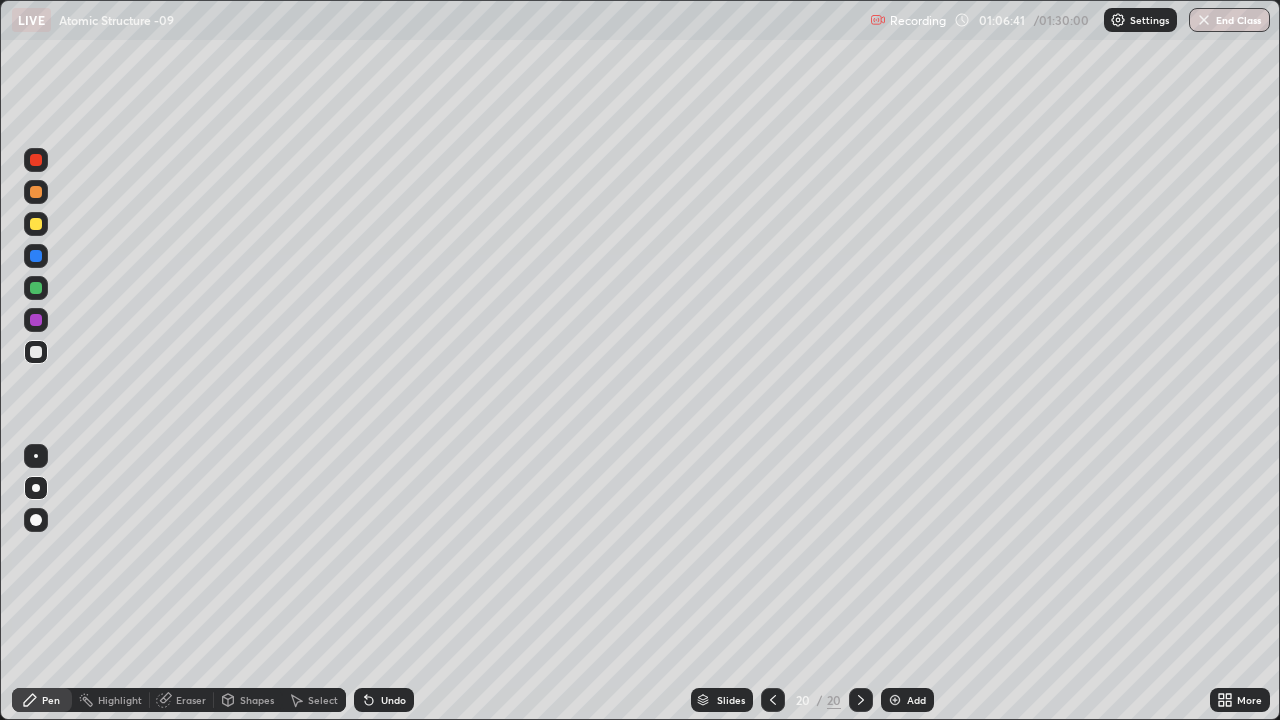 click on "Eraser" at bounding box center (191, 700) 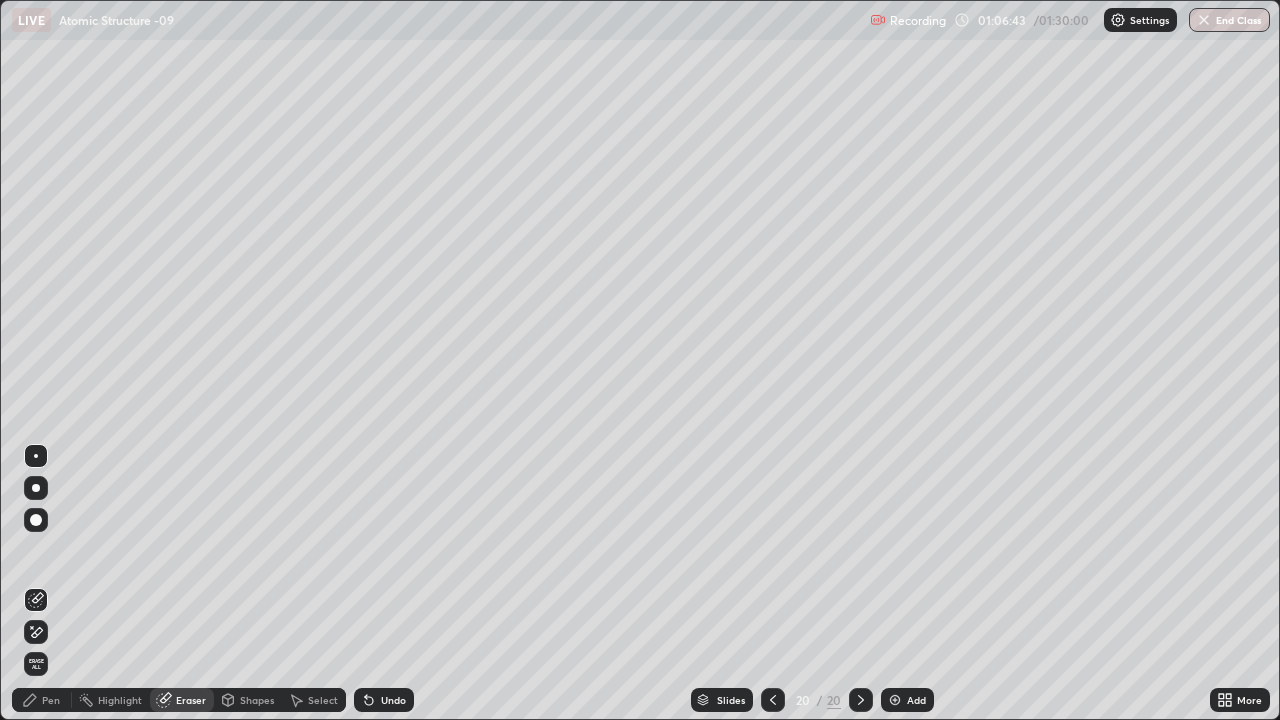 click on "Pen" at bounding box center (42, 700) 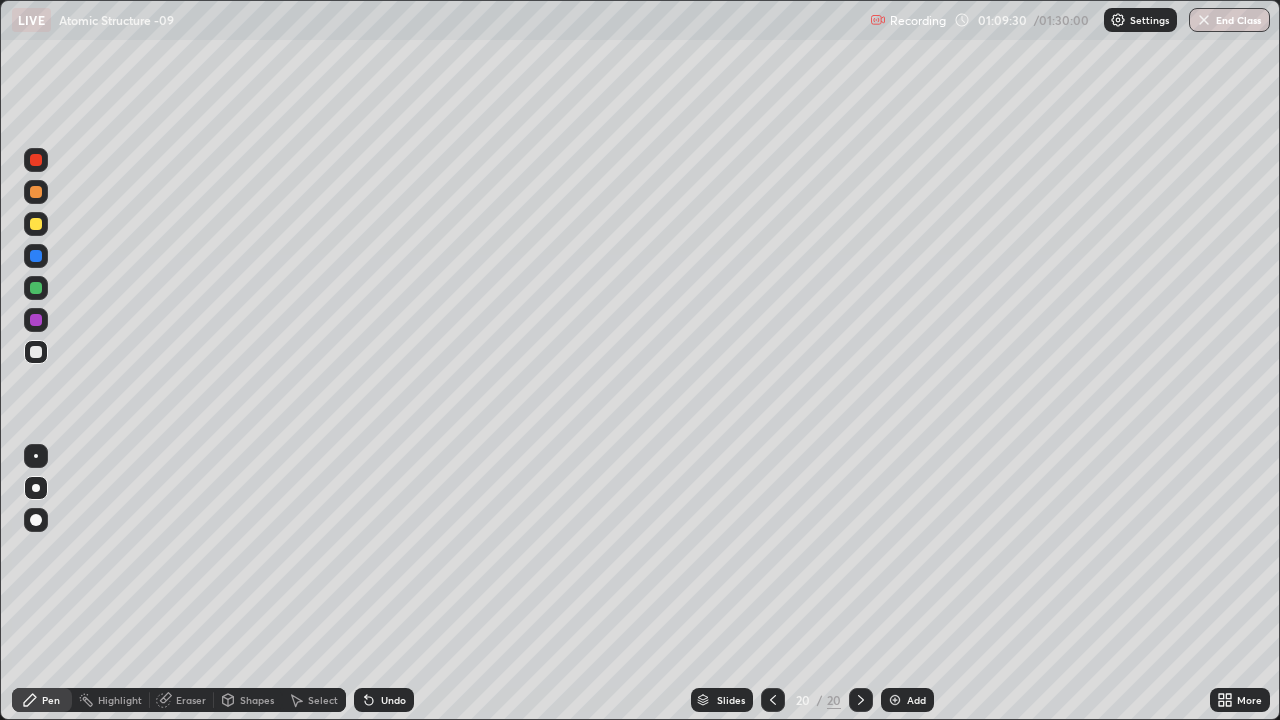 click 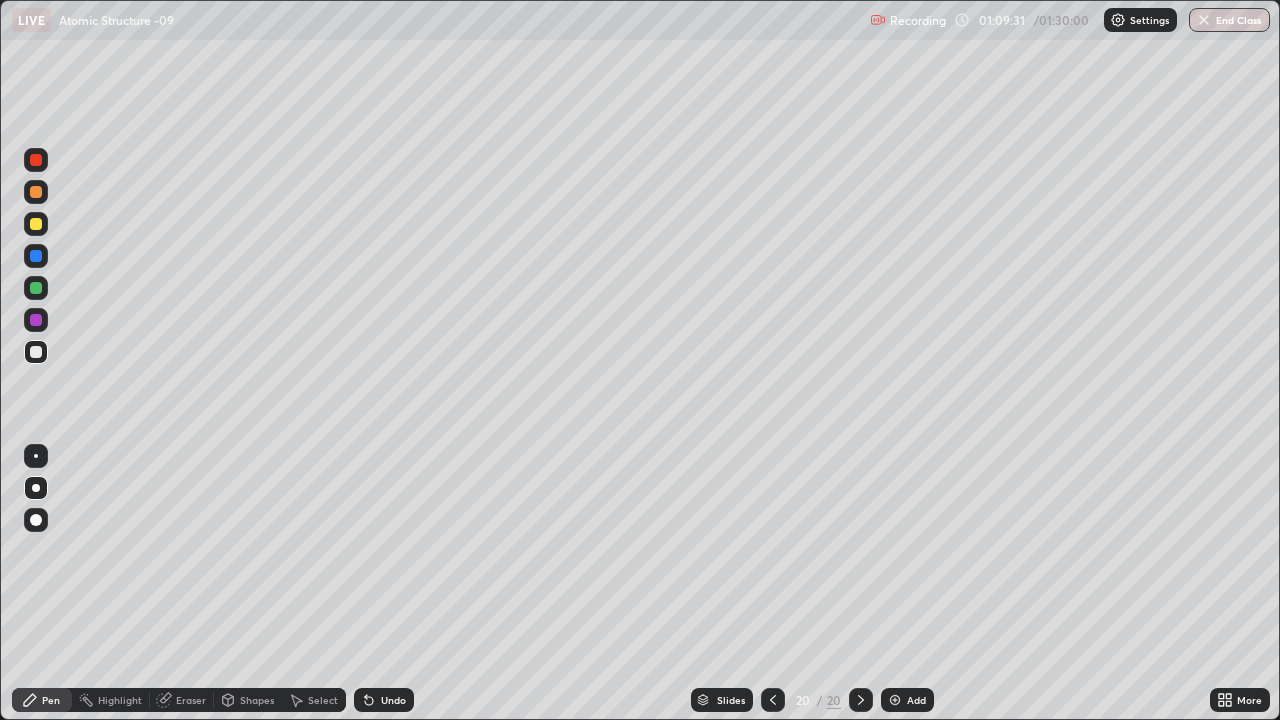 click on "Add" at bounding box center (916, 700) 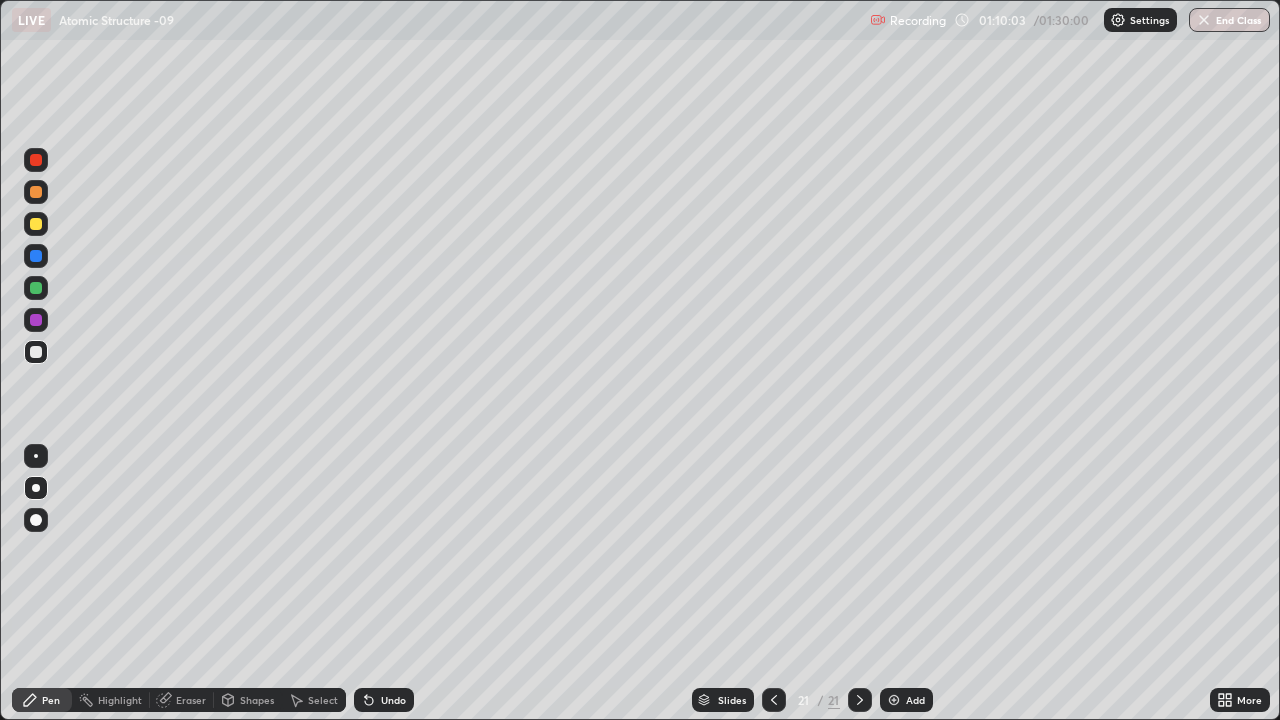 click 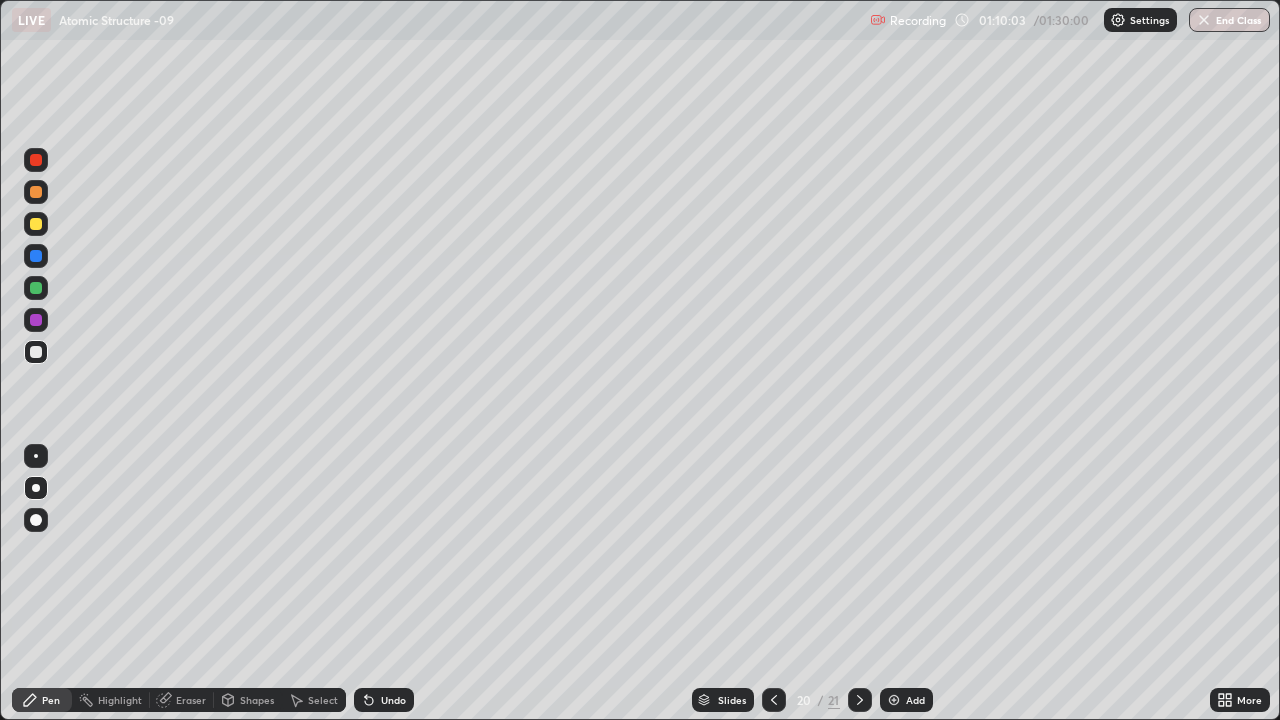 click 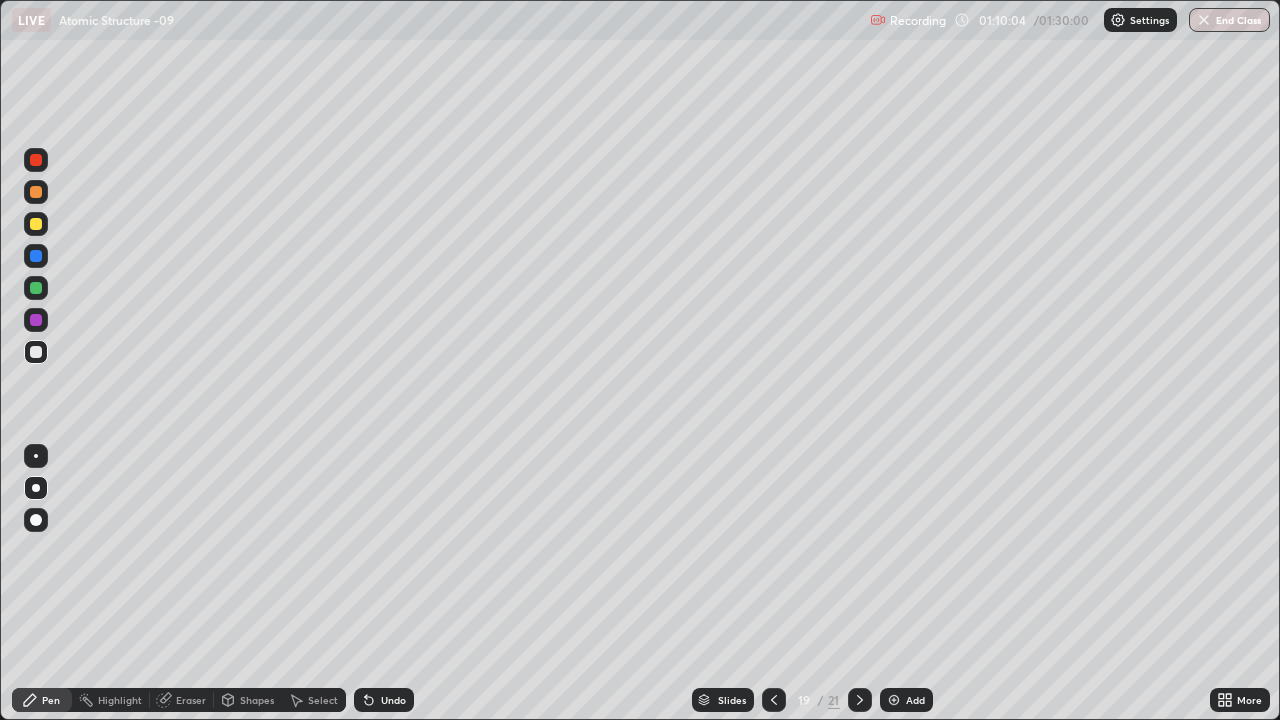 click 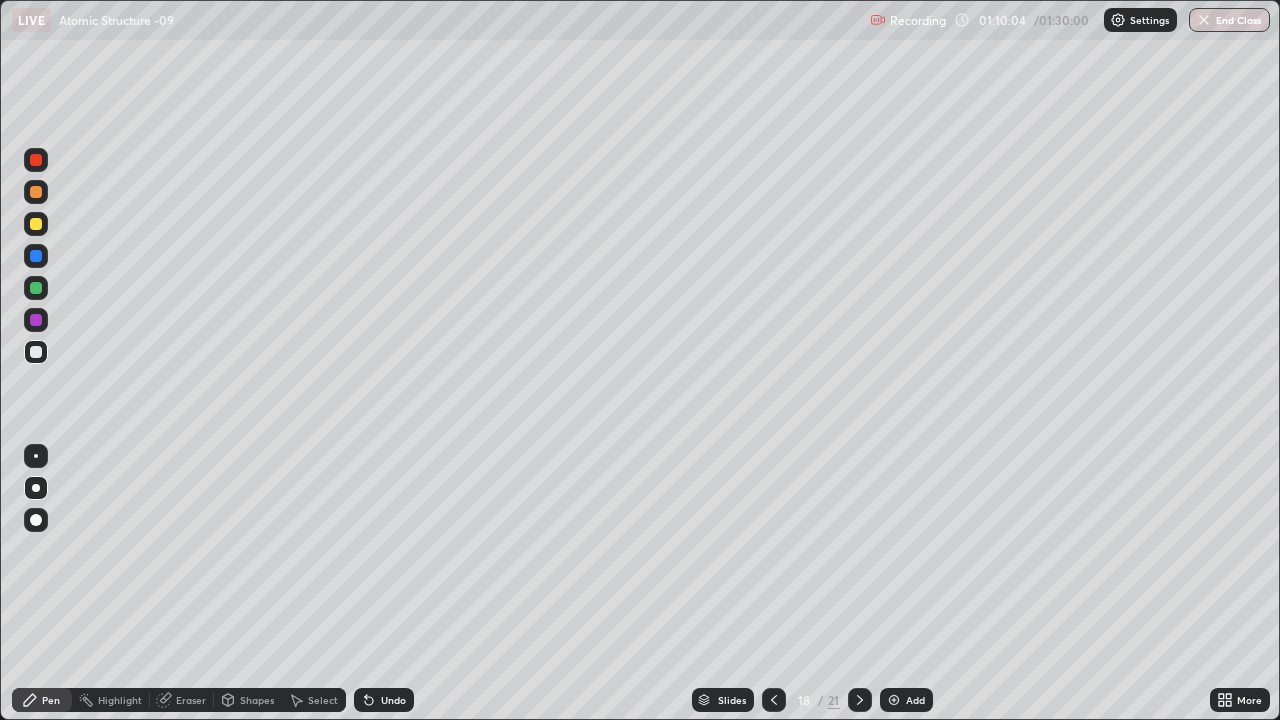 click 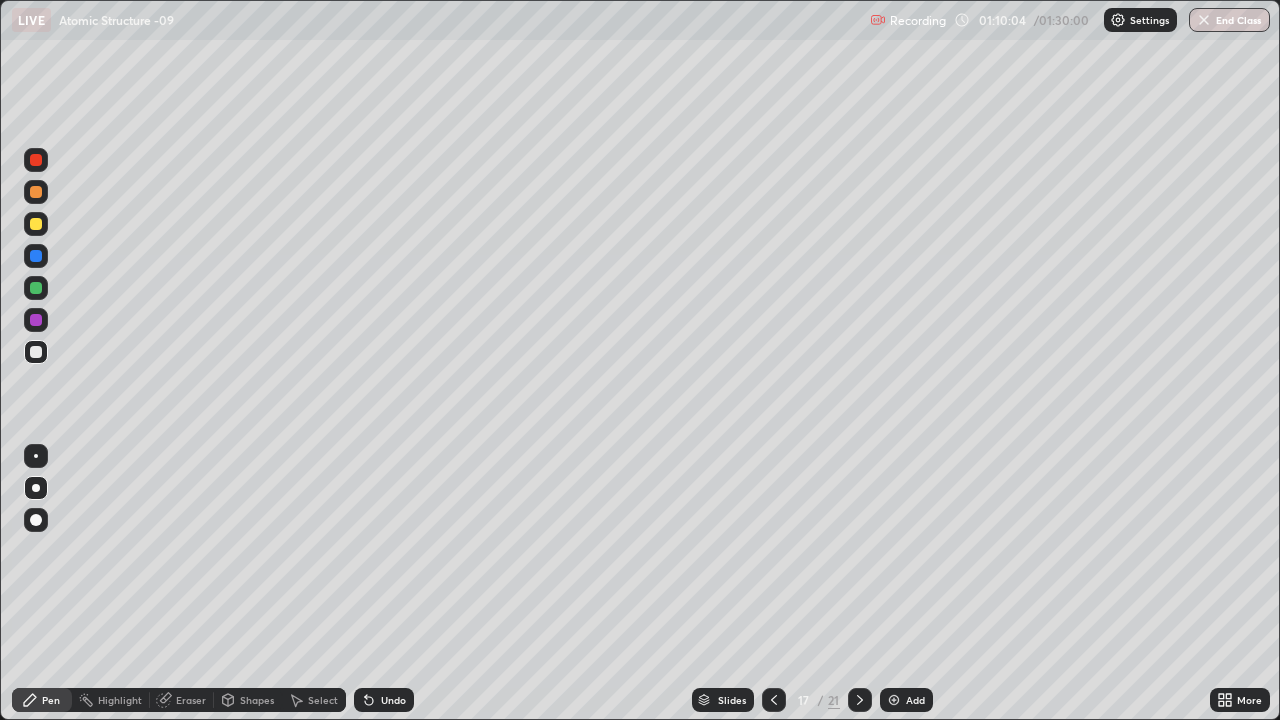 click 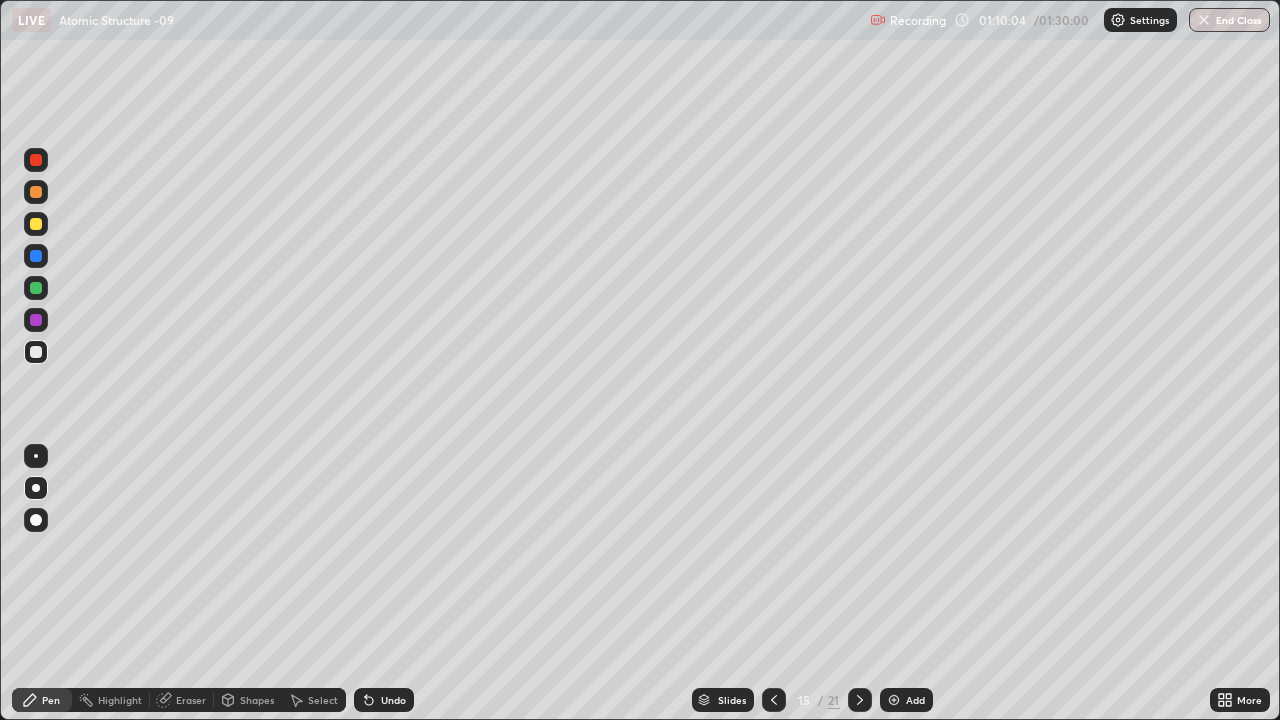 click 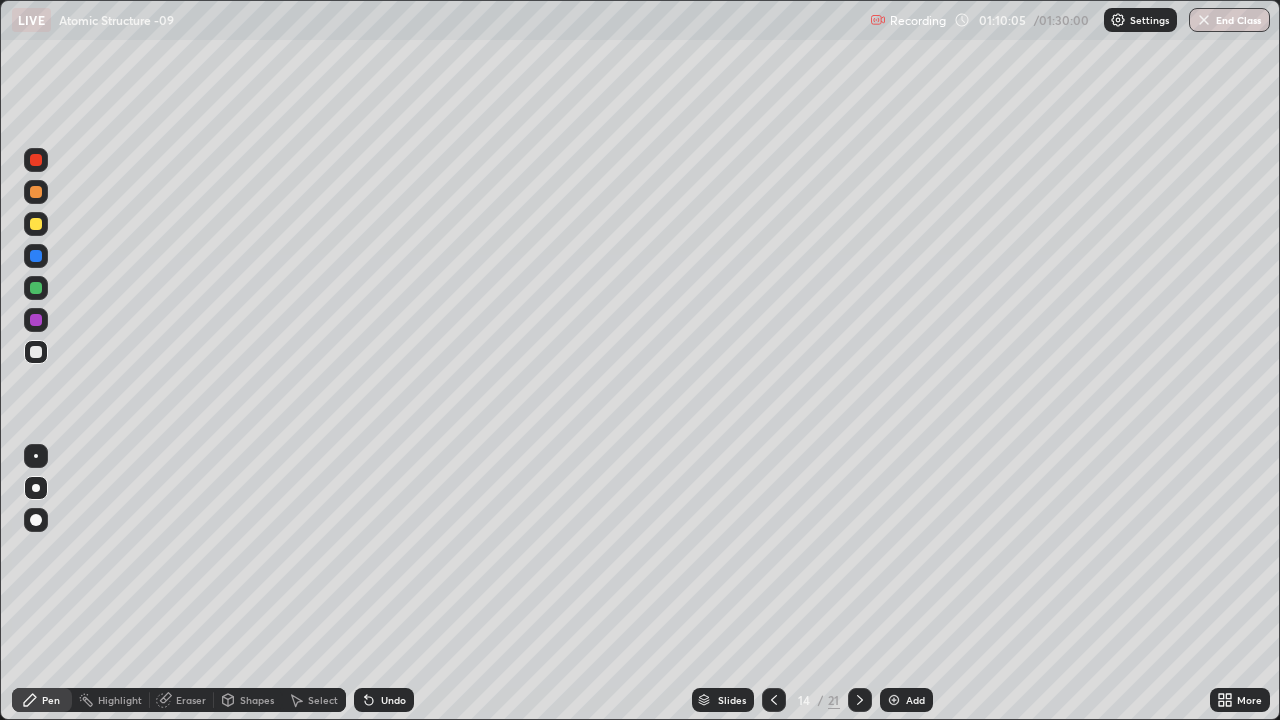 click 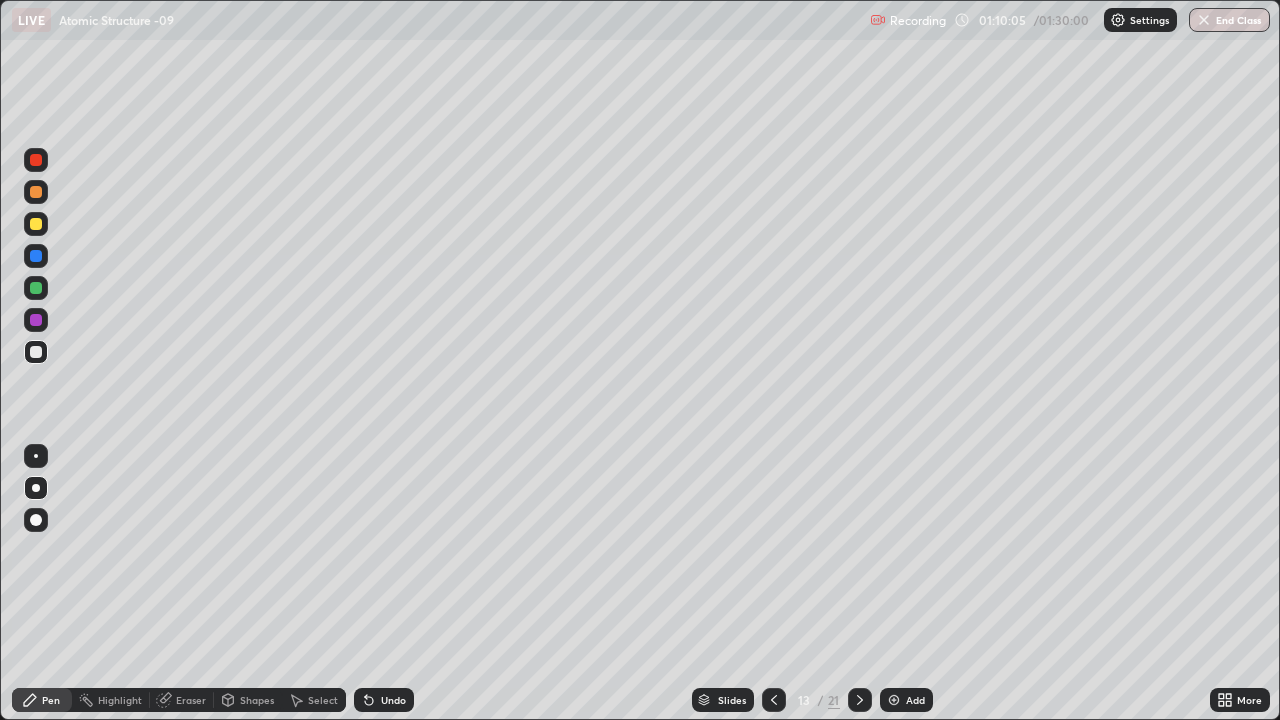 click 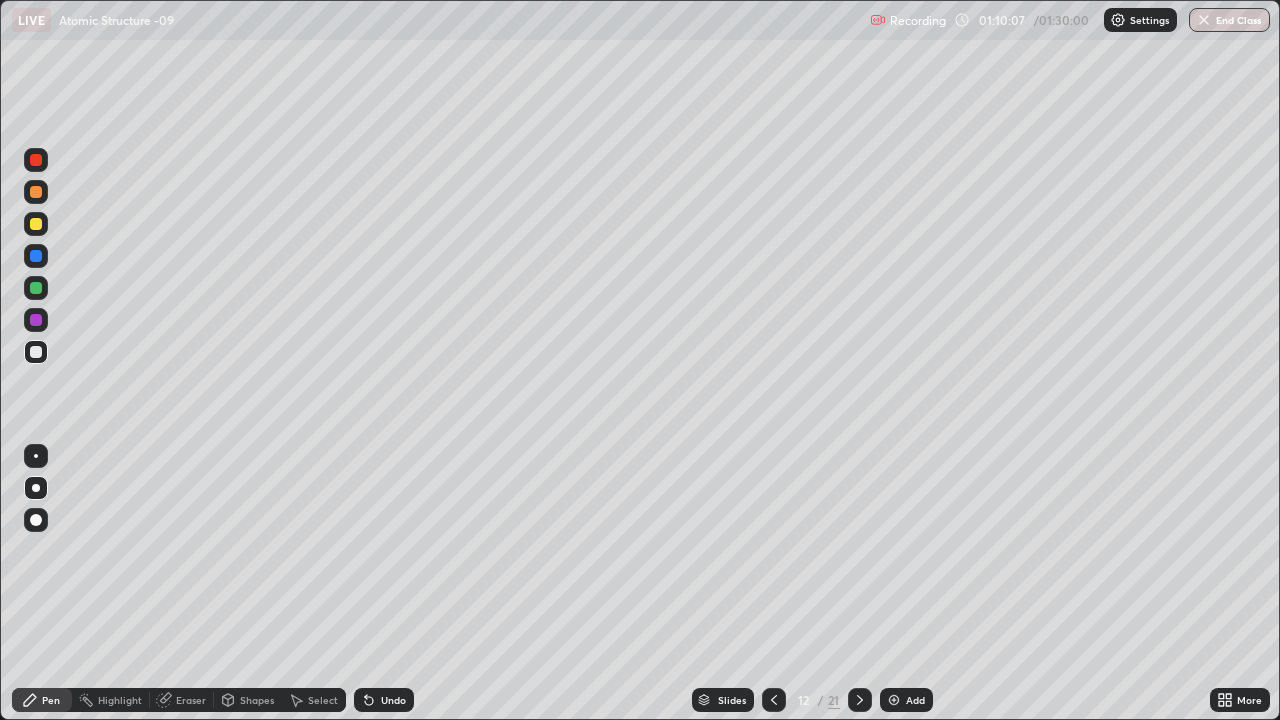 click 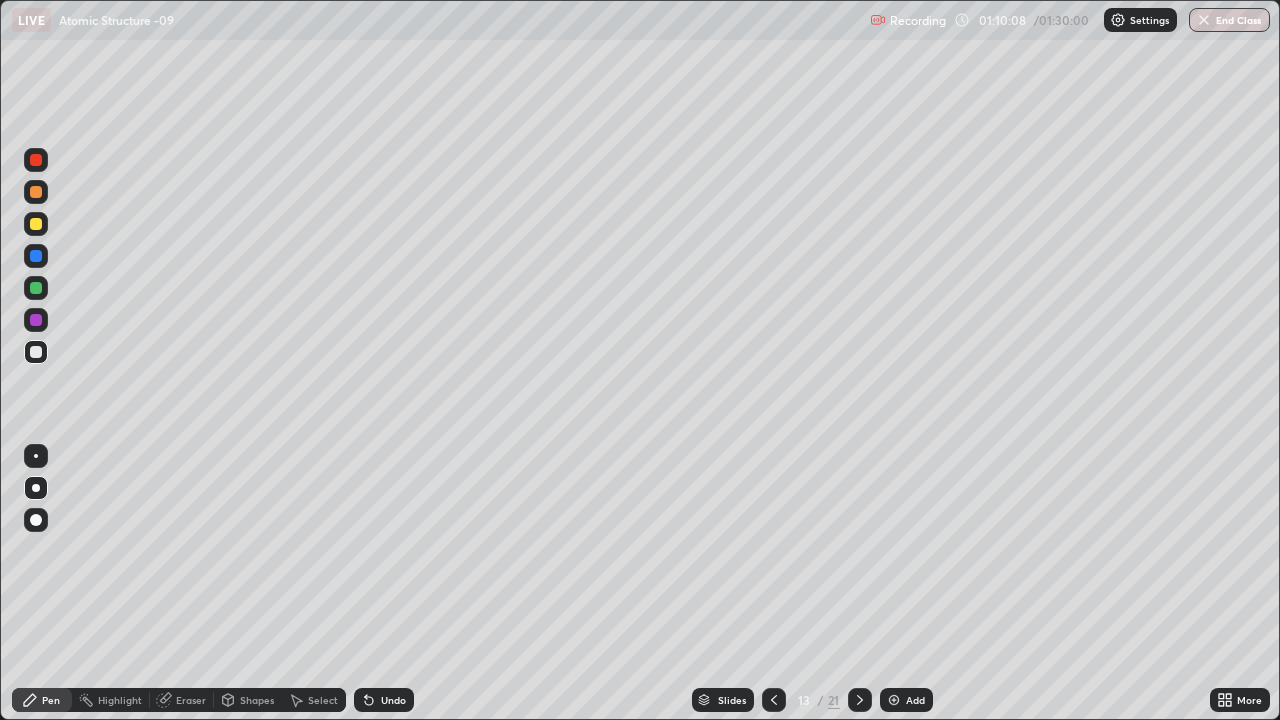 click 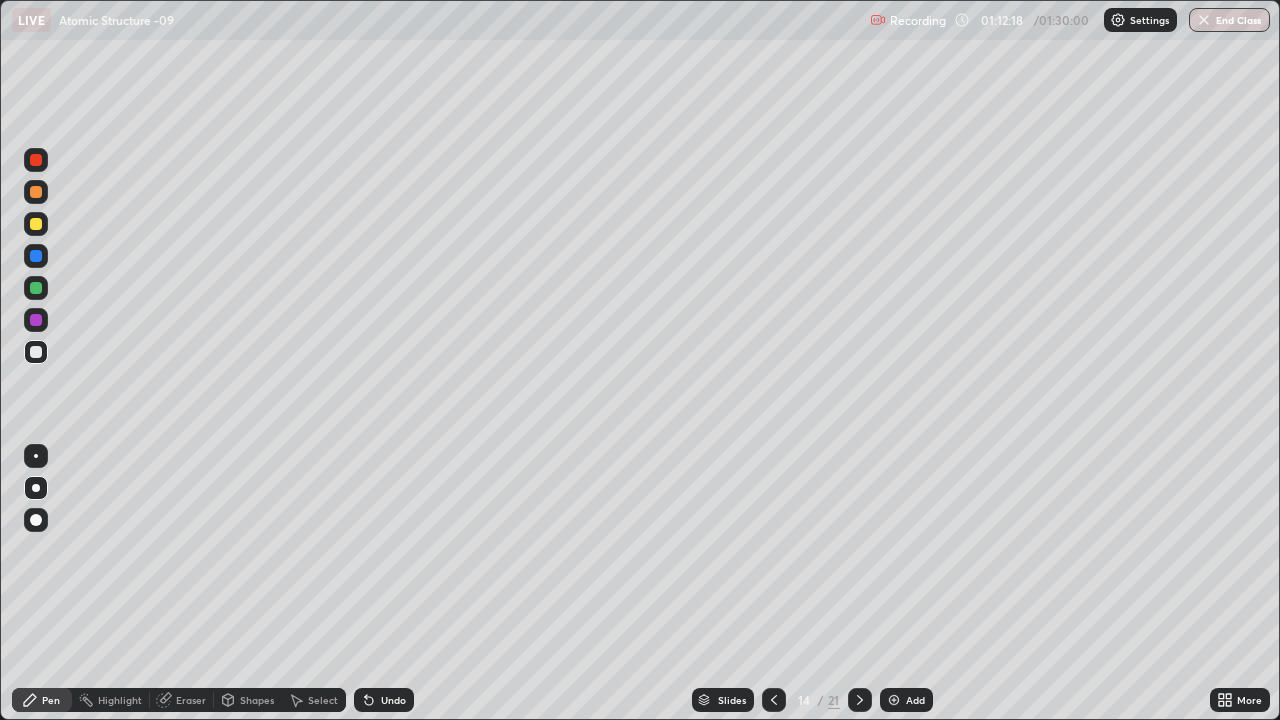 click 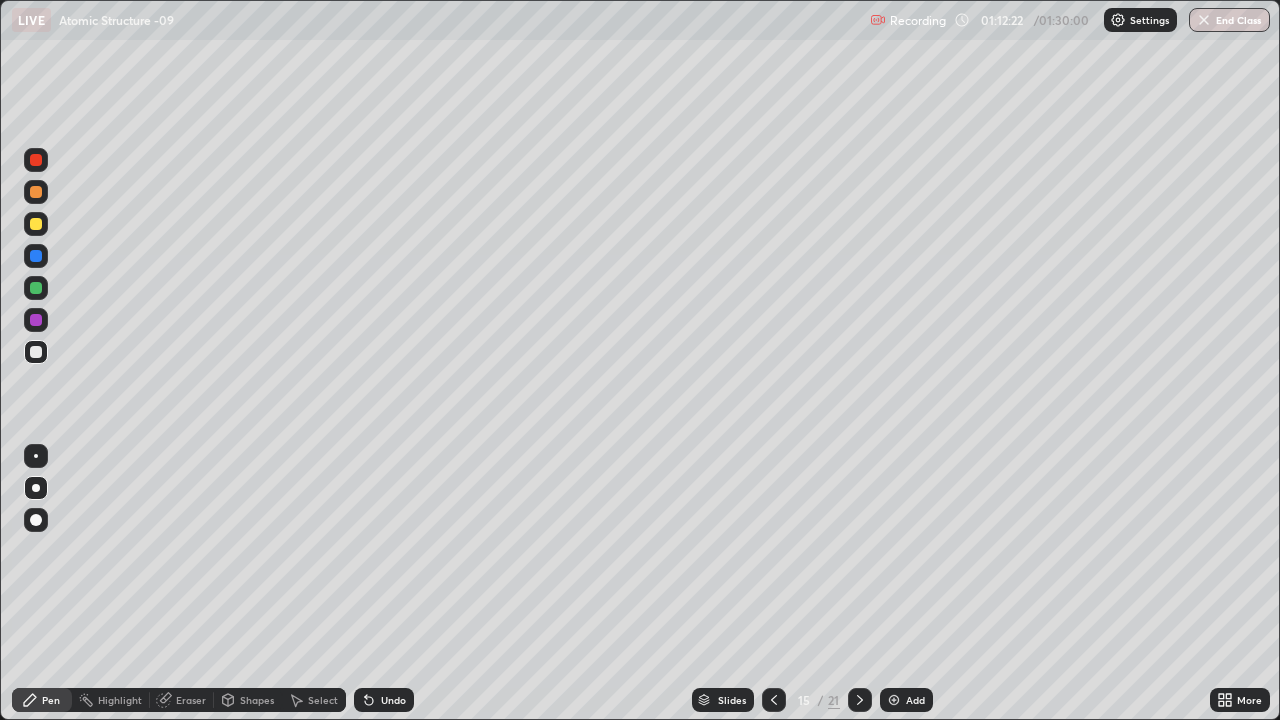 click at bounding box center [774, 700] 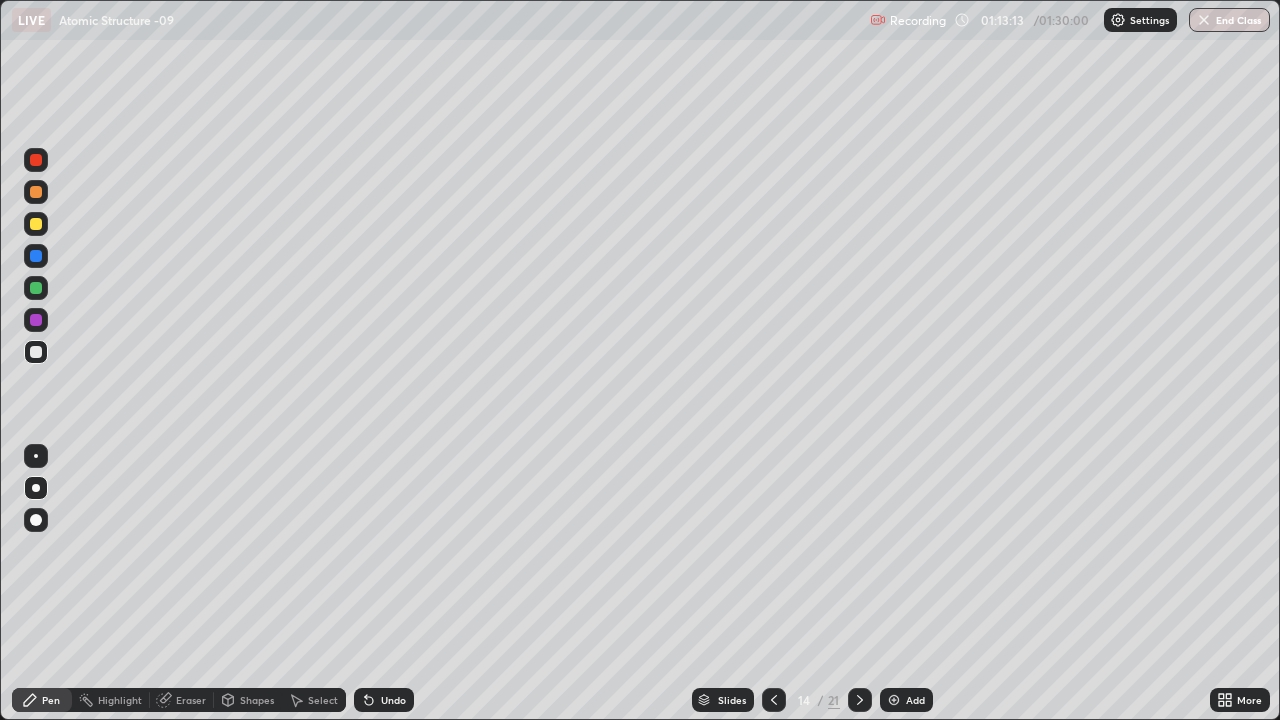 click 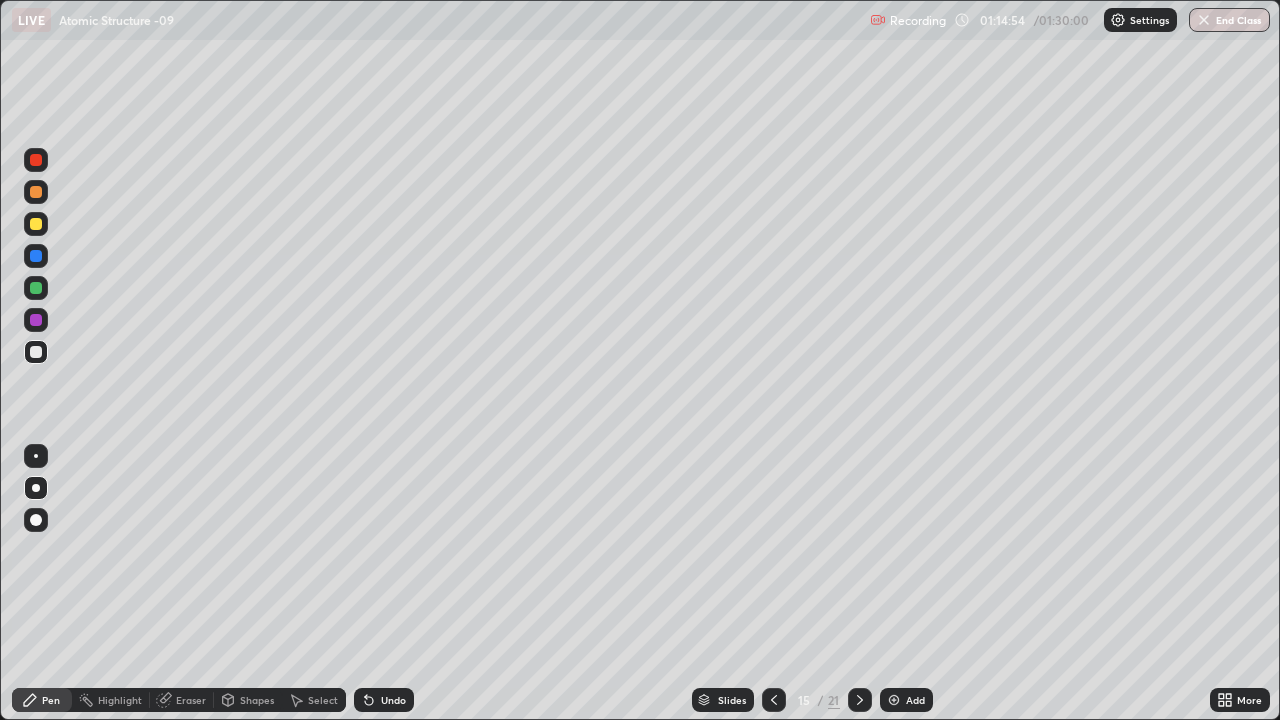click 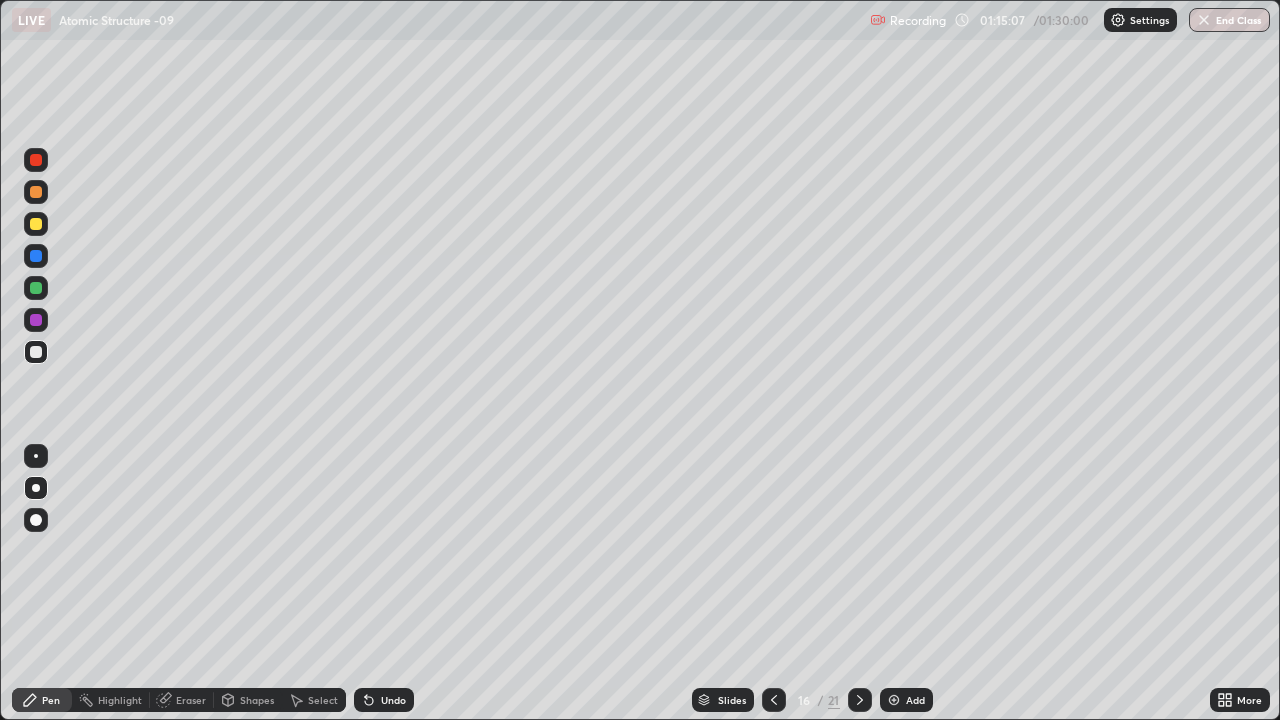 click 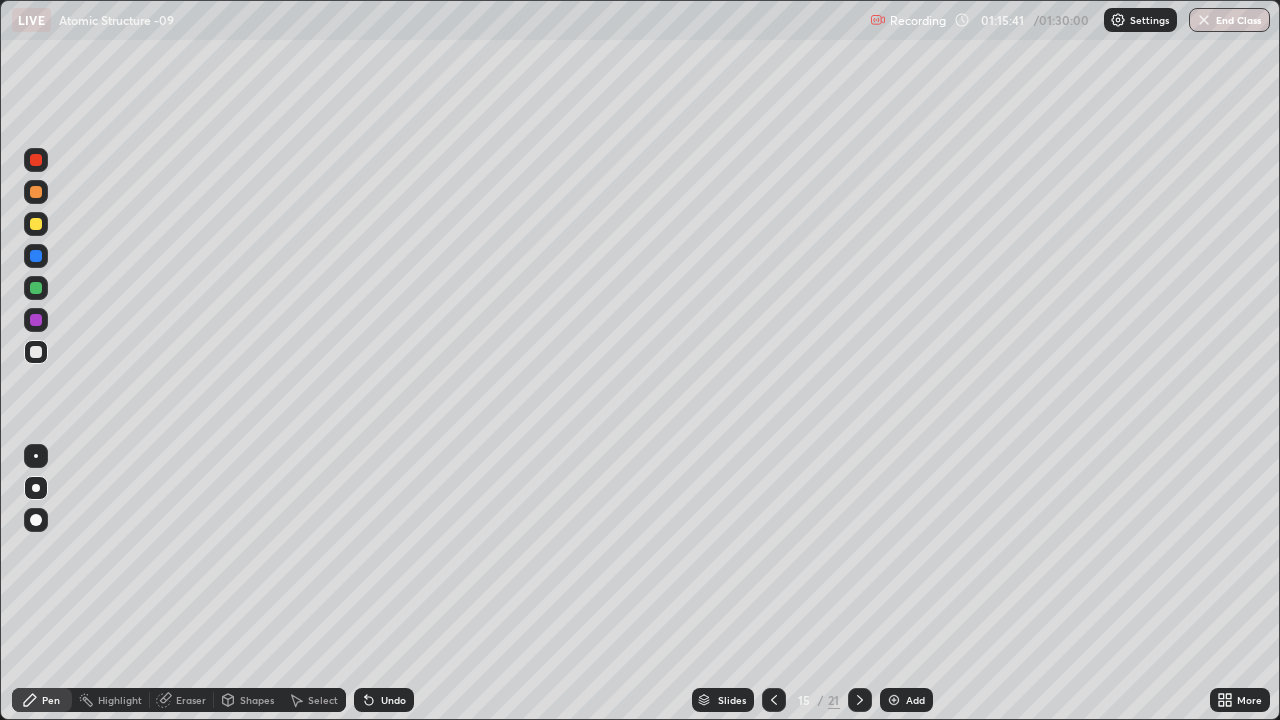 click 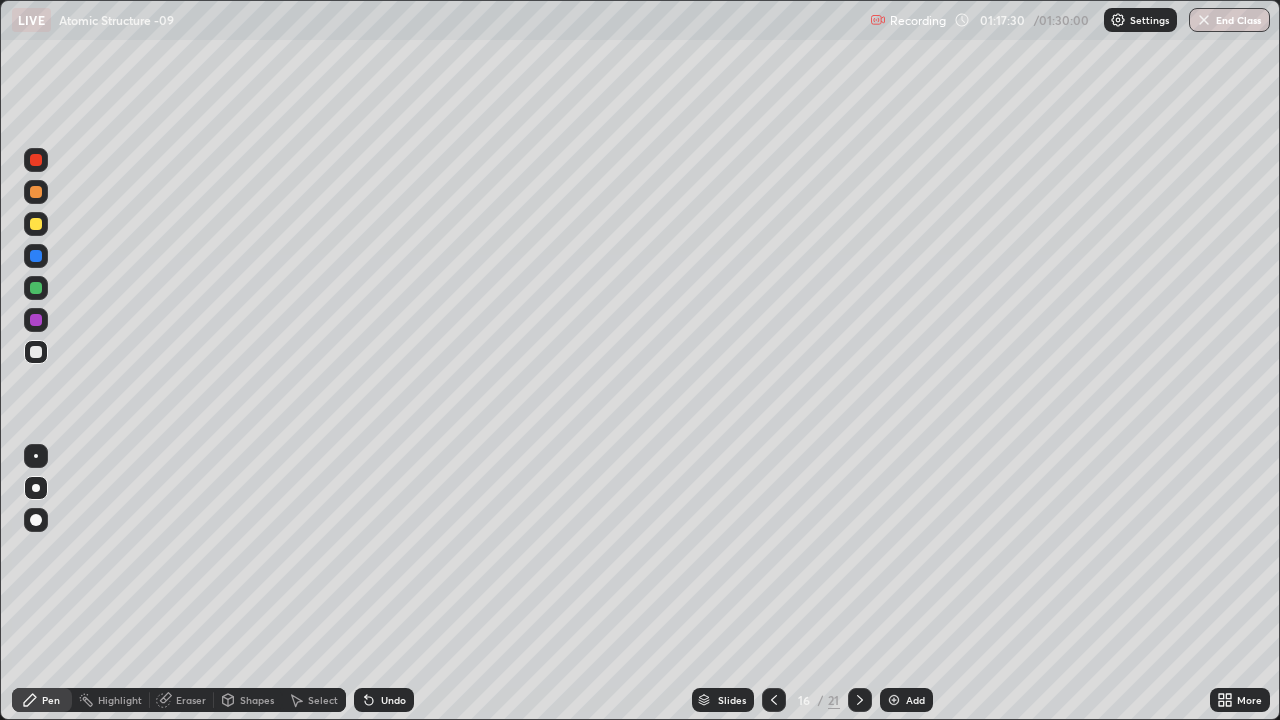 click at bounding box center [860, 700] 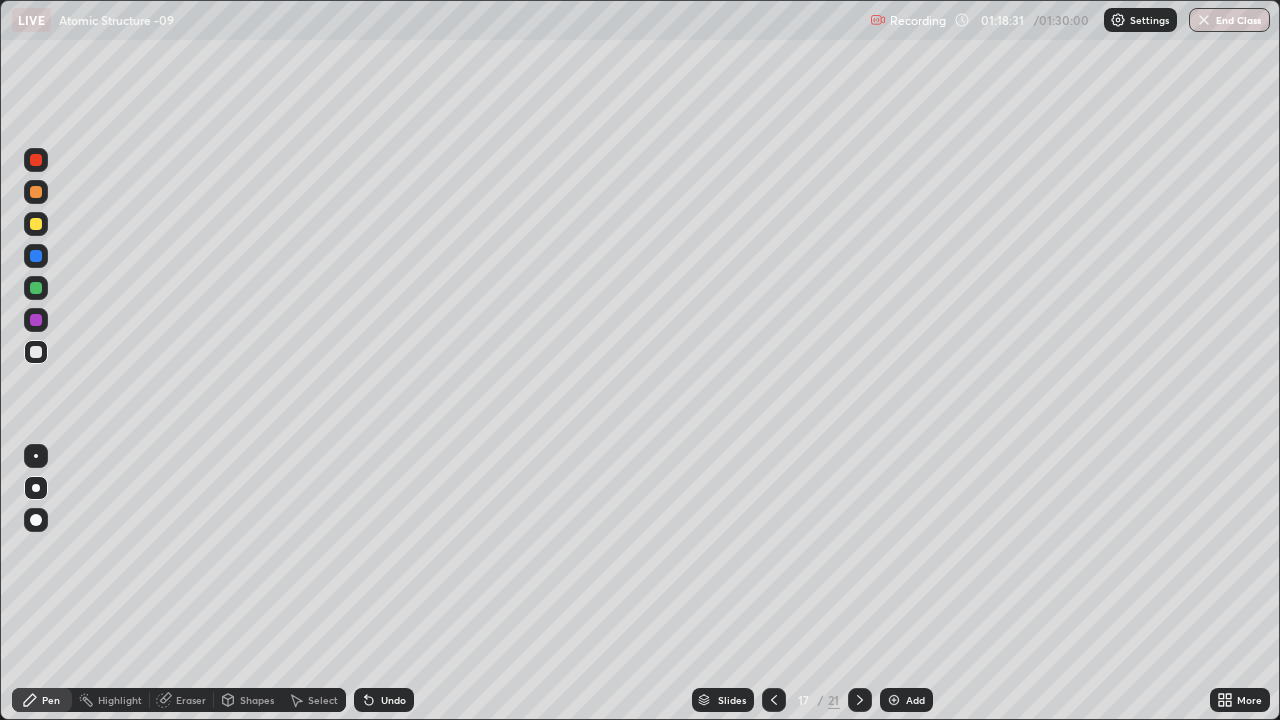 click 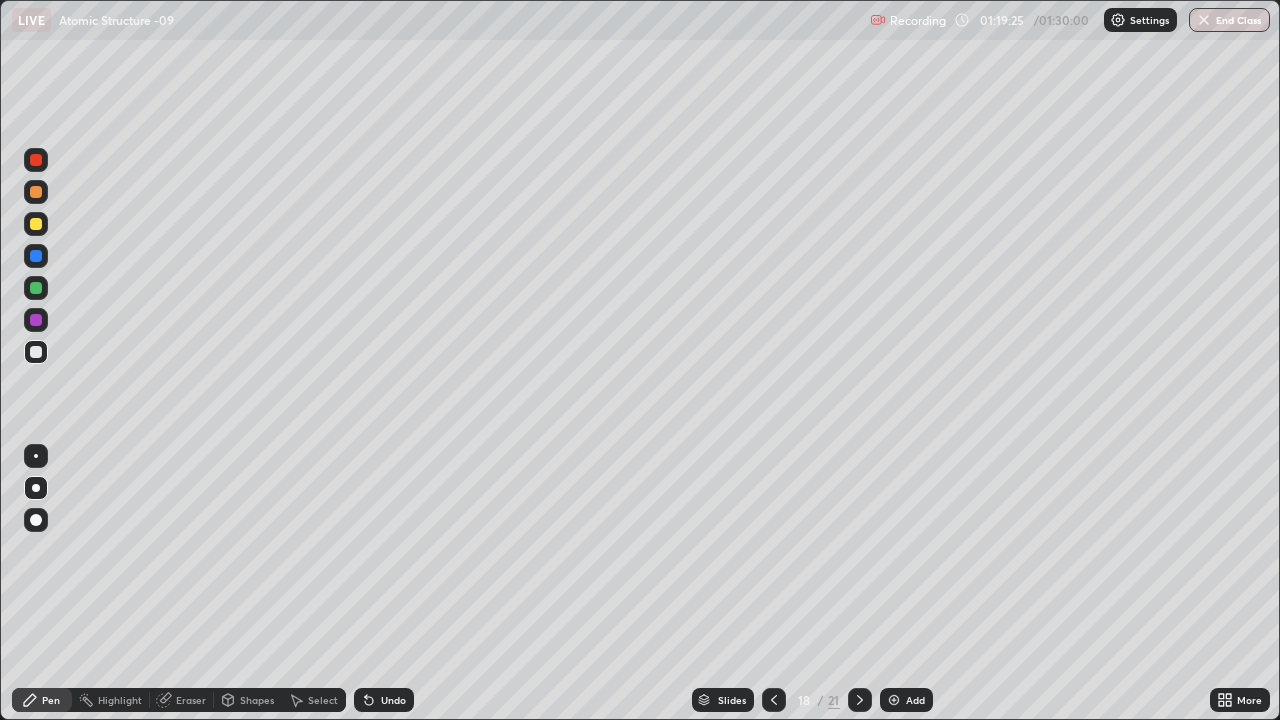 click 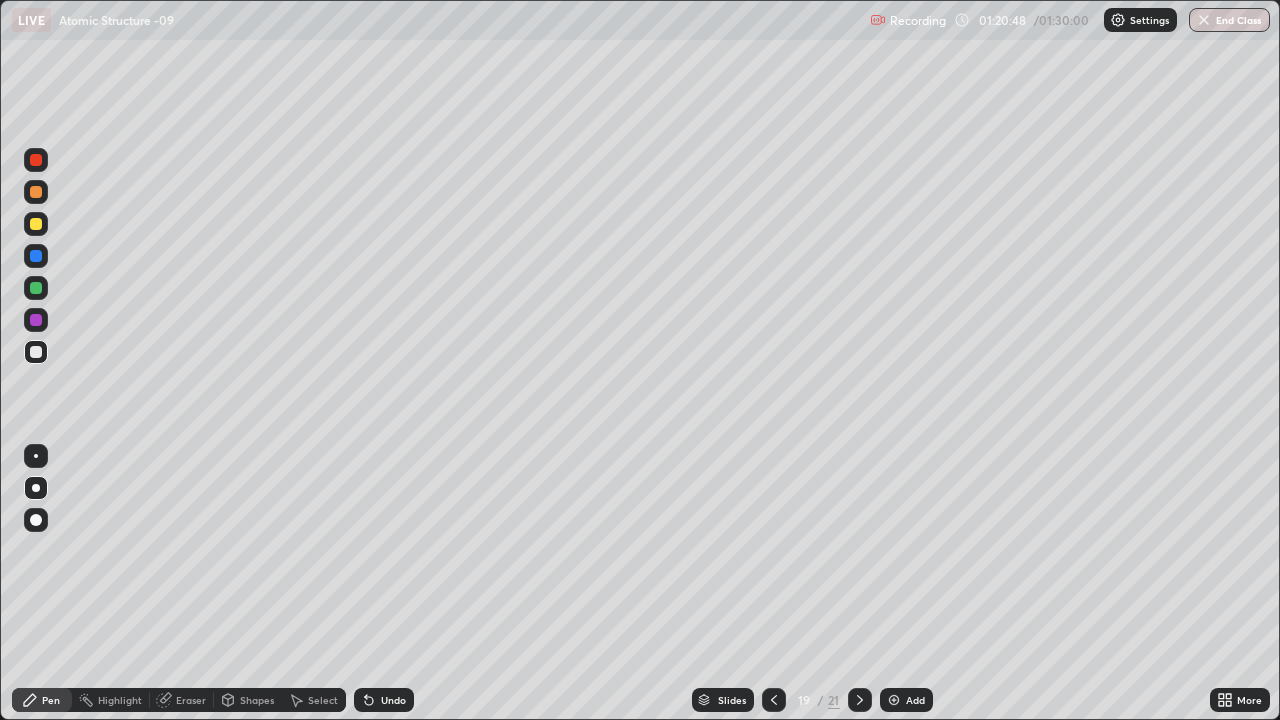 click 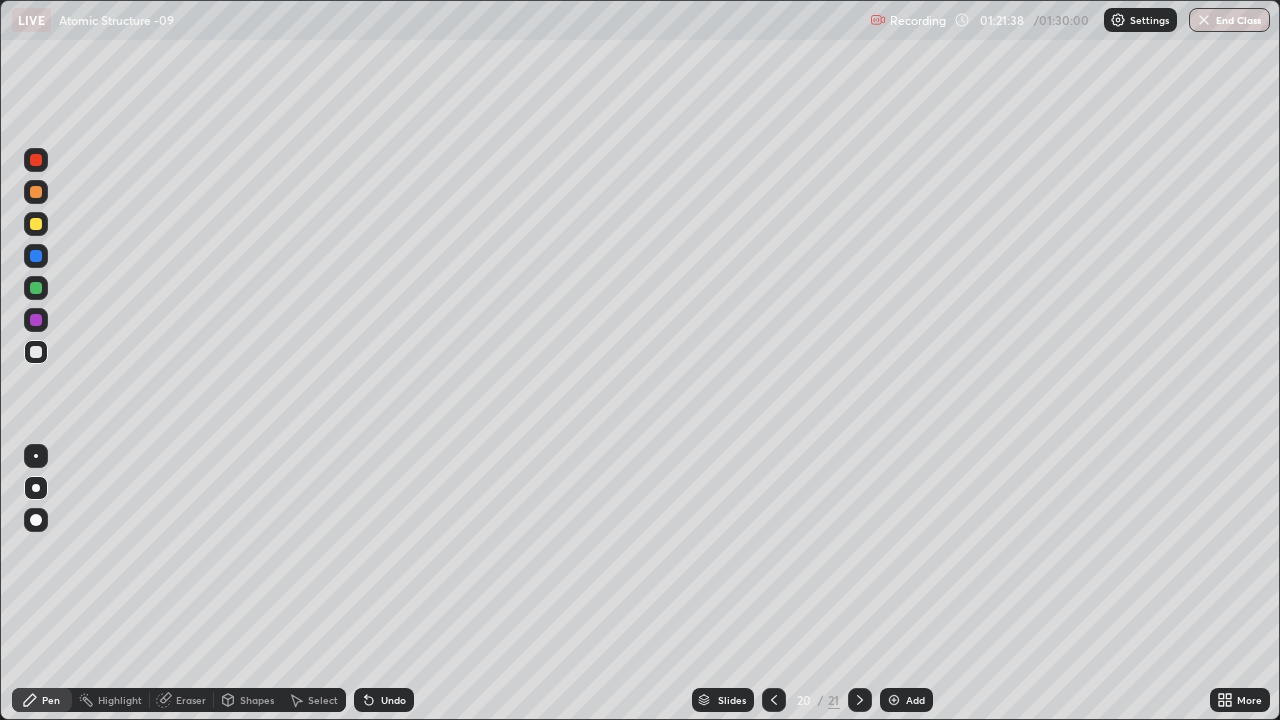 click 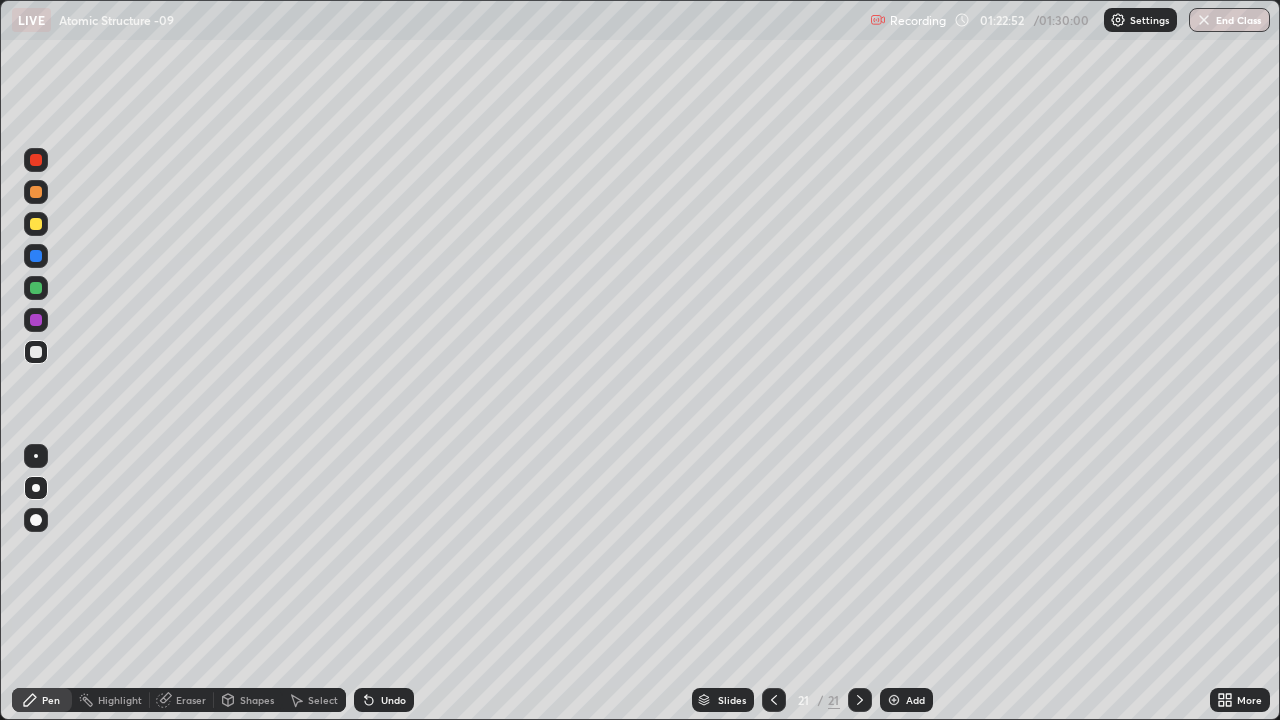 click on "End Class" at bounding box center (1229, 20) 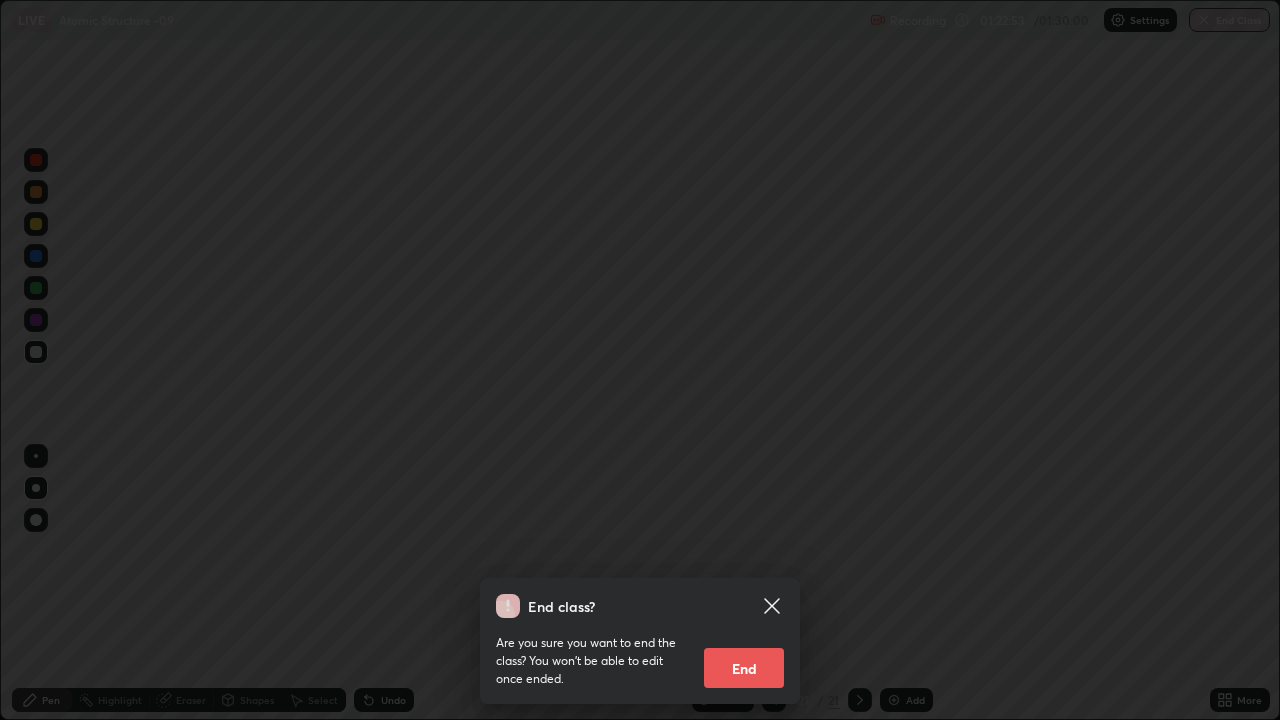 click on "End" at bounding box center [744, 668] 